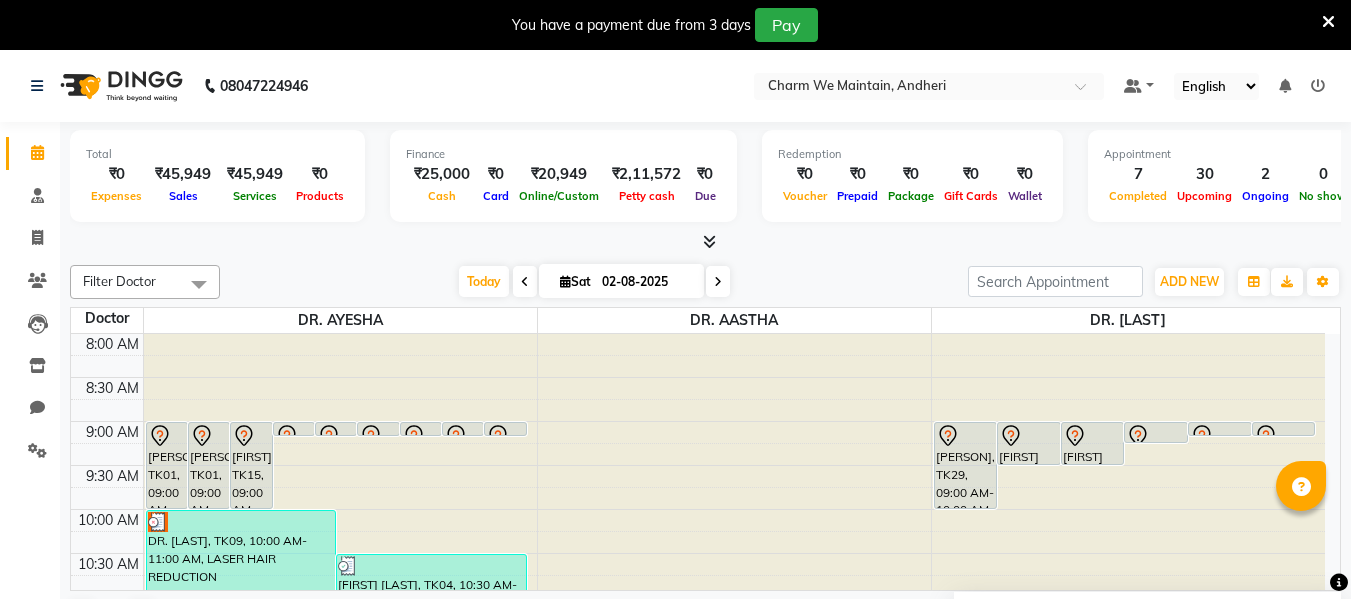 scroll, scrollTop: 0, scrollLeft: 0, axis: both 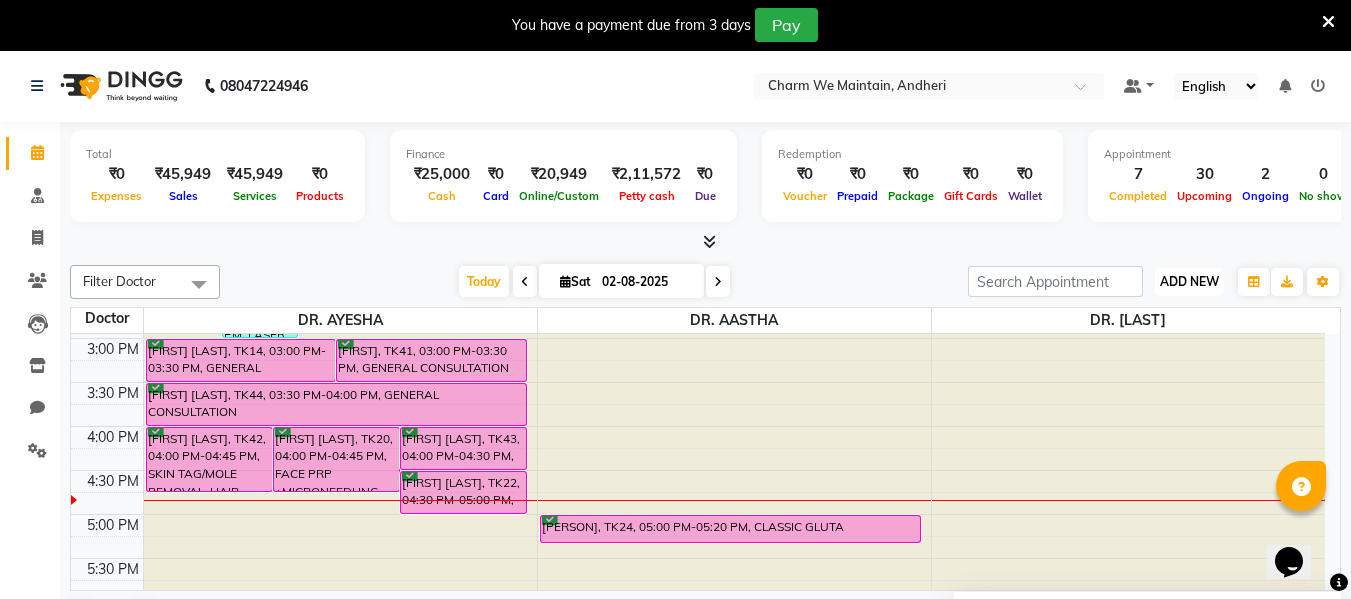 click on "ADD NEW" at bounding box center [1189, 281] 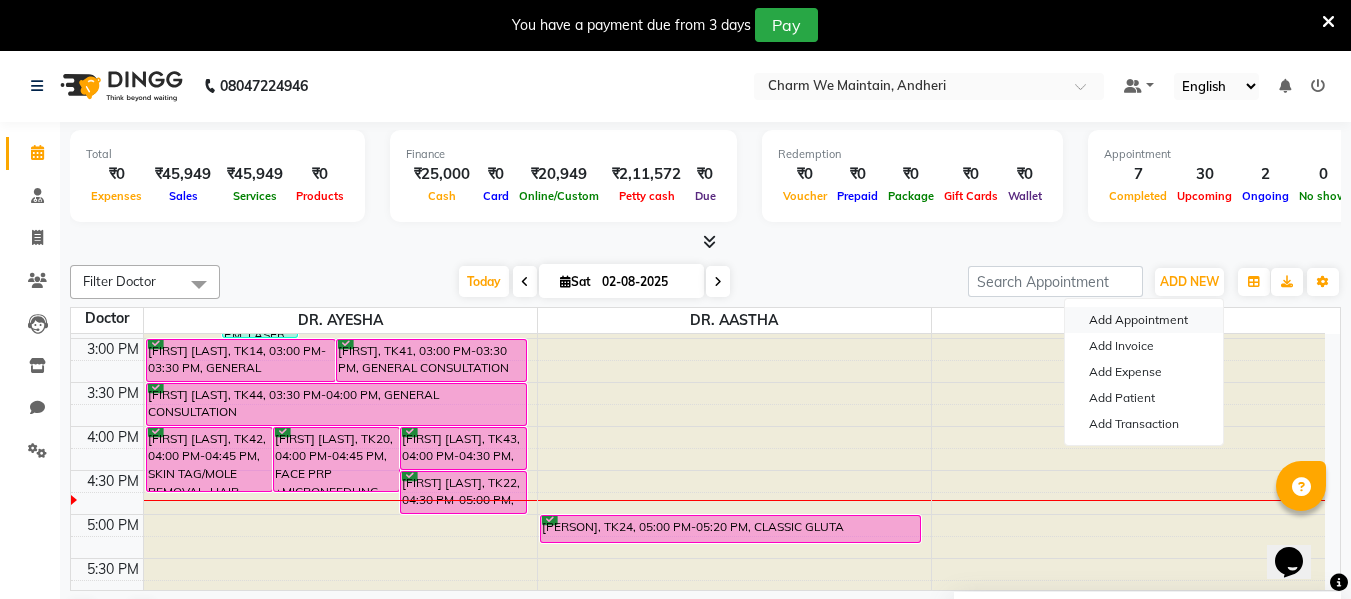 click on "Add Appointment" at bounding box center [1144, 320] 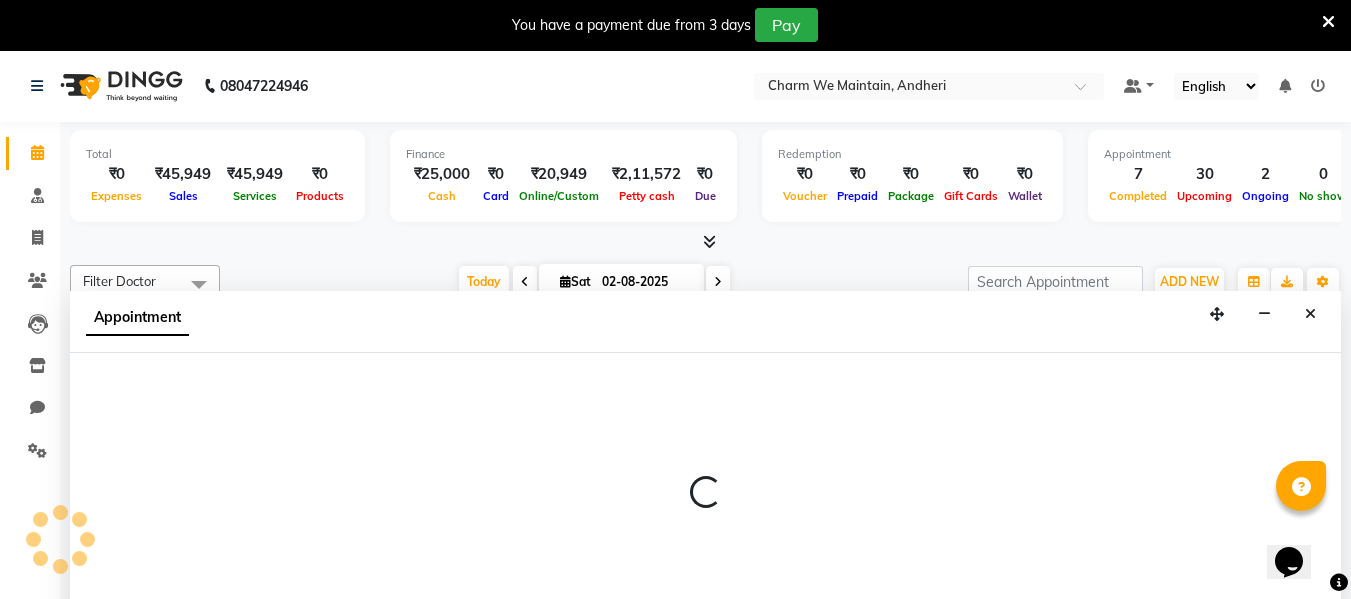 select on "540" 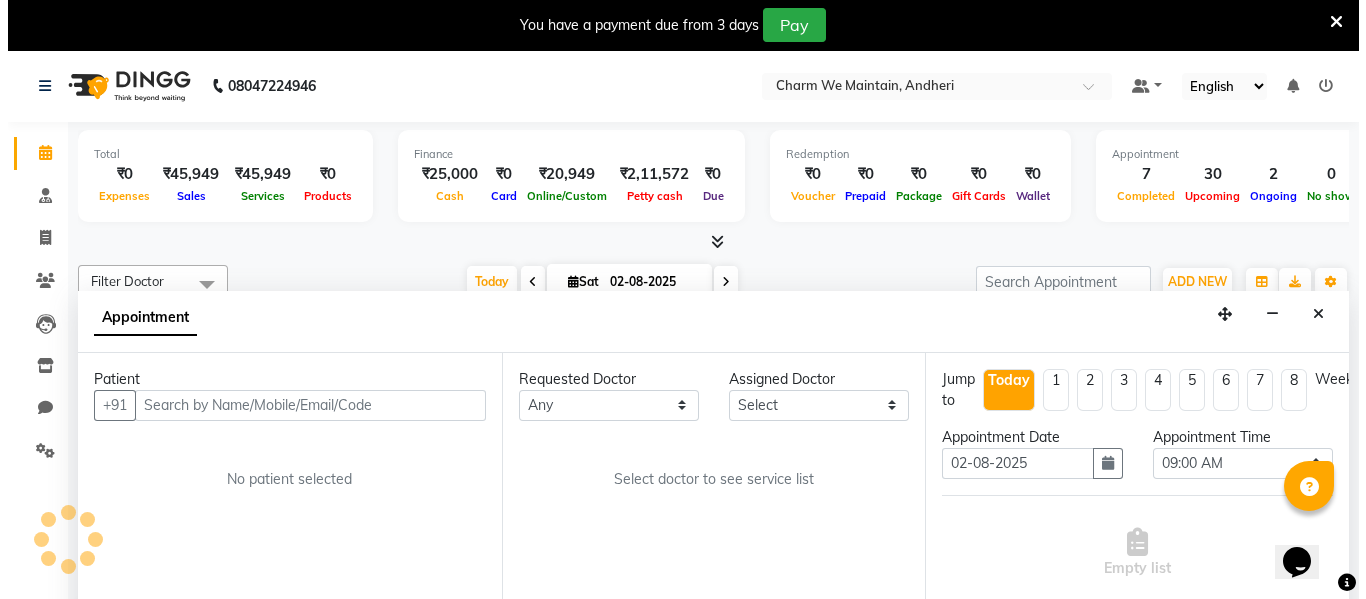 scroll, scrollTop: 51, scrollLeft: 0, axis: vertical 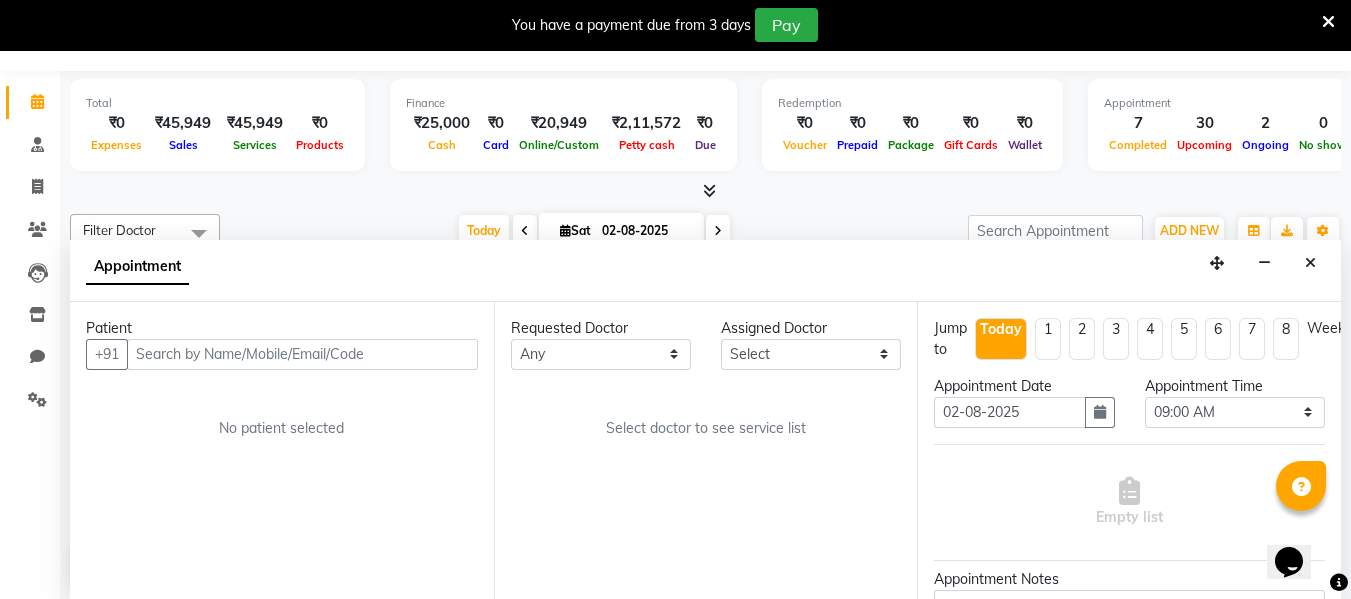 click at bounding box center (302, 354) 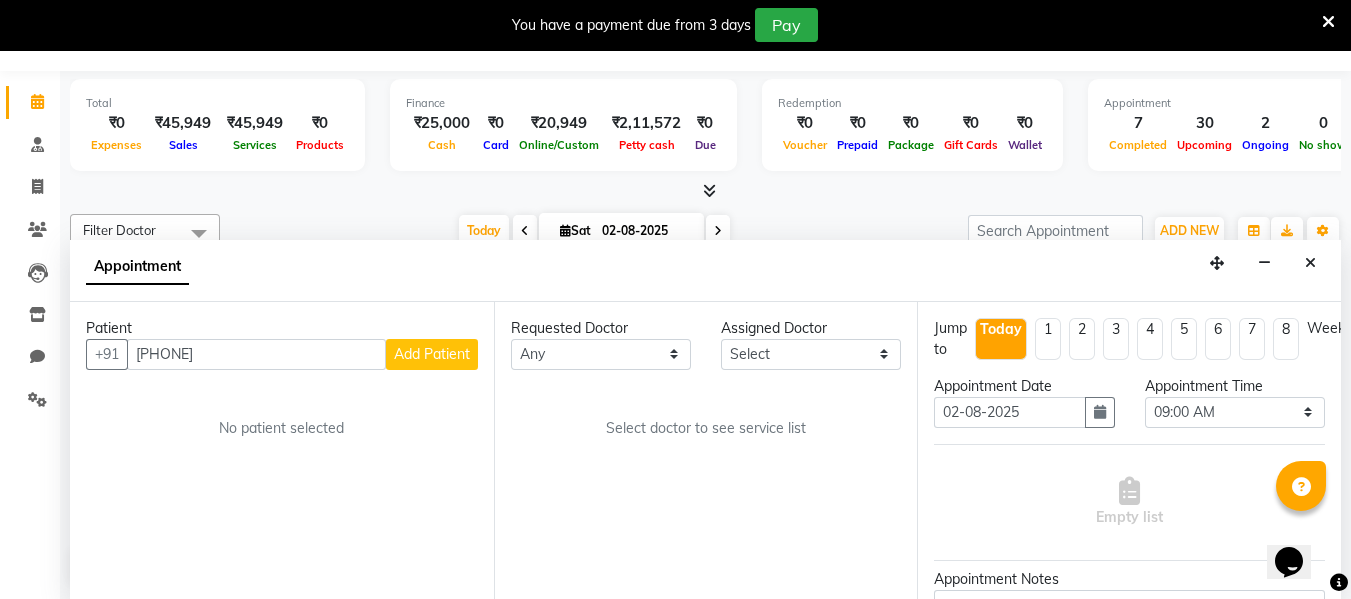 click on "[PHONE]" at bounding box center (256, 354) 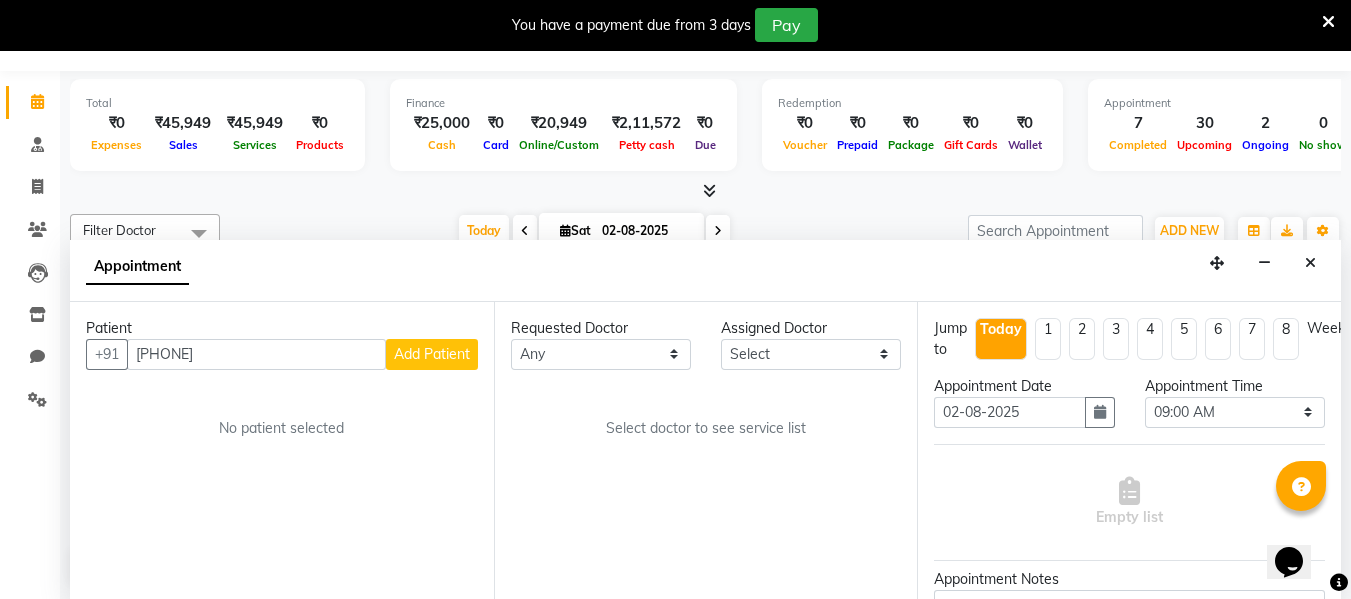 click on "[PHONE]" at bounding box center (256, 354) 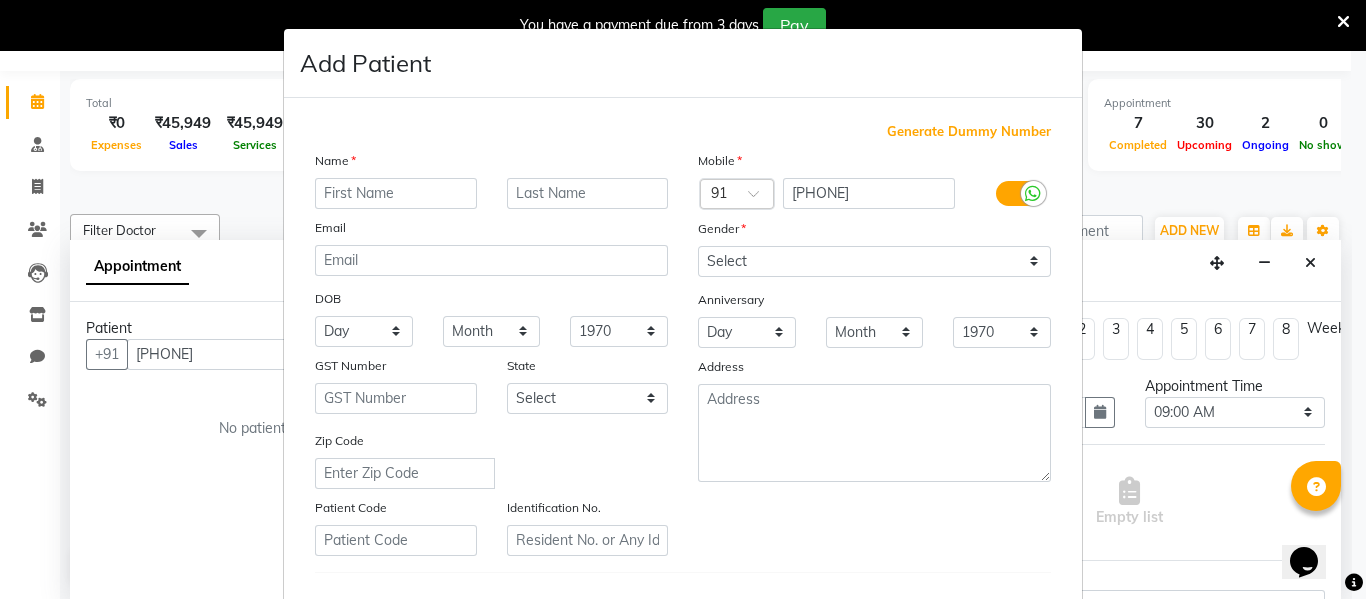 click at bounding box center [396, 193] 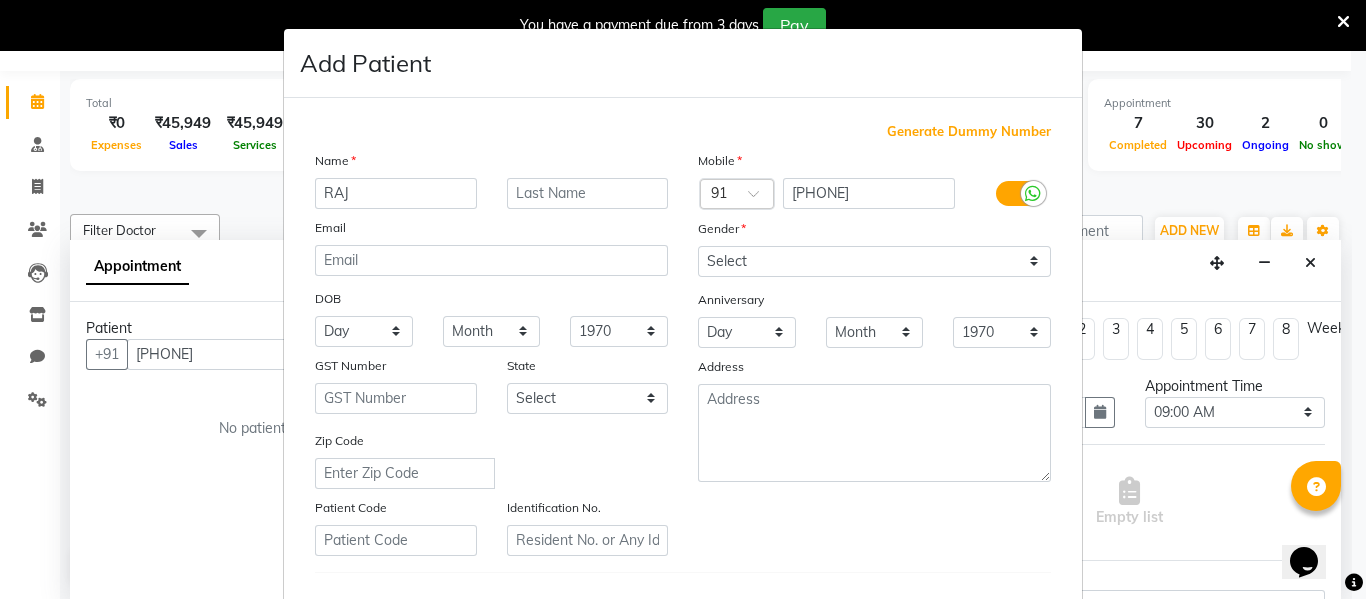type on "RAJ" 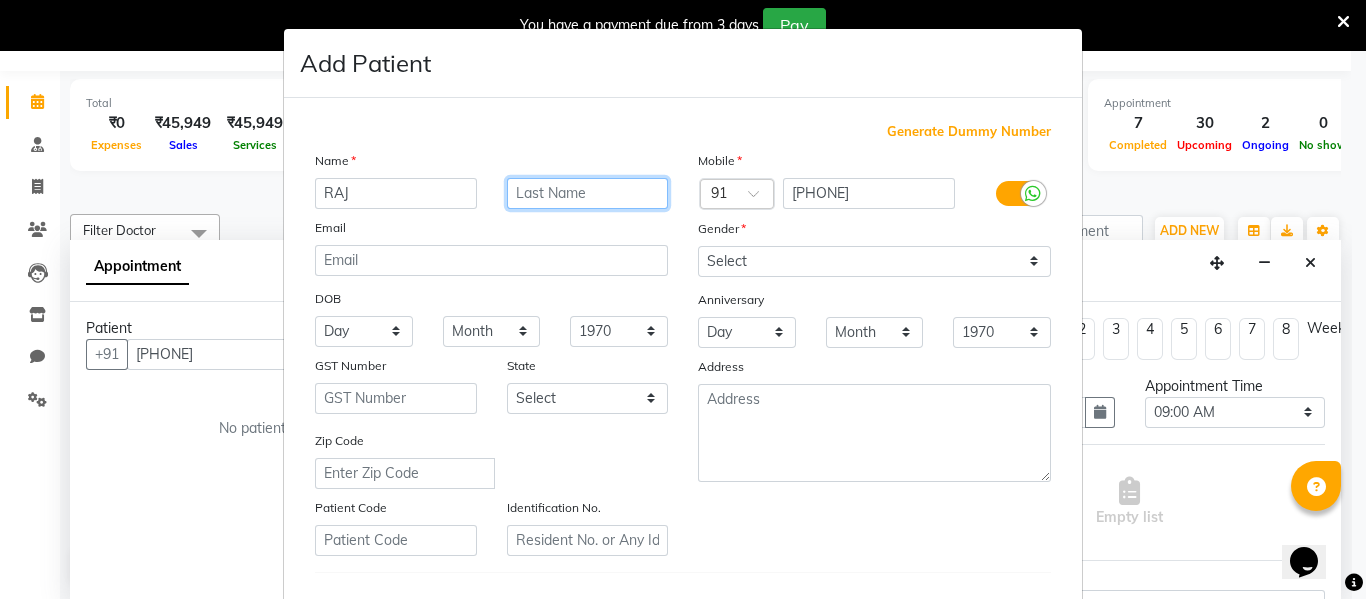 click at bounding box center [588, 193] 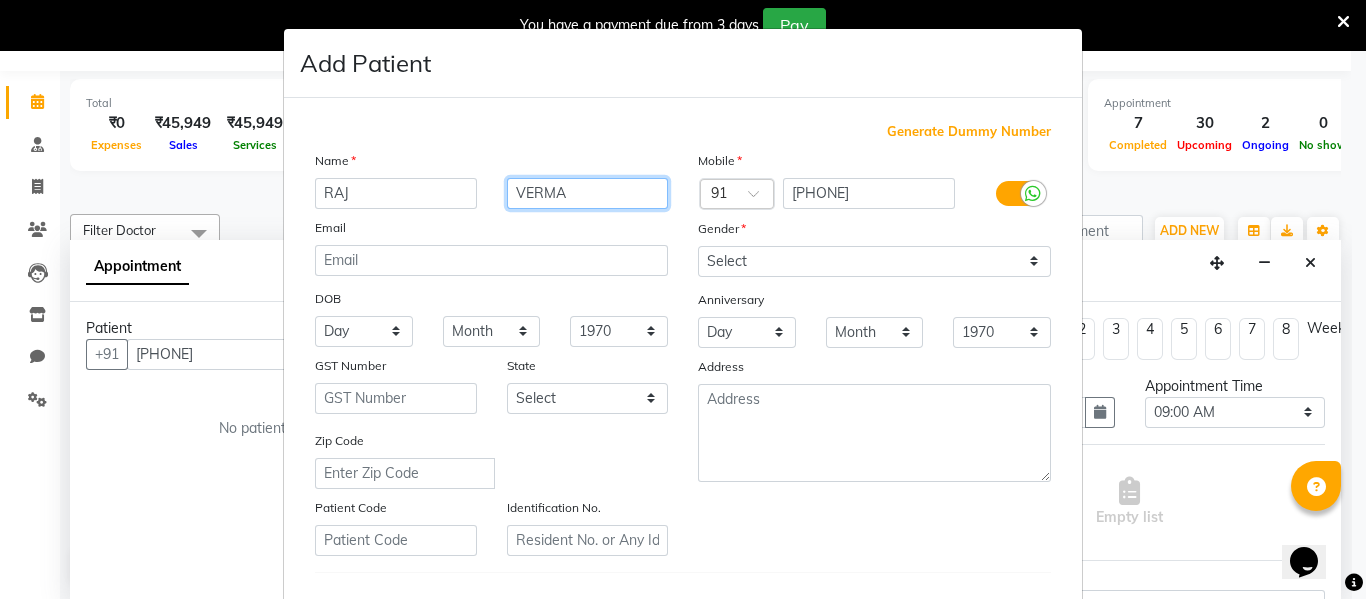 type on "VERMA" 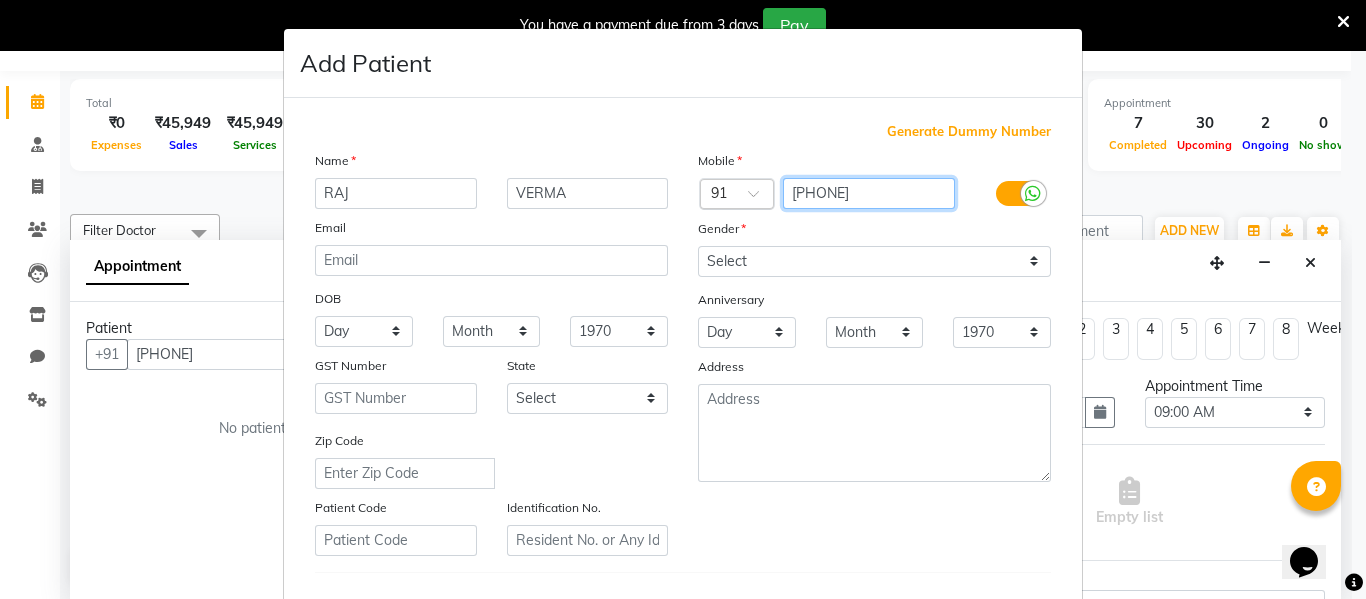 drag, startPoint x: 885, startPoint y: 187, endPoint x: 752, endPoint y: 185, distance: 133.01503 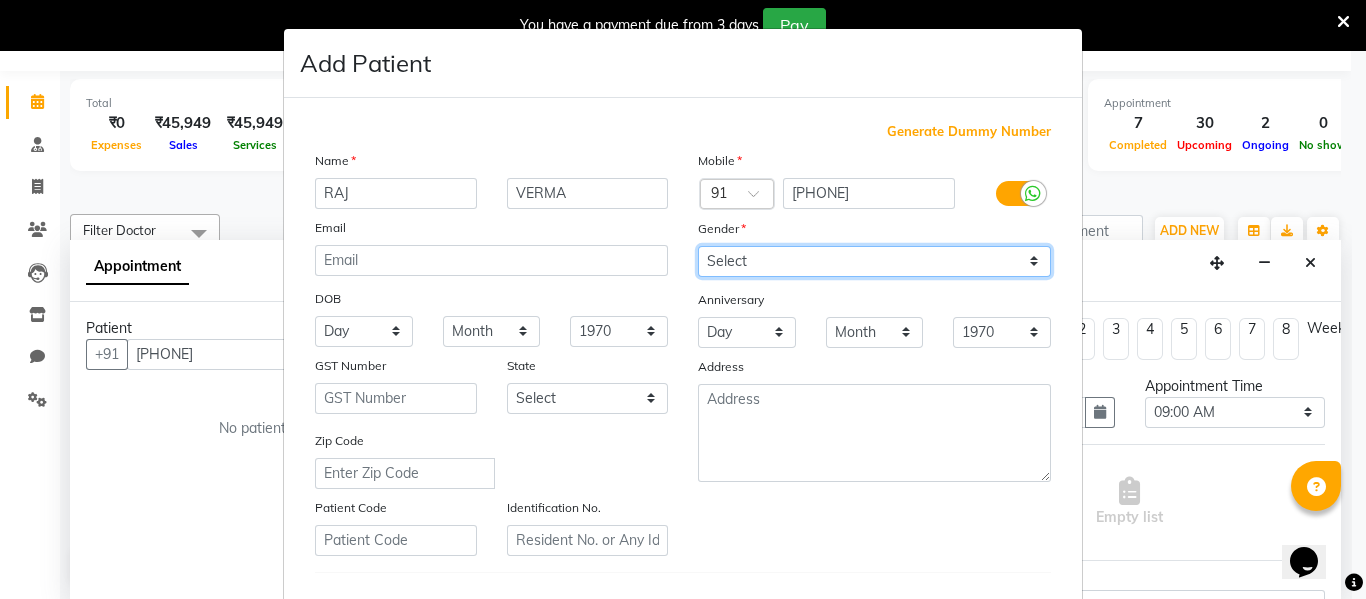 click on "Select Male Female Other Prefer Not To Say" at bounding box center [874, 261] 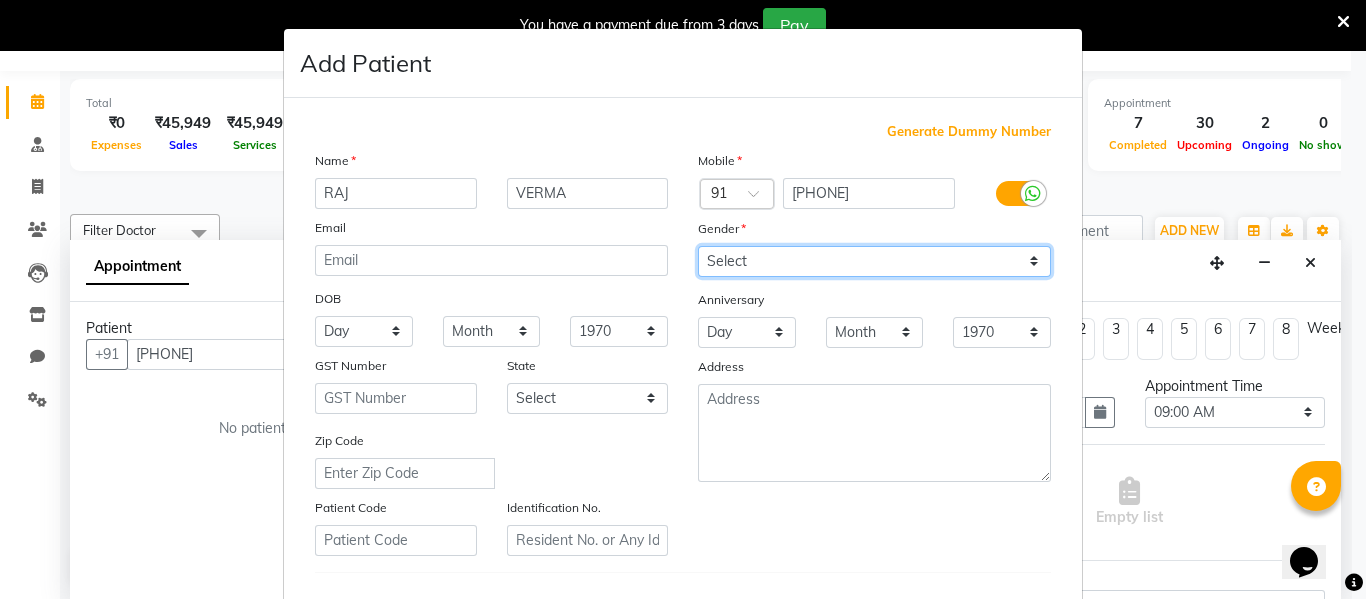 select on "male" 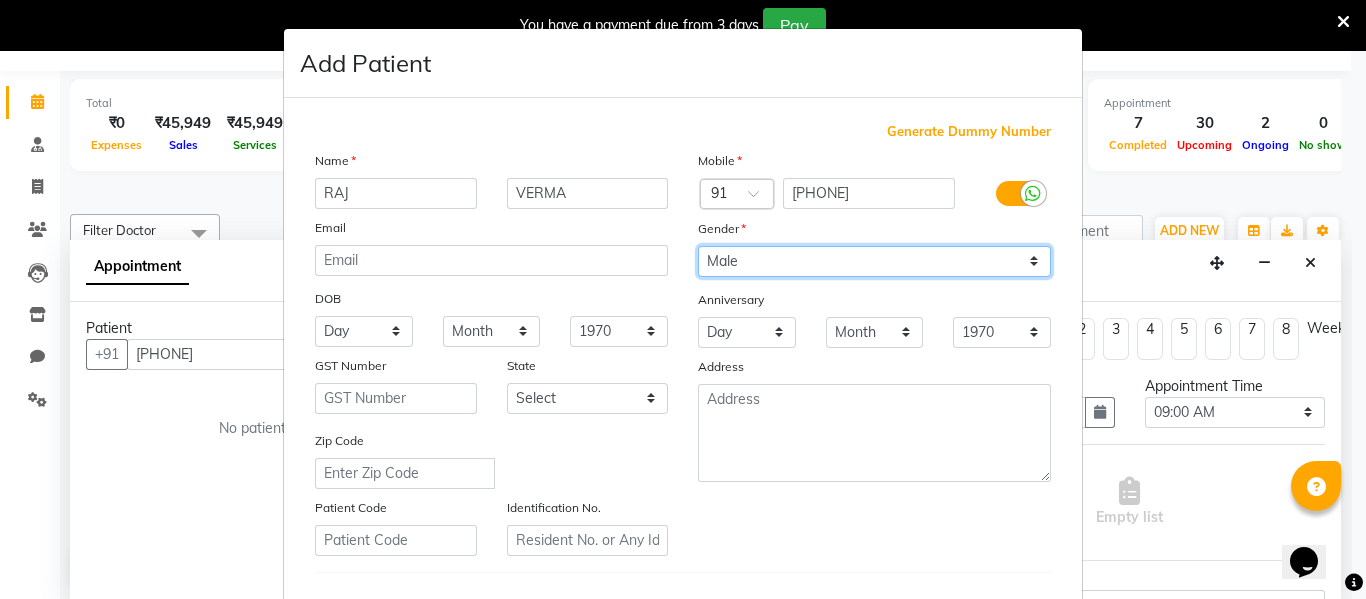 click on "Select Male Female Other Prefer Not To Say" at bounding box center (874, 261) 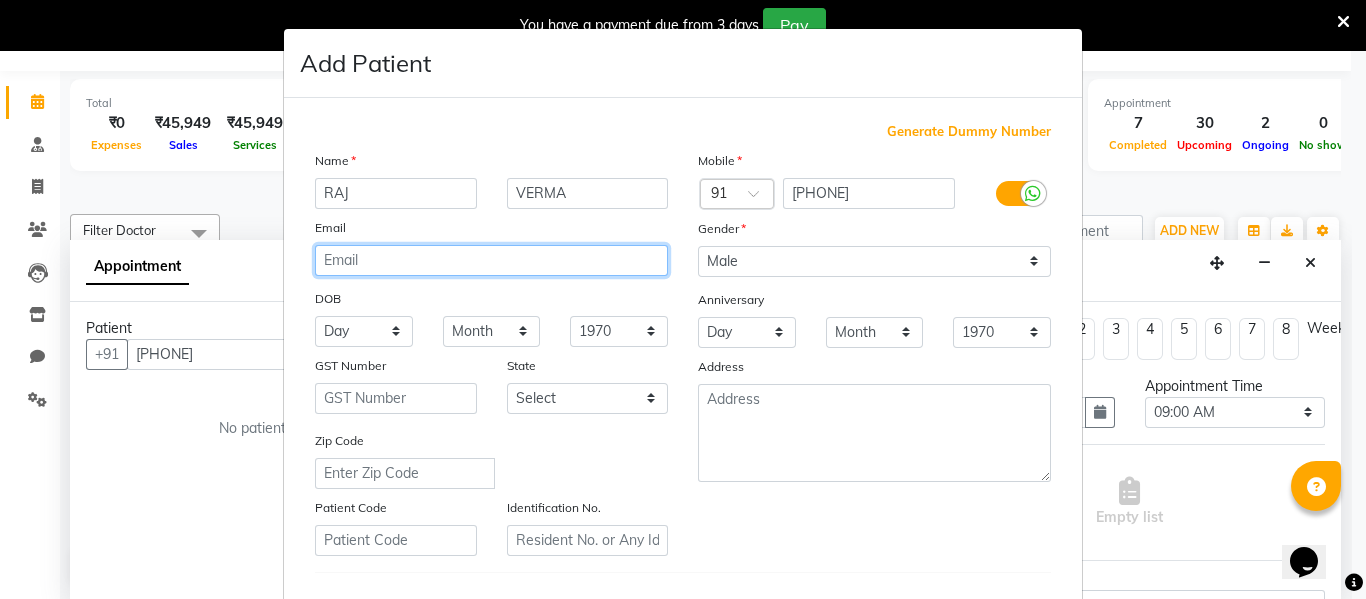 click at bounding box center (491, 260) 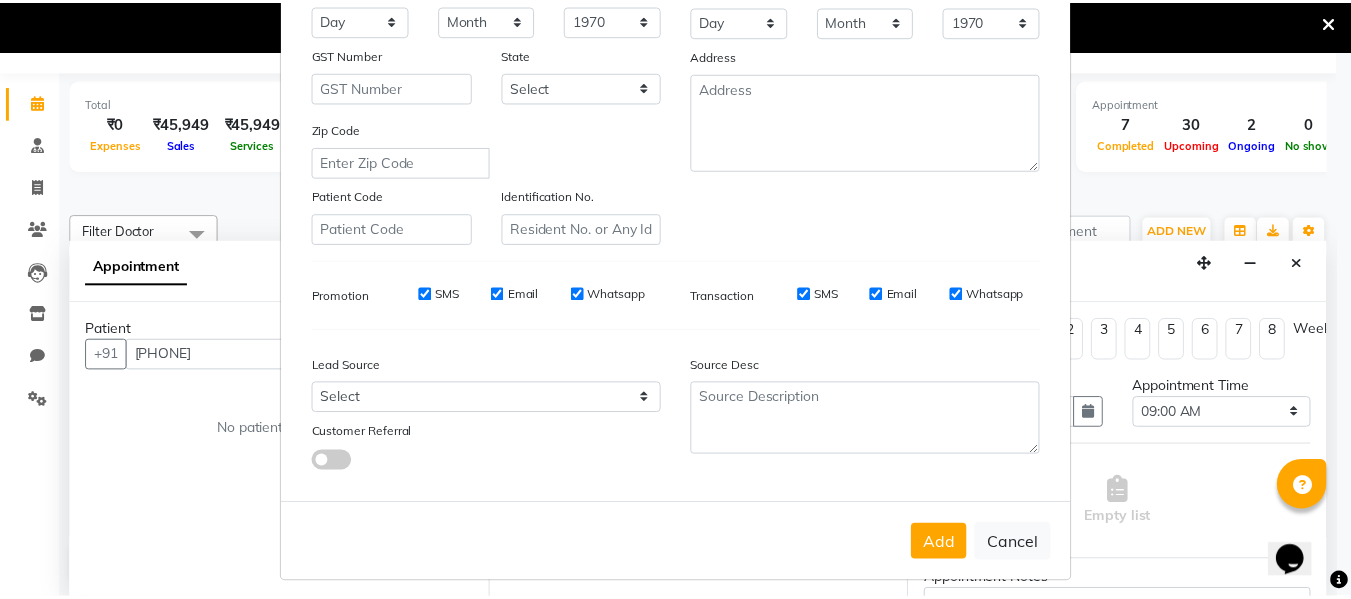 scroll, scrollTop: 324, scrollLeft: 0, axis: vertical 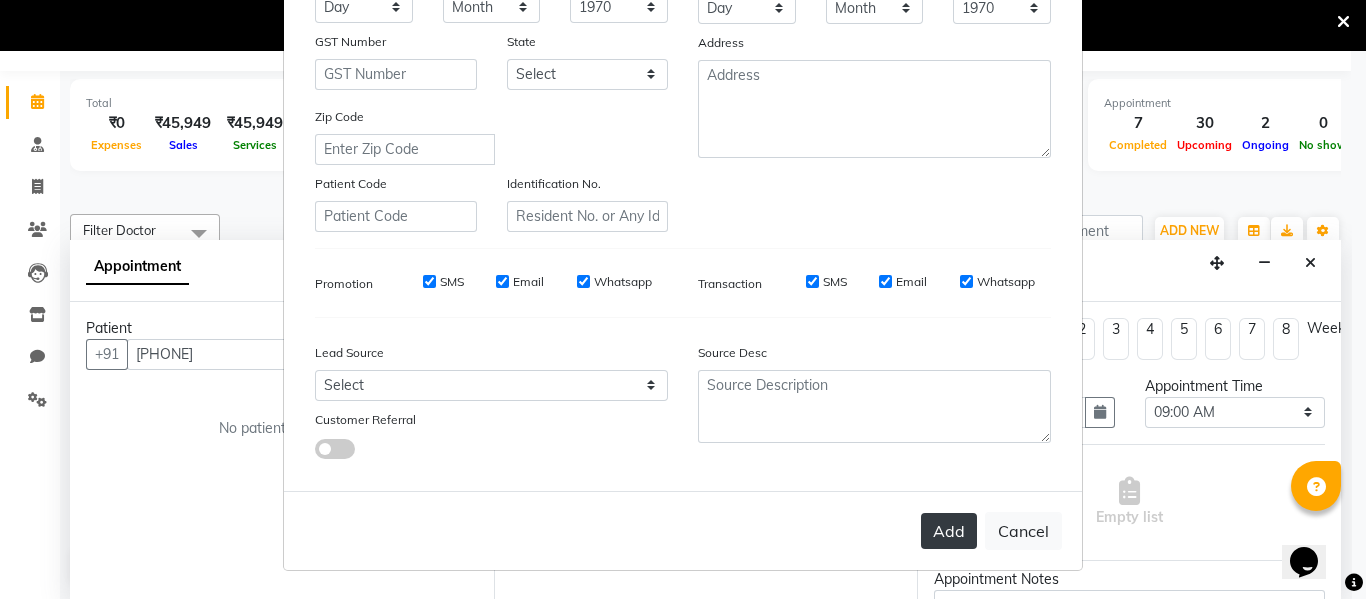type on "[EMAIL]" 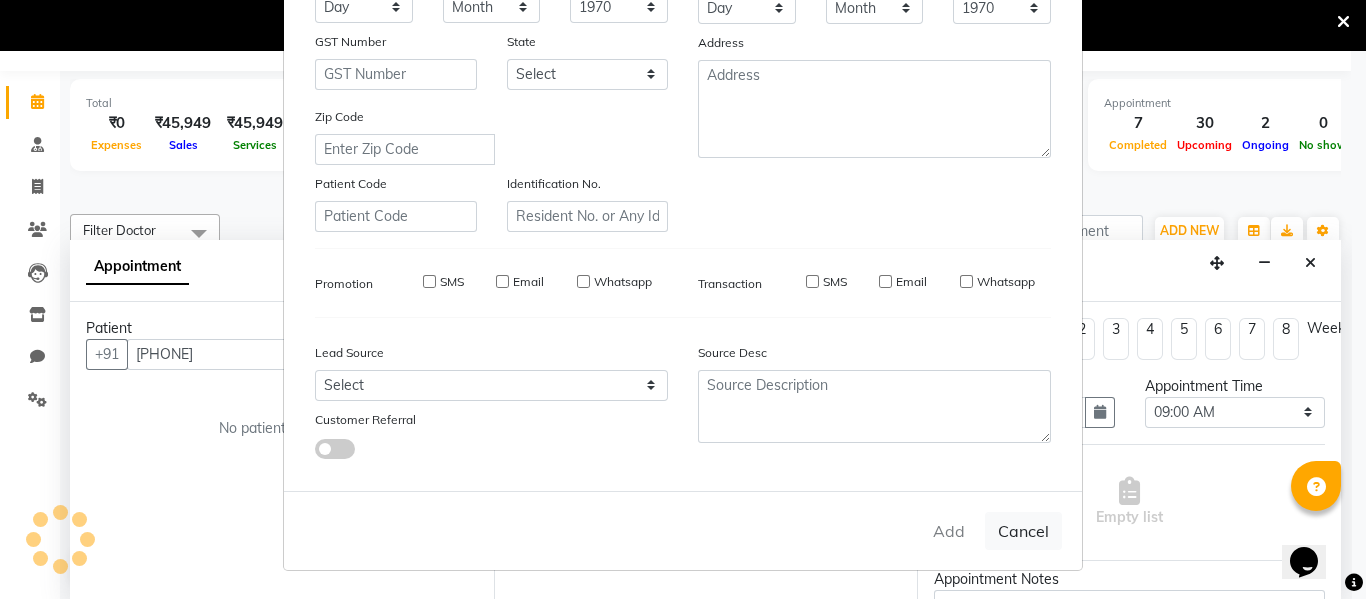 type 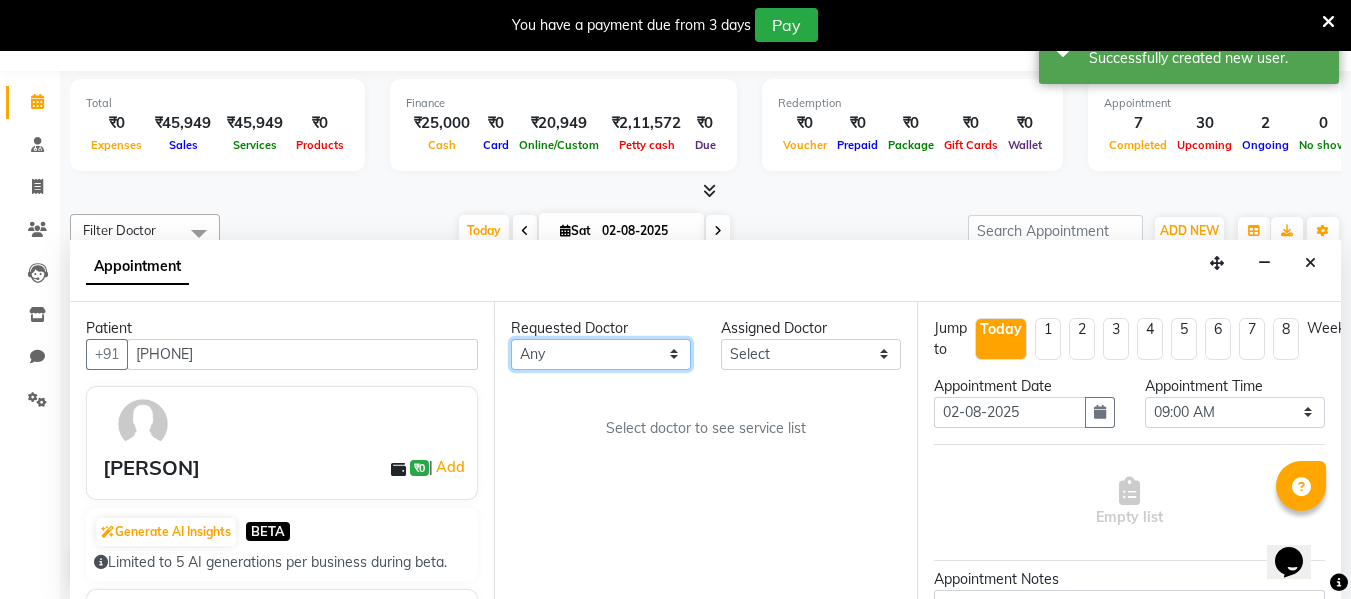 click on "Any Dr. [PERSON] Dr. [PERSON] Dr. [PERSON]" at bounding box center [601, 354] 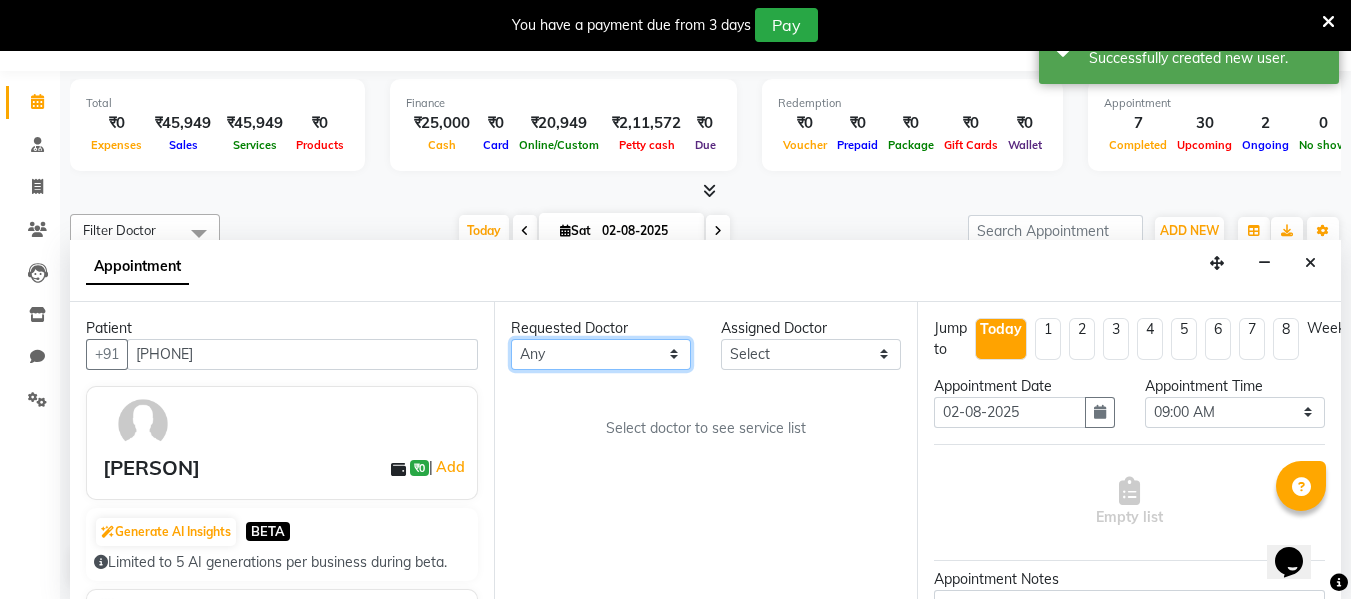 select on "86210" 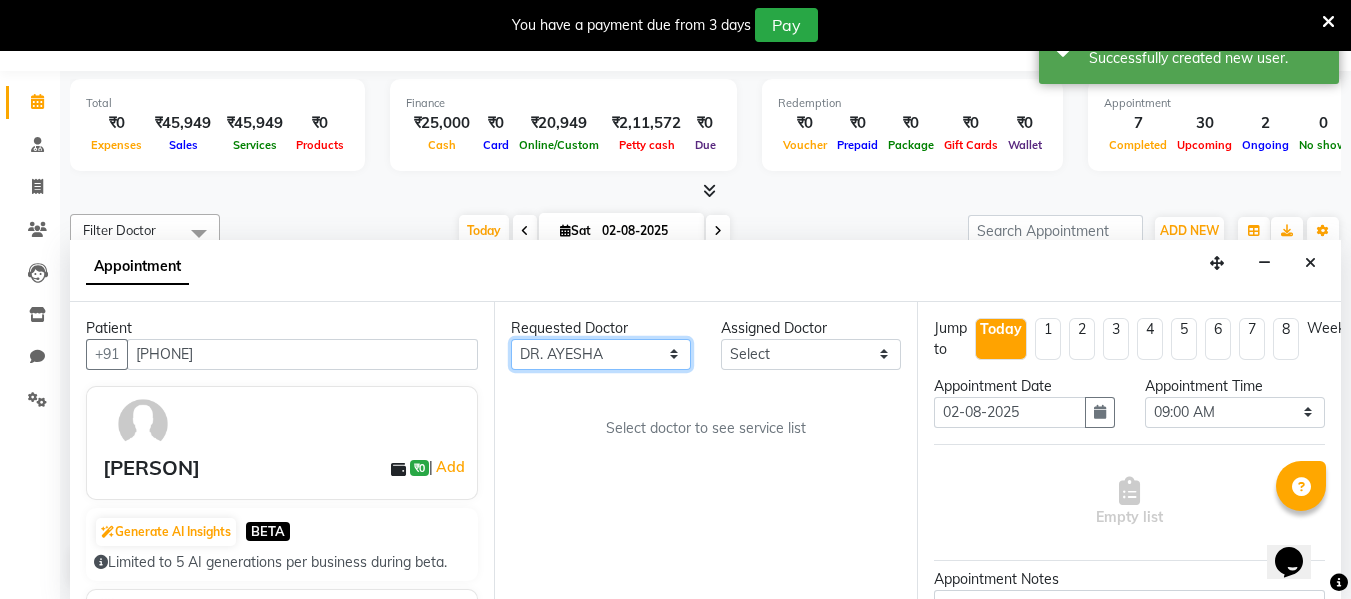 click on "Any Dr. [PERSON] Dr. [PERSON] Dr. [PERSON]" at bounding box center (601, 354) 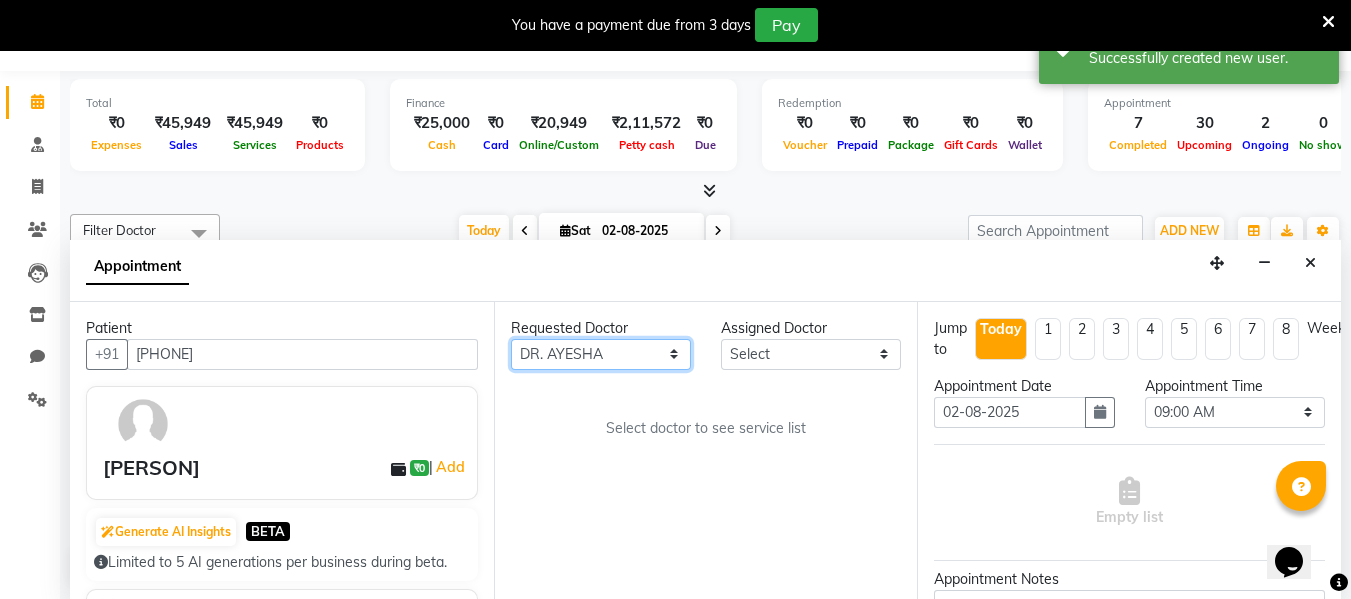 select on "86210" 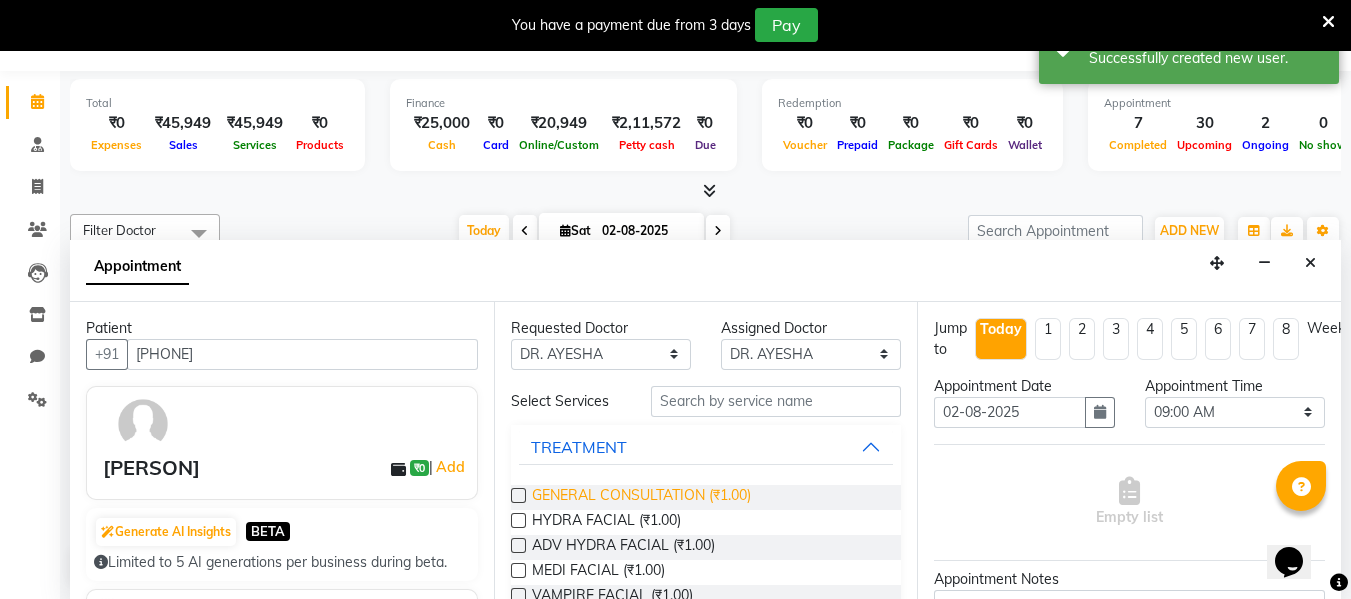 click on "GENERAL CONSULTATION (₹1.00)" at bounding box center [641, 497] 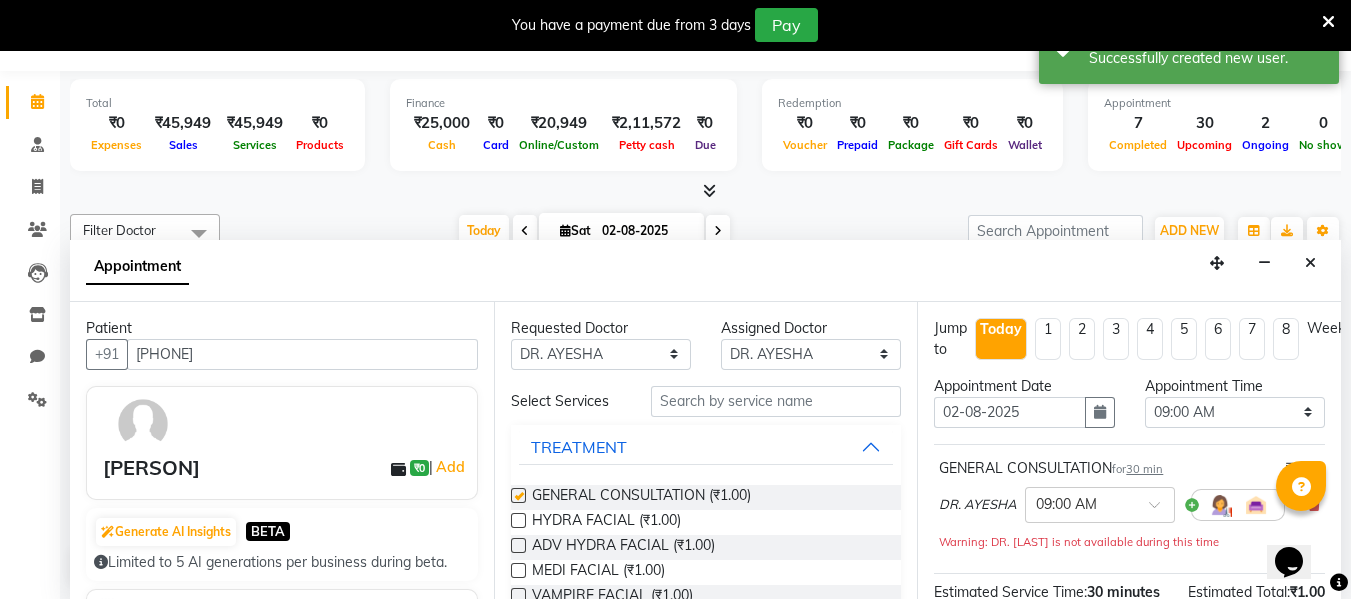 checkbox on "false" 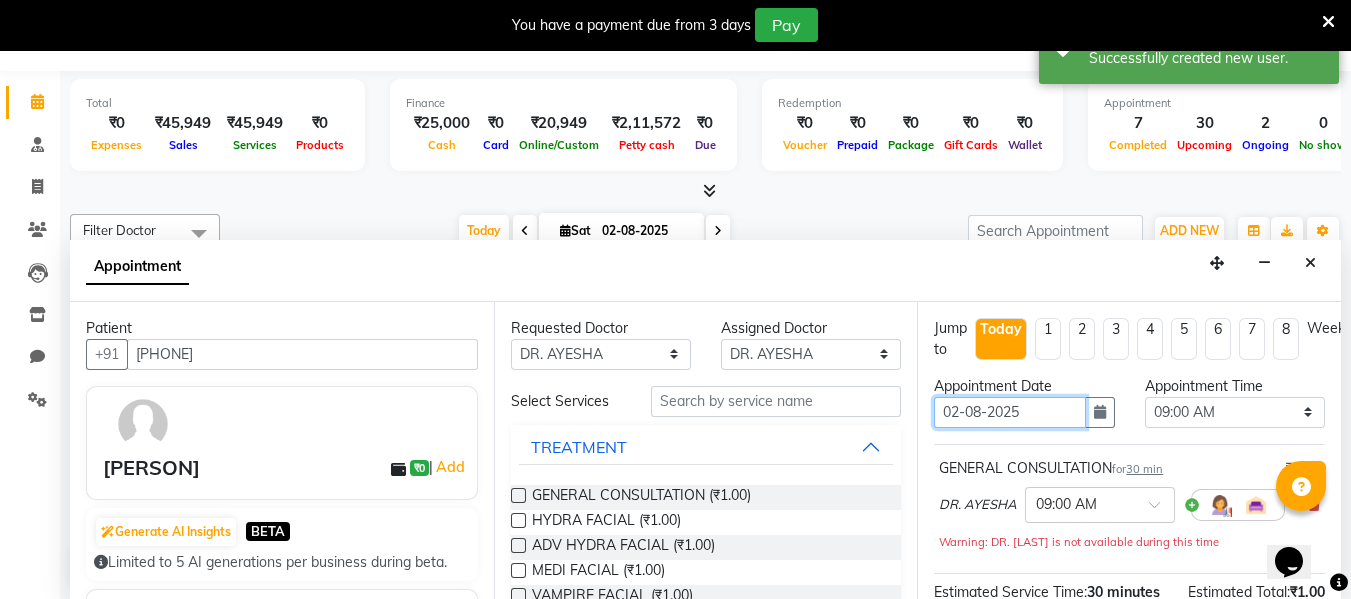 click on "02-08-2025" at bounding box center [1009, 412] 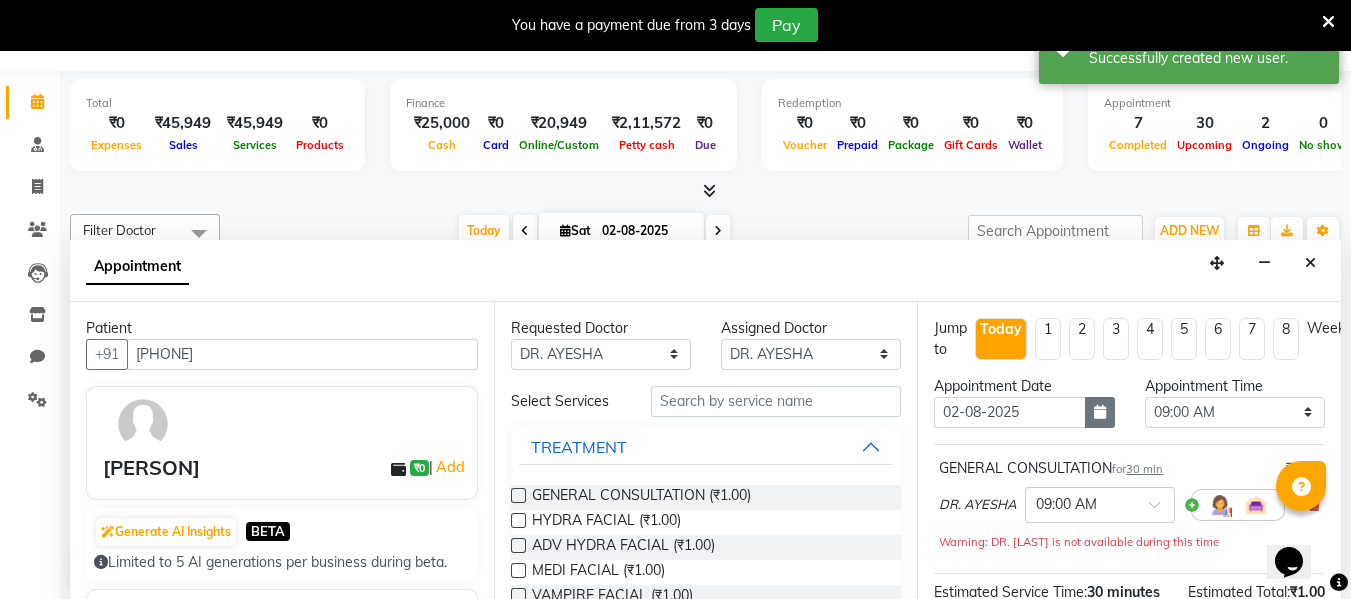 click at bounding box center [1100, 412] 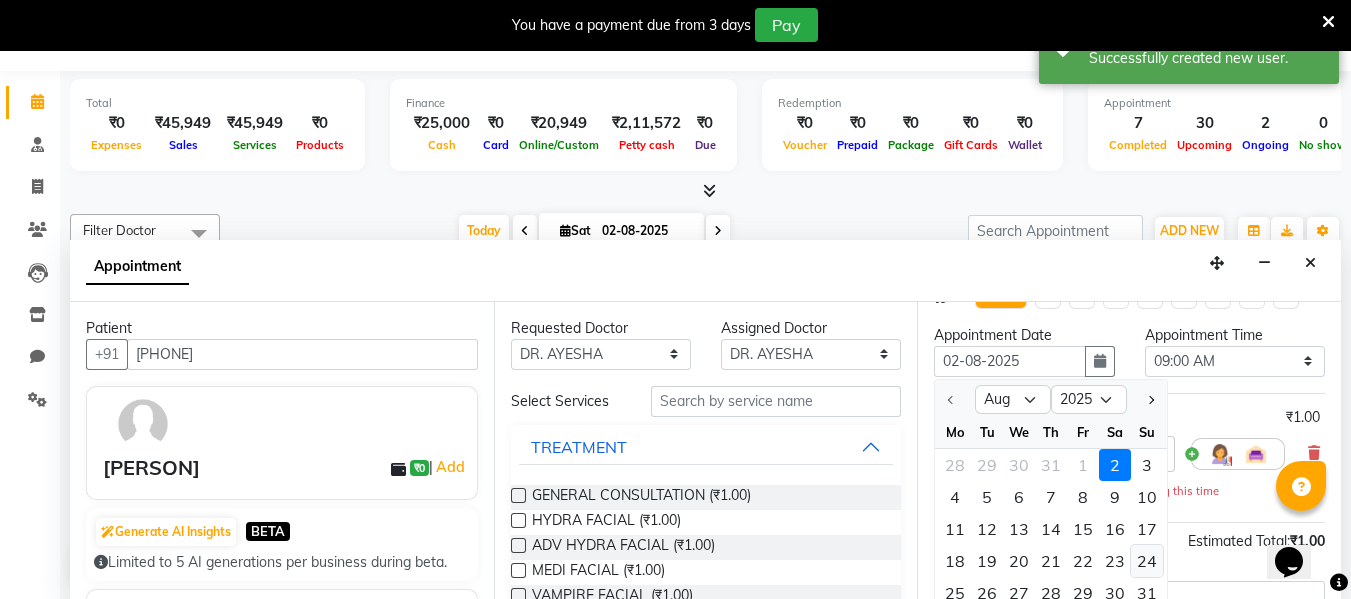 scroll, scrollTop: 100, scrollLeft: 0, axis: vertical 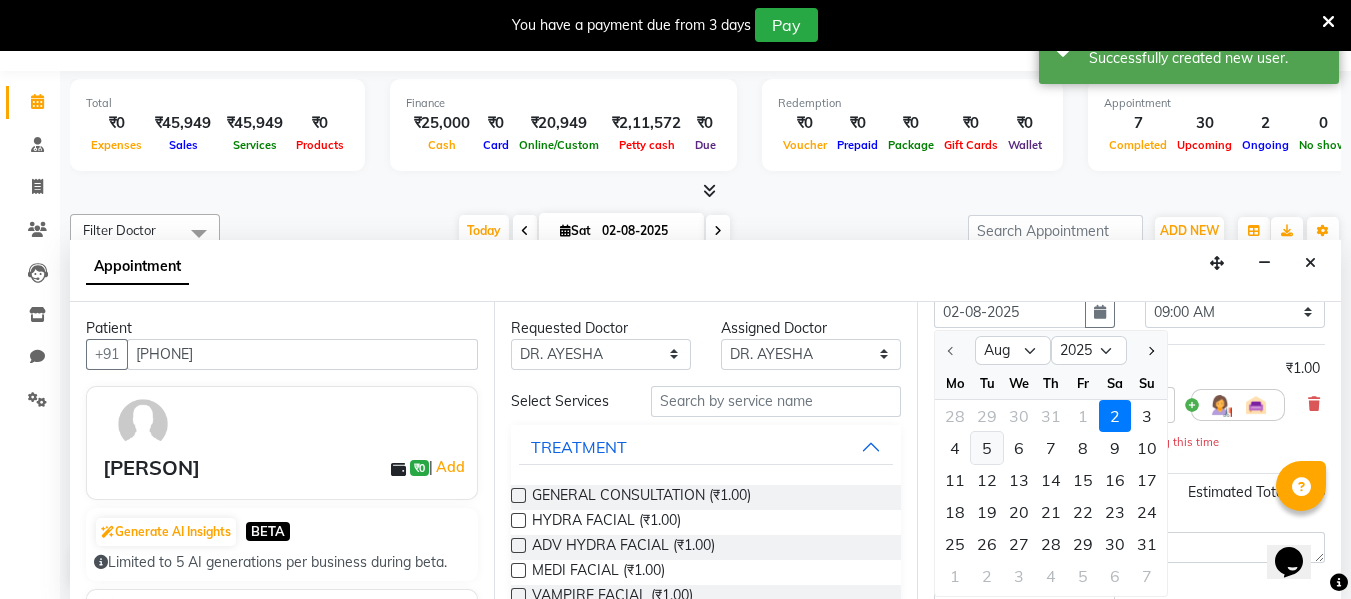 click on "5" at bounding box center (987, 448) 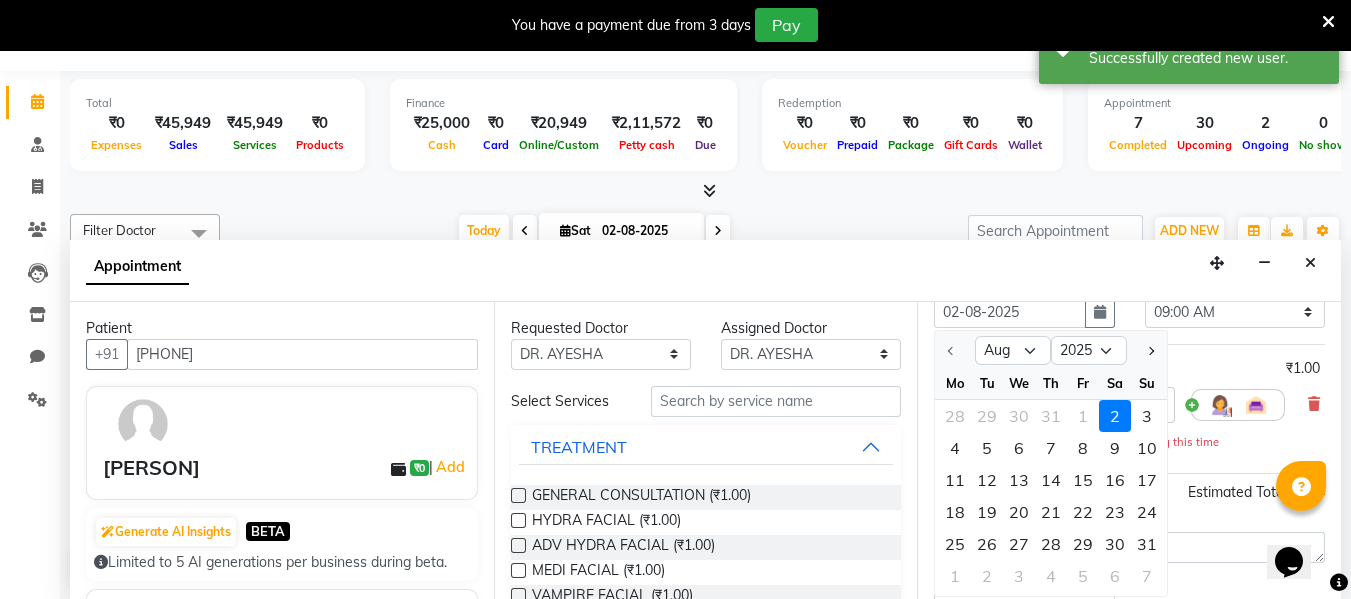 type on "05-08-2025" 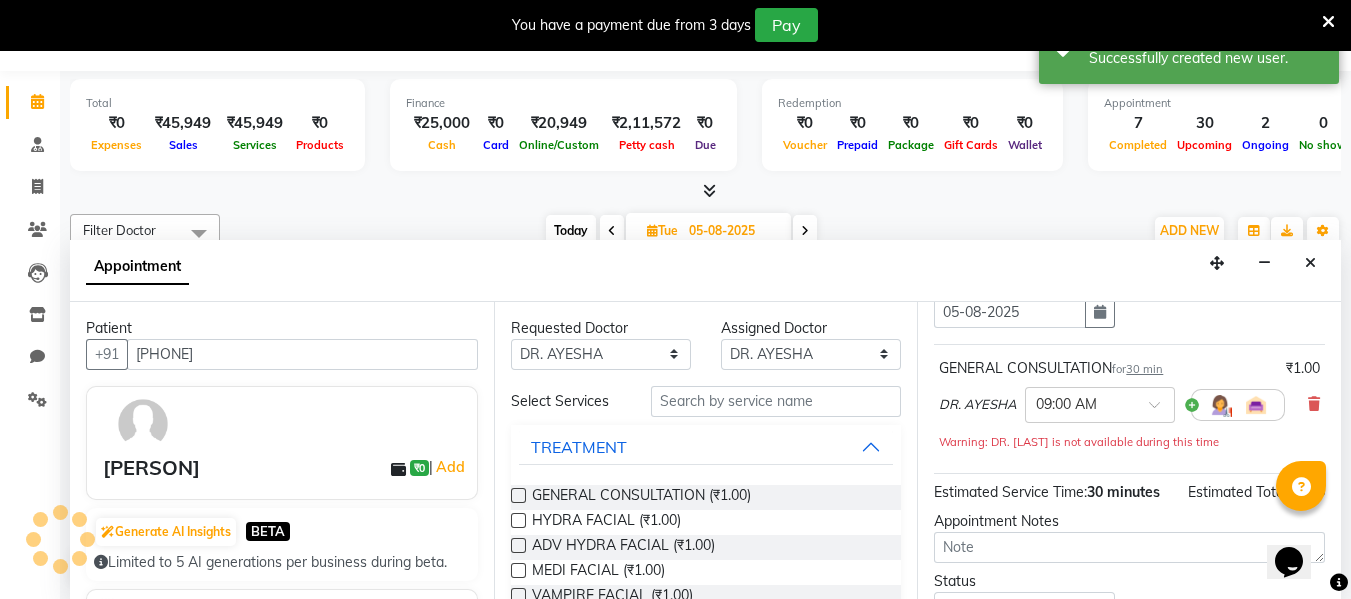scroll, scrollTop: 705, scrollLeft: 0, axis: vertical 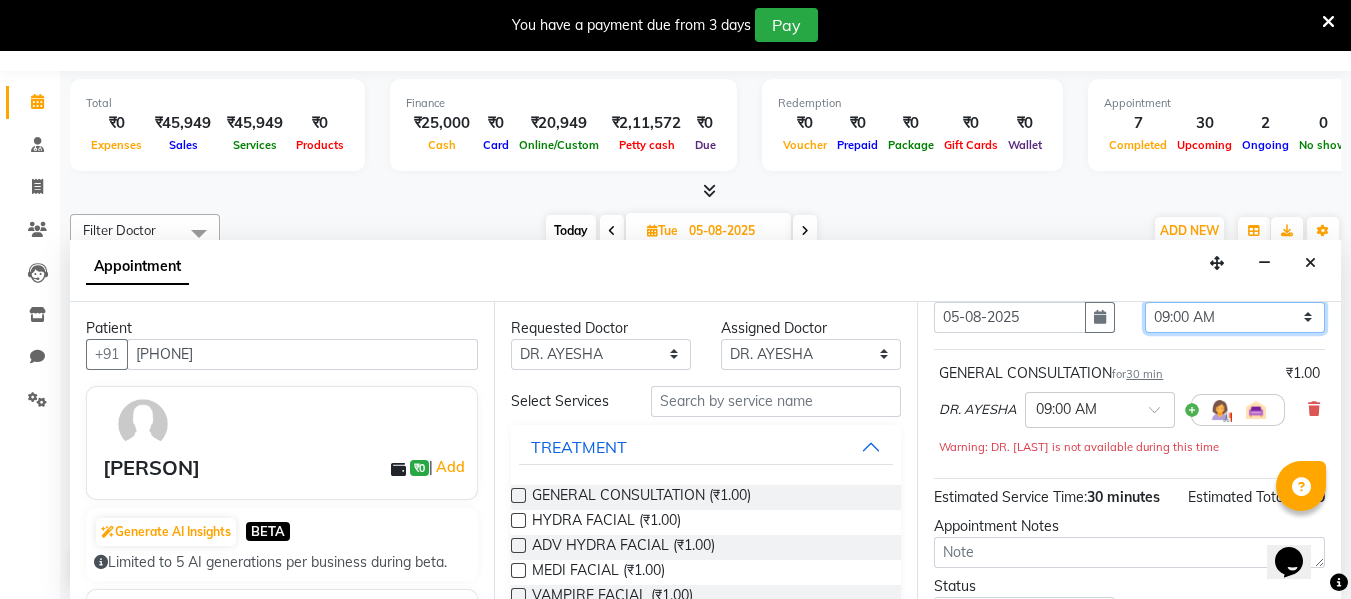 click on "Select 09:00 AM 09:15 AM 09:30 AM 09:45 AM 10:00 AM 10:15 AM 10:30 AM 10:45 AM 11:00 AM 11:15 AM 11:30 AM 11:45 AM 12:00 PM 12:15 PM 12:30 PM 12:45 PM 01:00 PM 01:15 PM 01:30 PM 01:45 PM 02:00 PM 02:15 PM 02:30 PM 02:45 PM 03:00 PM 03:15 PM 03:30 PM 03:45 PM 04:00 PM 04:15 PM 04:30 PM 04:45 PM 05:00 PM 05:15 PM 05:30 PM 05:45 PM 06:00 PM 06:15 PM 06:30 PM 06:45 PM 07:00 PM 07:15 PM 07:30 PM 07:45 PM 08:00 PM 08:15 PM 08:30 PM 08:45 PM 09:00 PM 09:15 PM 09:30 PM 09:45 PM 10:00 PM" at bounding box center (1235, 317) 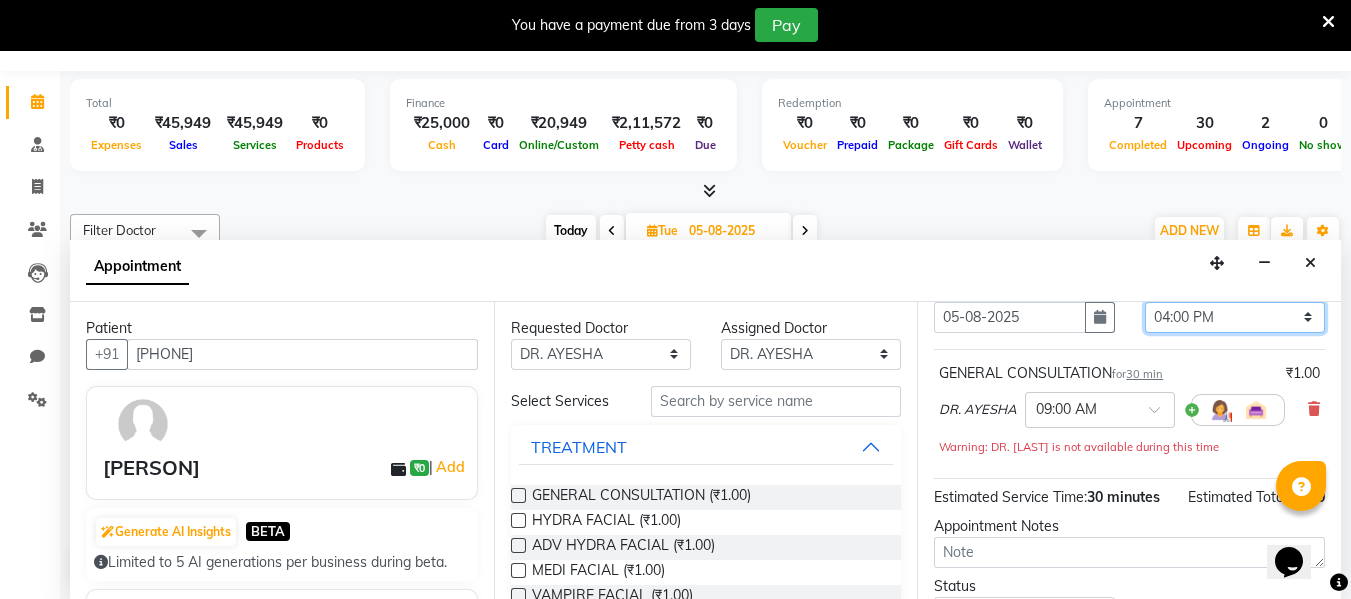 click on "Select 09:00 AM 09:15 AM 09:30 AM 09:45 AM 10:00 AM 10:15 AM 10:30 AM 10:45 AM 11:00 AM 11:15 AM 11:30 AM 11:45 AM 12:00 PM 12:15 PM 12:30 PM 12:45 PM 01:00 PM 01:15 PM 01:30 PM 01:45 PM 02:00 PM 02:15 PM 02:30 PM 02:45 PM 03:00 PM 03:15 PM 03:30 PM 03:45 PM 04:00 PM 04:15 PM 04:30 PM 04:45 PM 05:00 PM 05:15 PM 05:30 PM 05:45 PM 06:00 PM 06:15 PM 06:30 PM 06:45 PM 07:00 PM 07:15 PM 07:30 PM 07:45 PM 08:00 PM 08:15 PM 08:30 PM 08:45 PM 09:00 PM 09:15 PM 09:30 PM 09:45 PM 10:00 PM" at bounding box center [1235, 317] 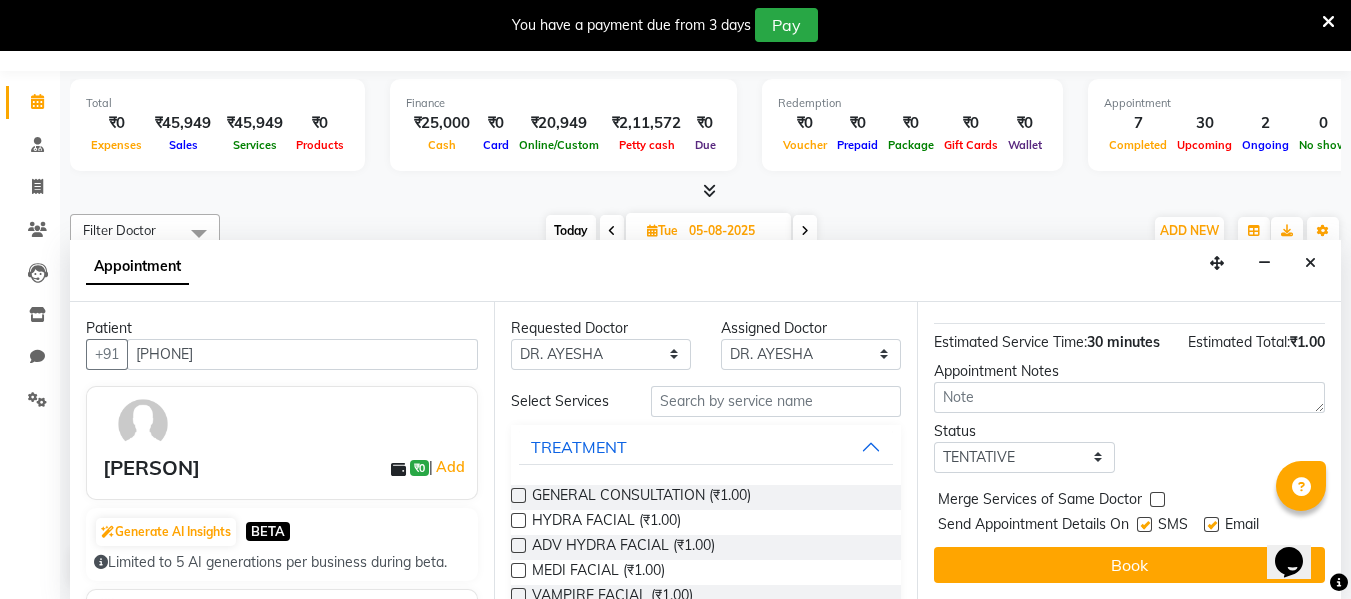 scroll, scrollTop: 286, scrollLeft: 0, axis: vertical 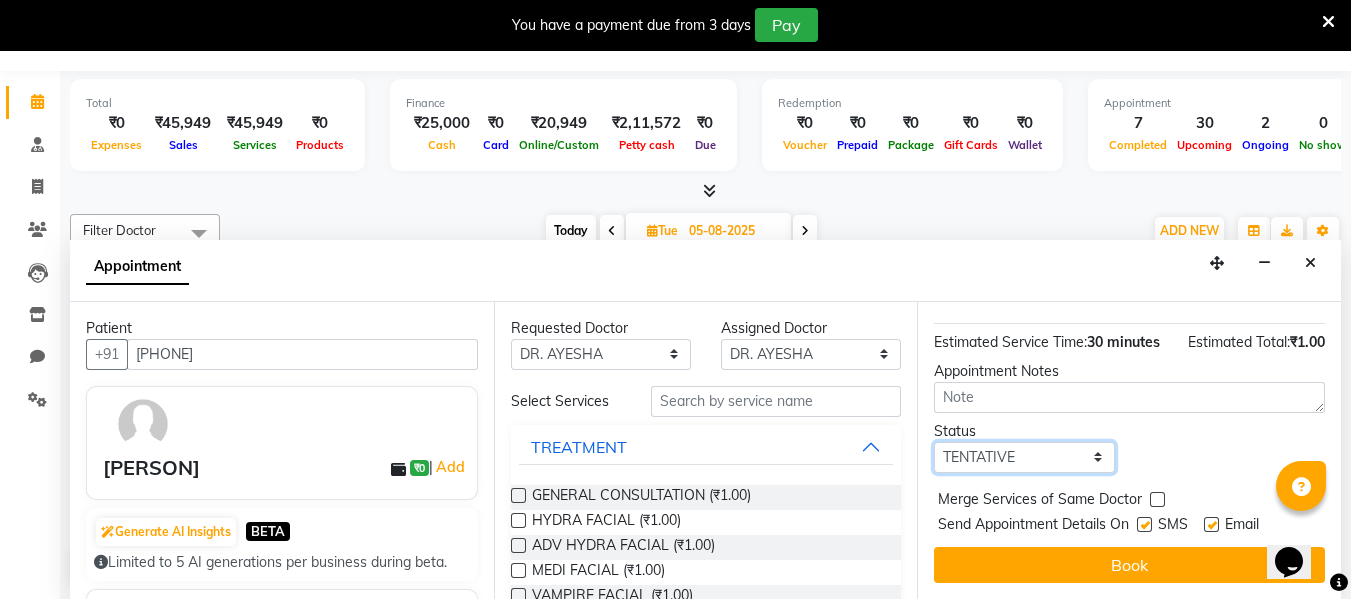 click on "Select TENTATIVE CONFIRM UPCOMING" at bounding box center [1024, 457] 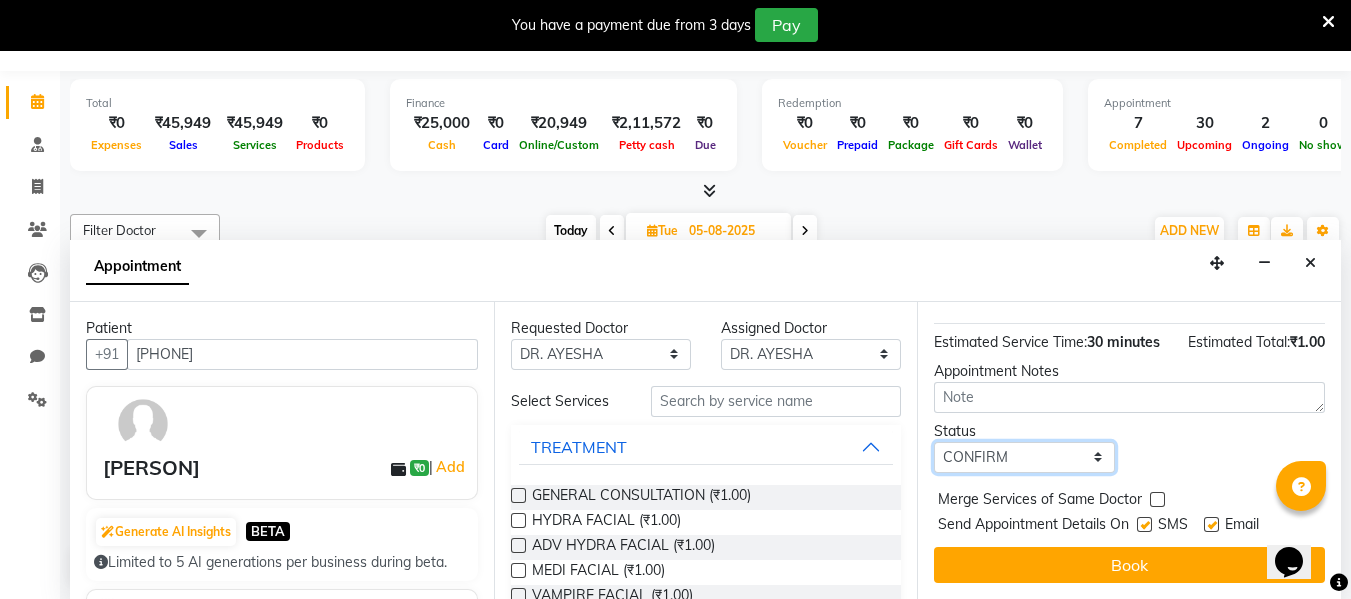 click on "Select TENTATIVE CONFIRM UPCOMING" at bounding box center (1024, 457) 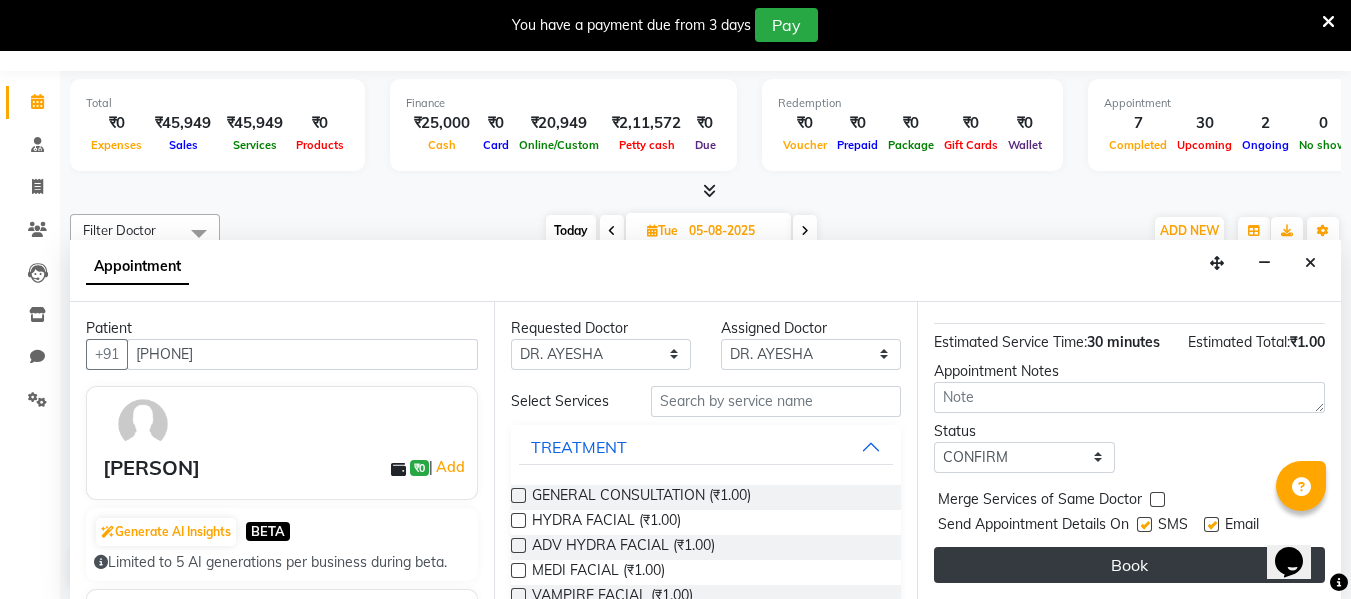 click on "Book" at bounding box center (1129, 565) 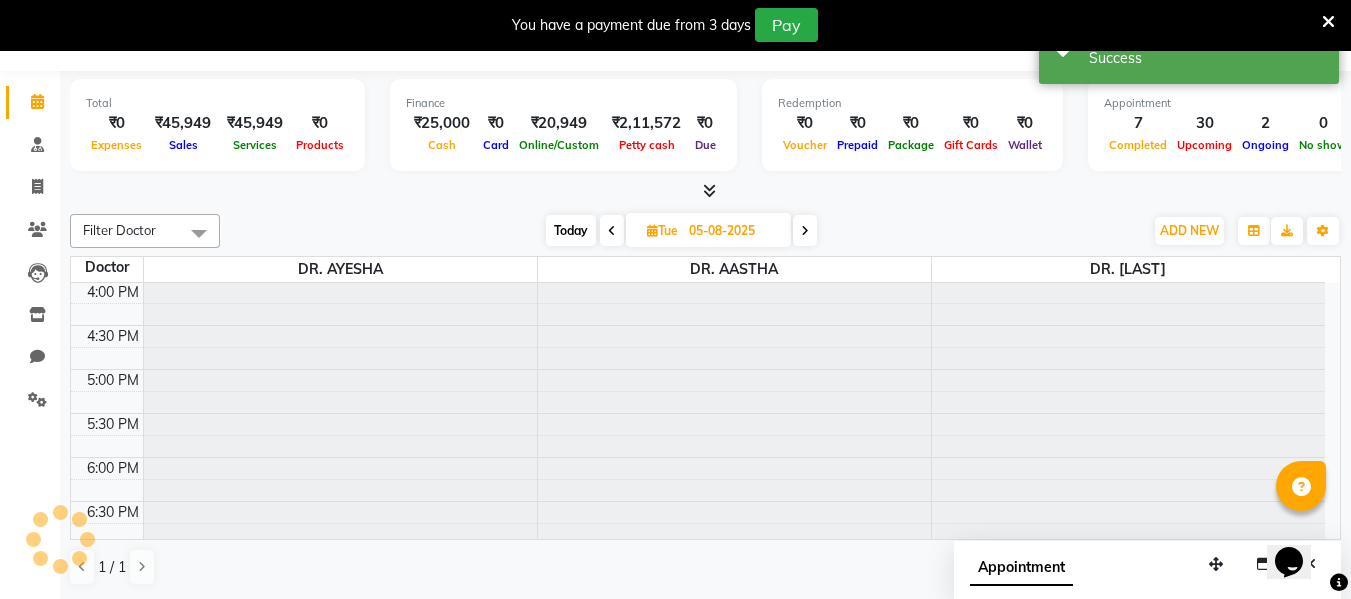 scroll, scrollTop: 0, scrollLeft: 0, axis: both 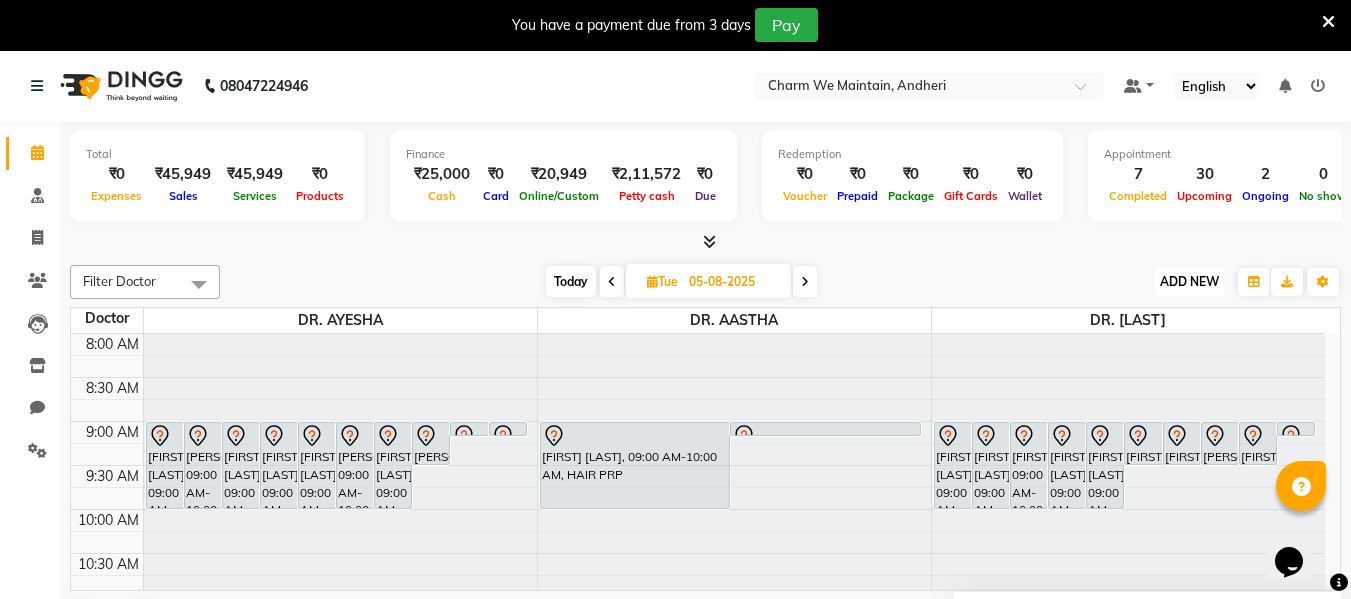 click on "ADD NEW Toggle Dropdown" at bounding box center [1189, 282] 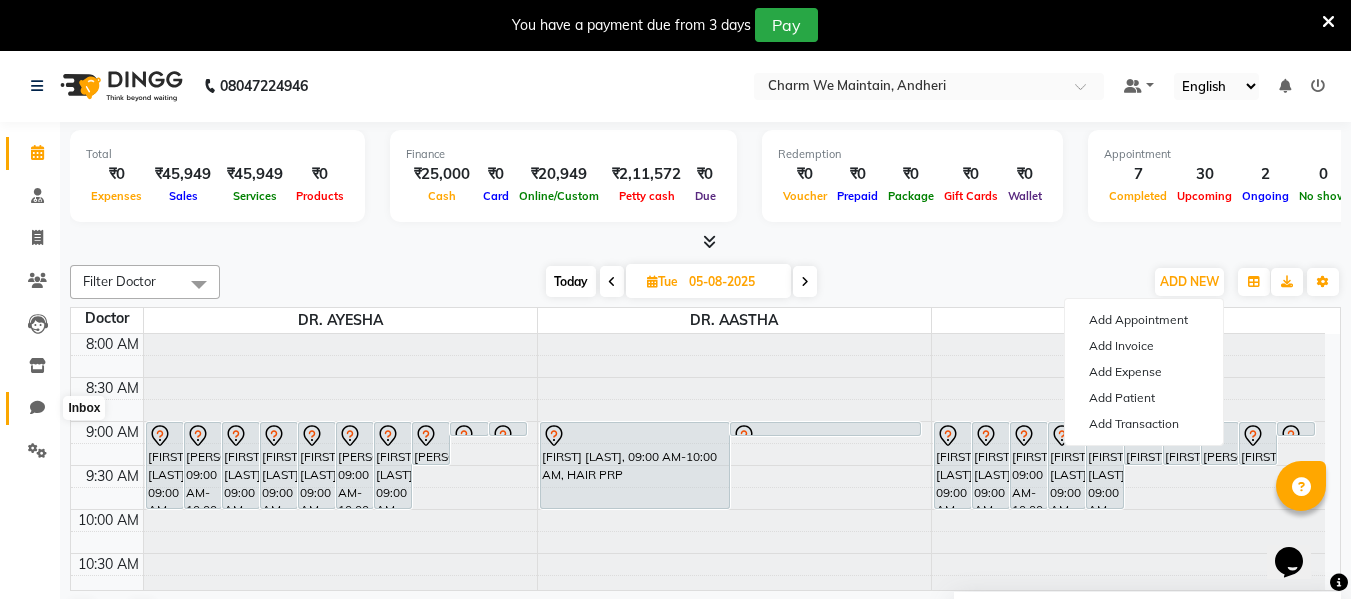 click 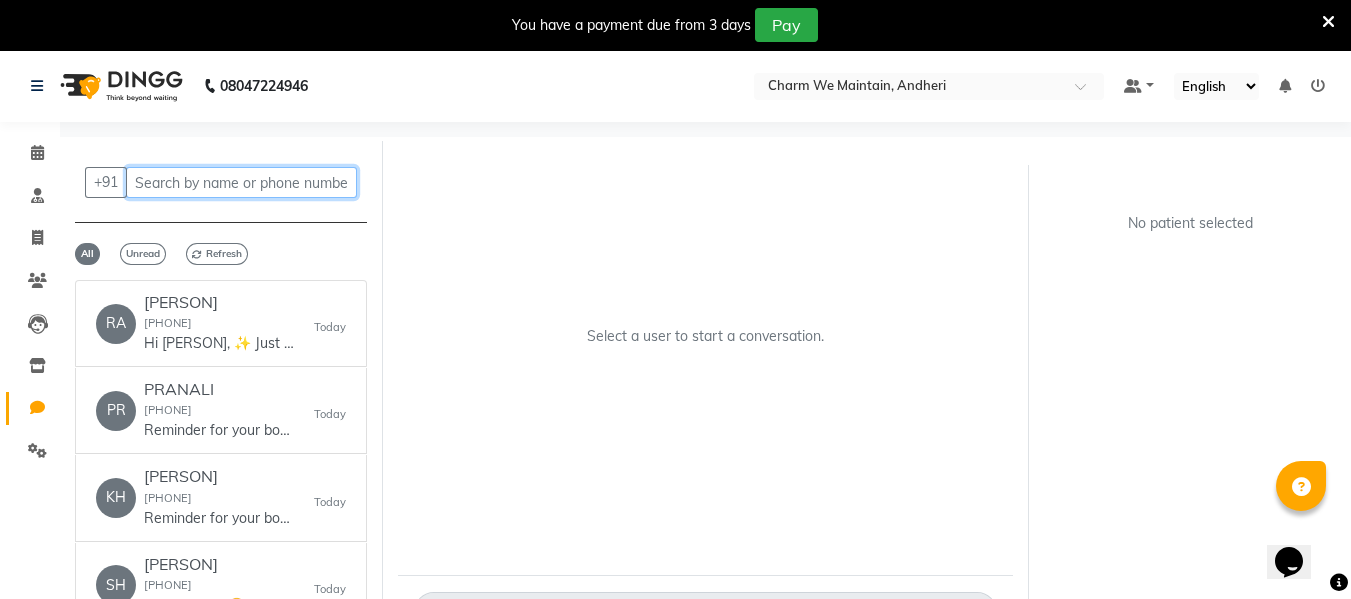 click 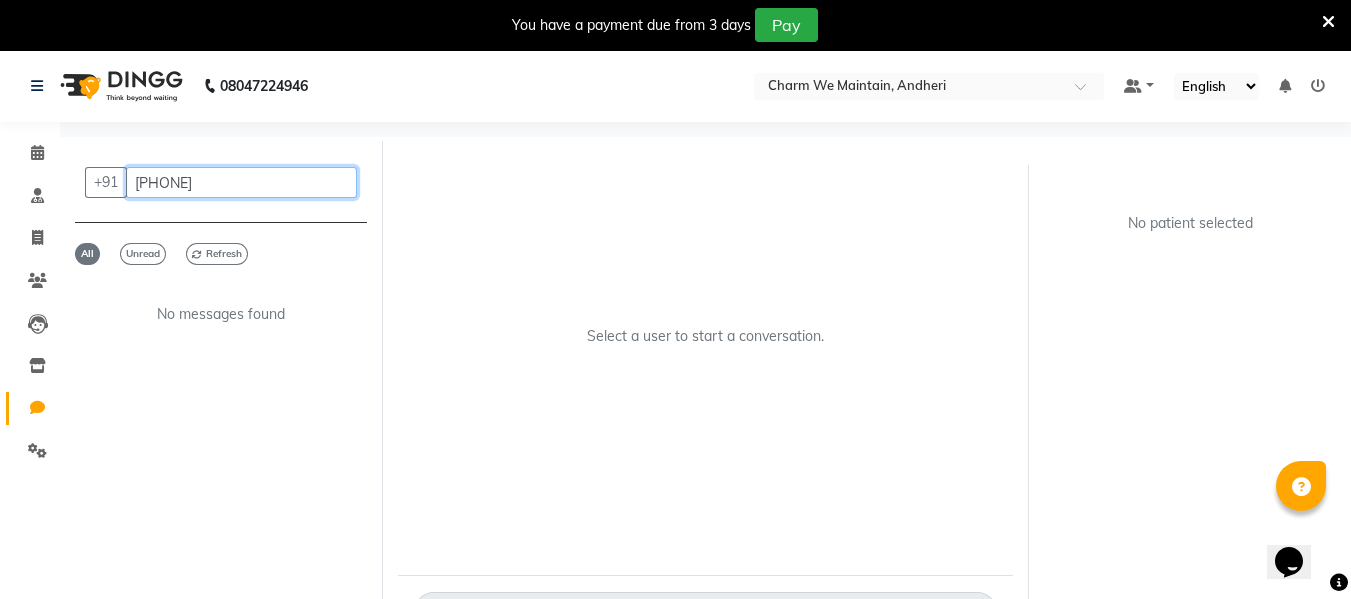 drag, startPoint x: 243, startPoint y: 171, endPoint x: 139, endPoint y: 191, distance: 105.90562 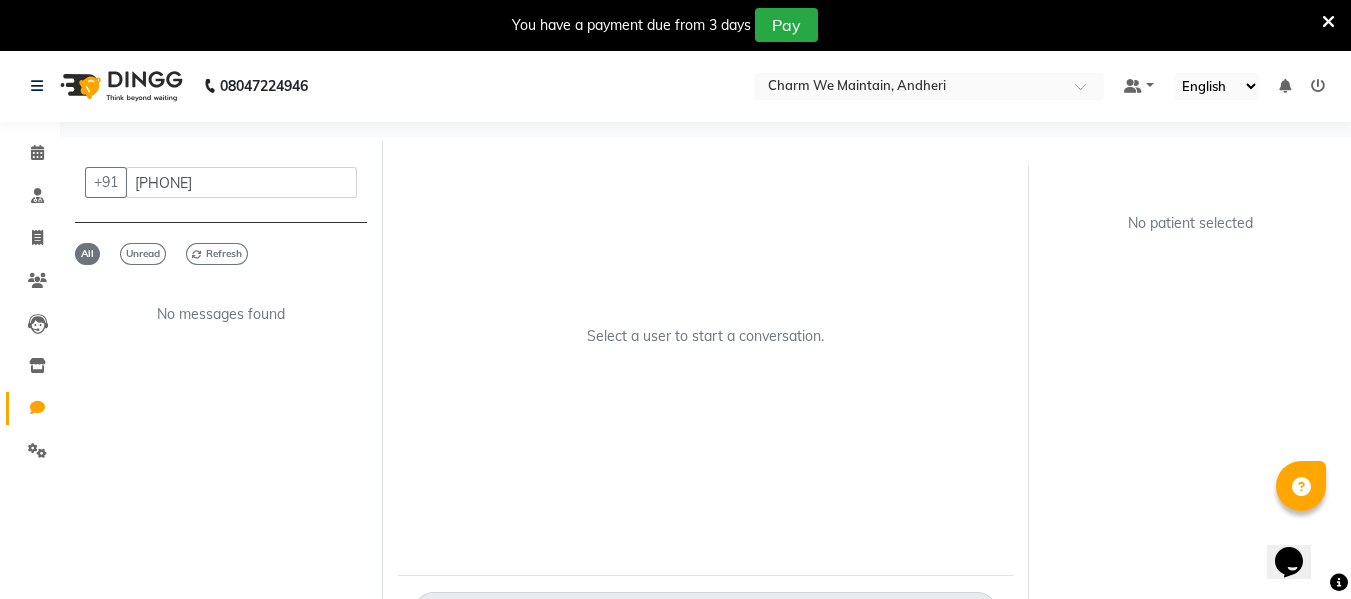 click on "Select a user to start a conversation." 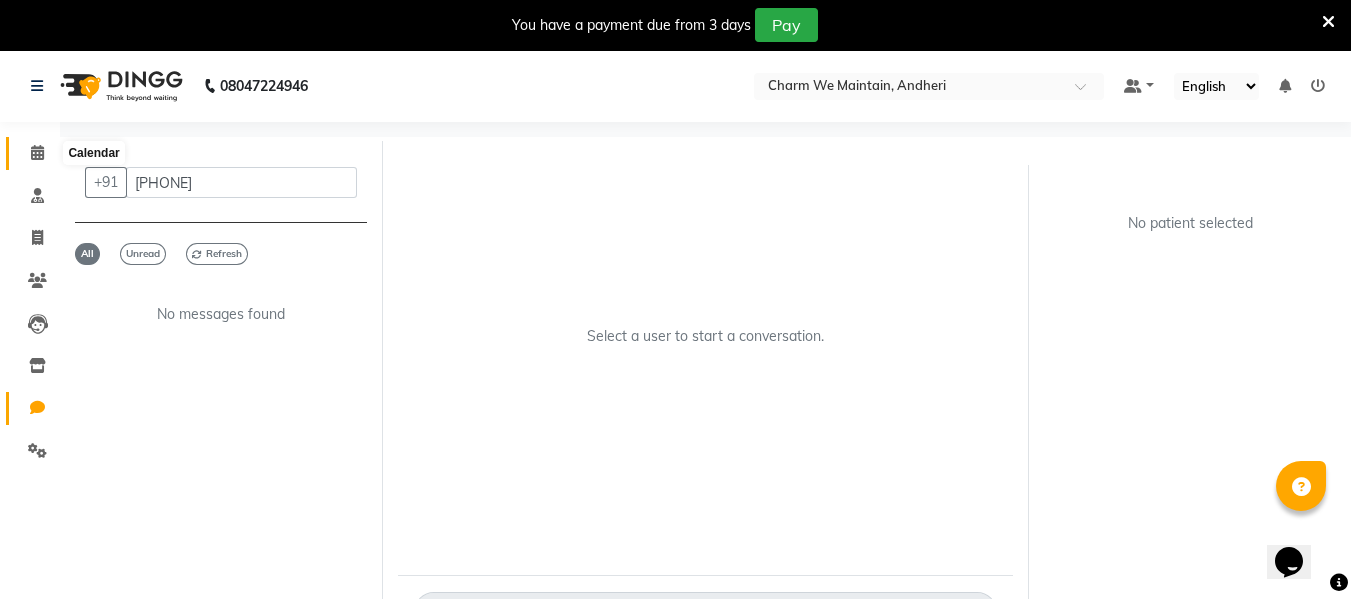 click 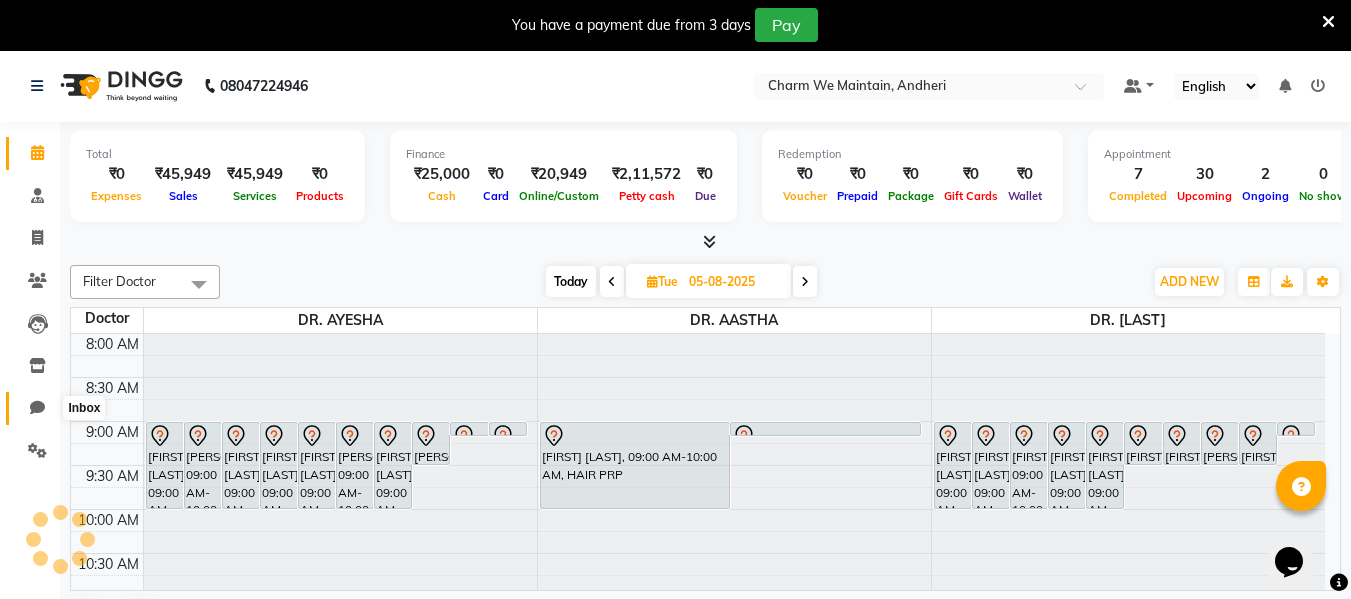 click 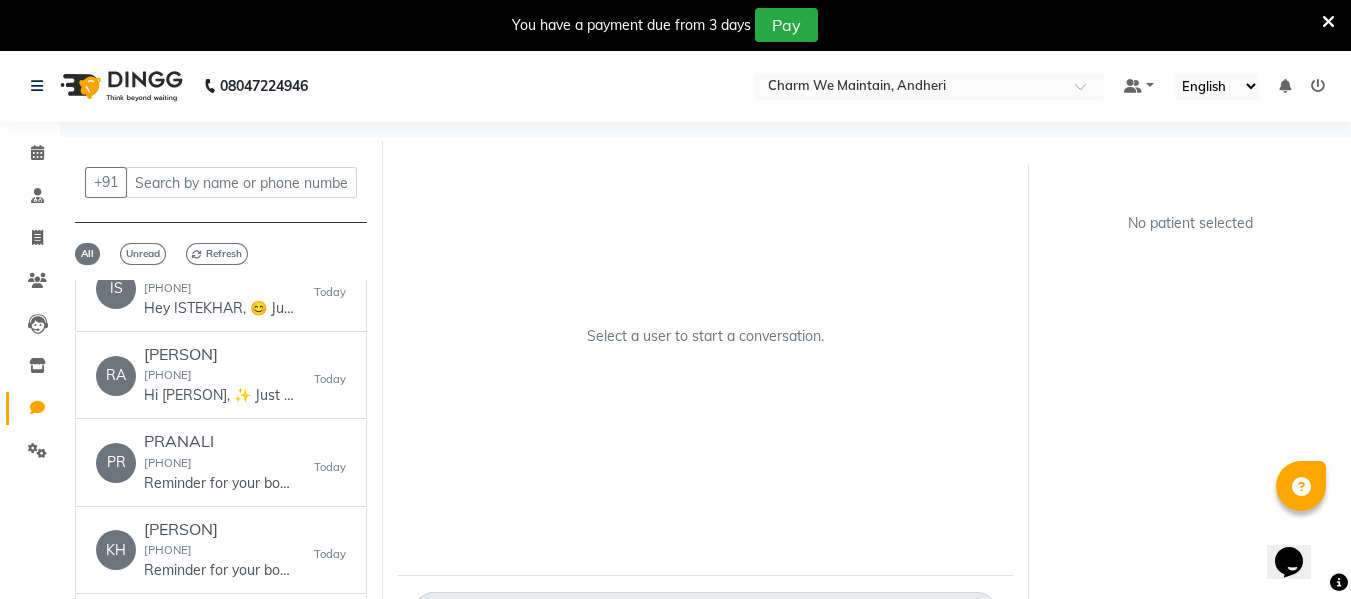 scroll, scrollTop: 0, scrollLeft: 0, axis: both 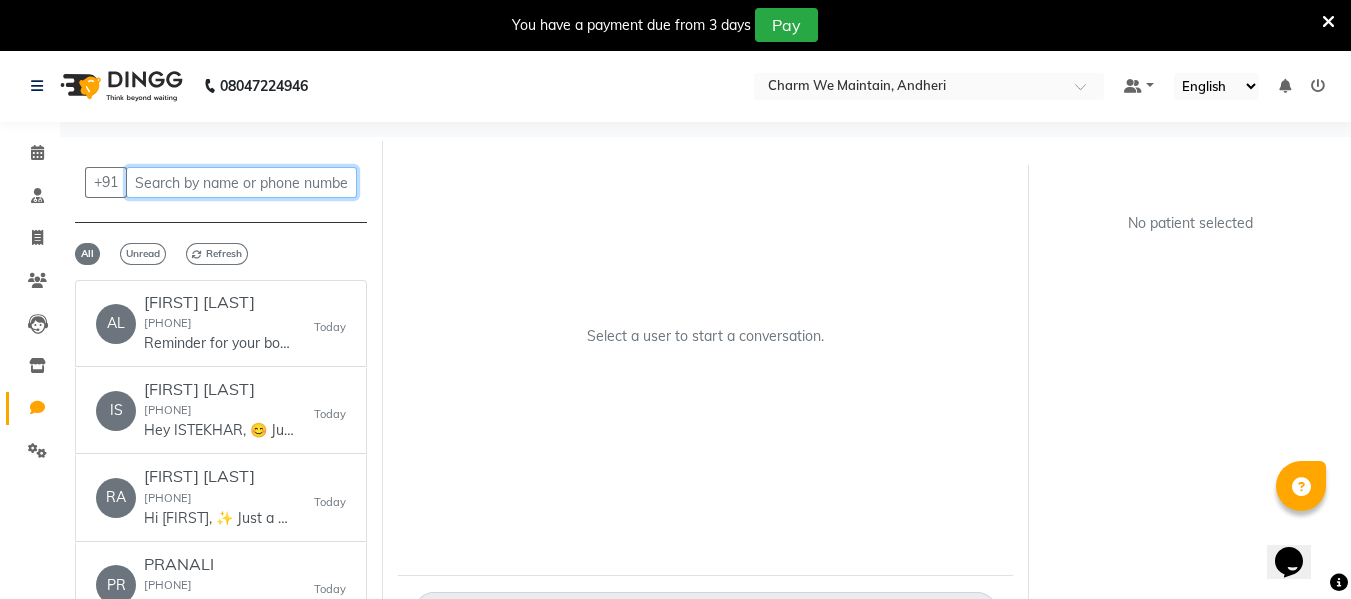 click 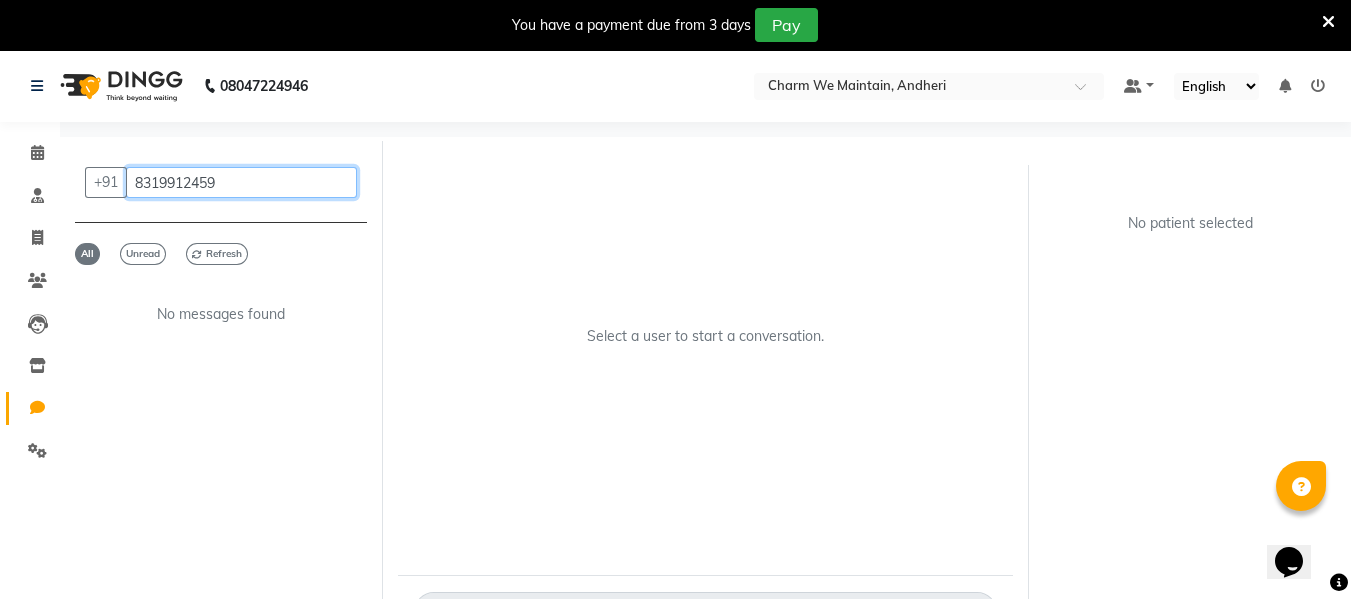 type on "8319912459" 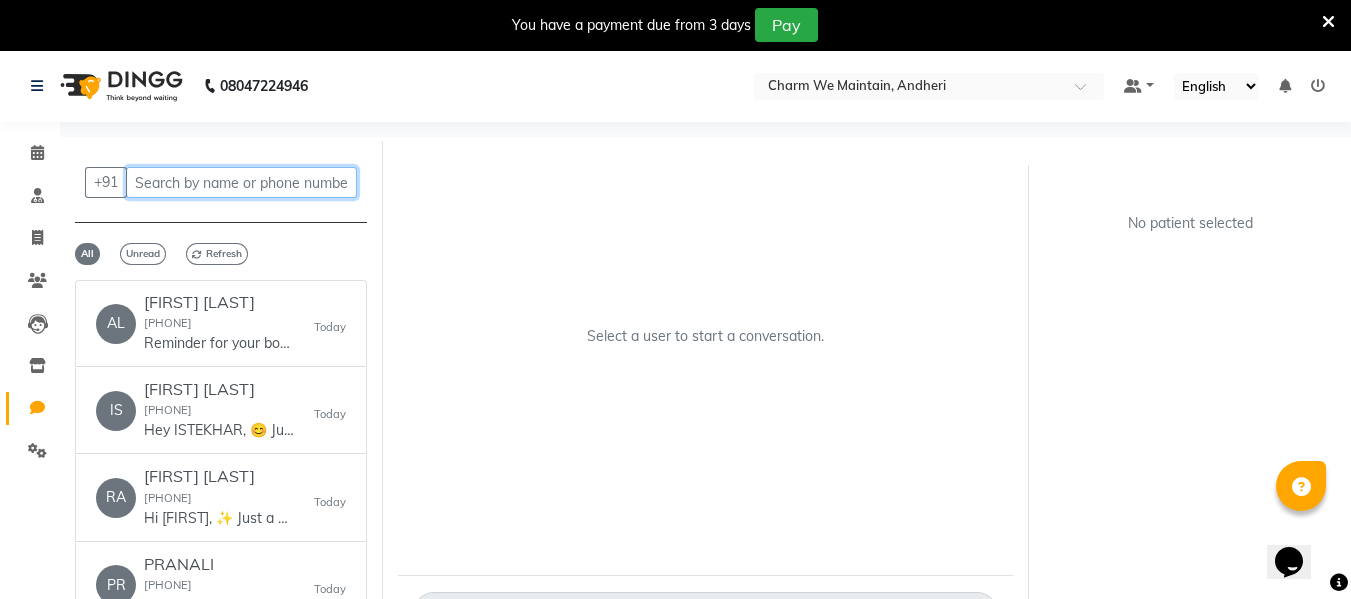 type 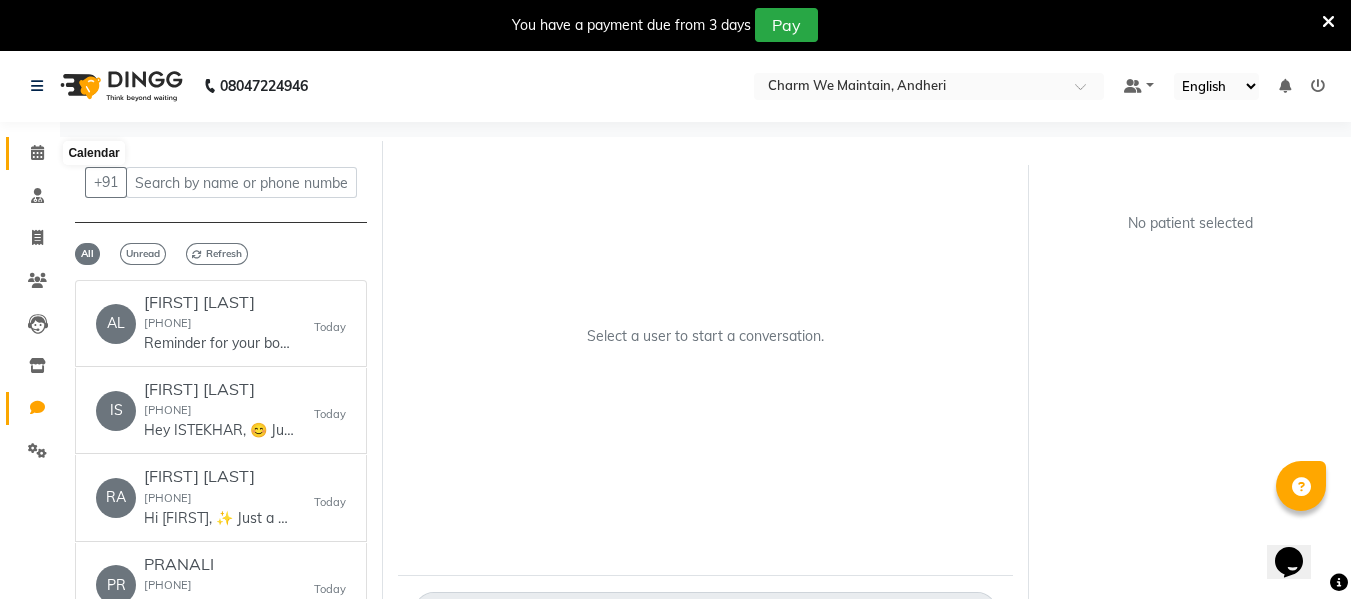 click 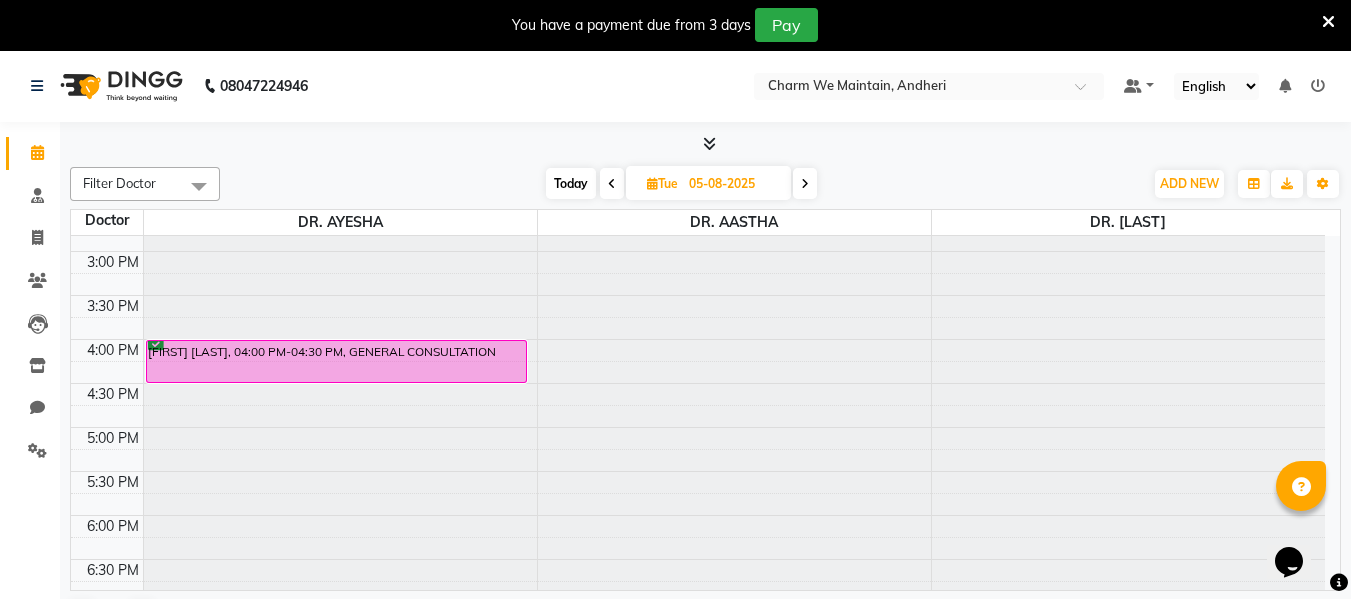 scroll, scrollTop: 800, scrollLeft: 0, axis: vertical 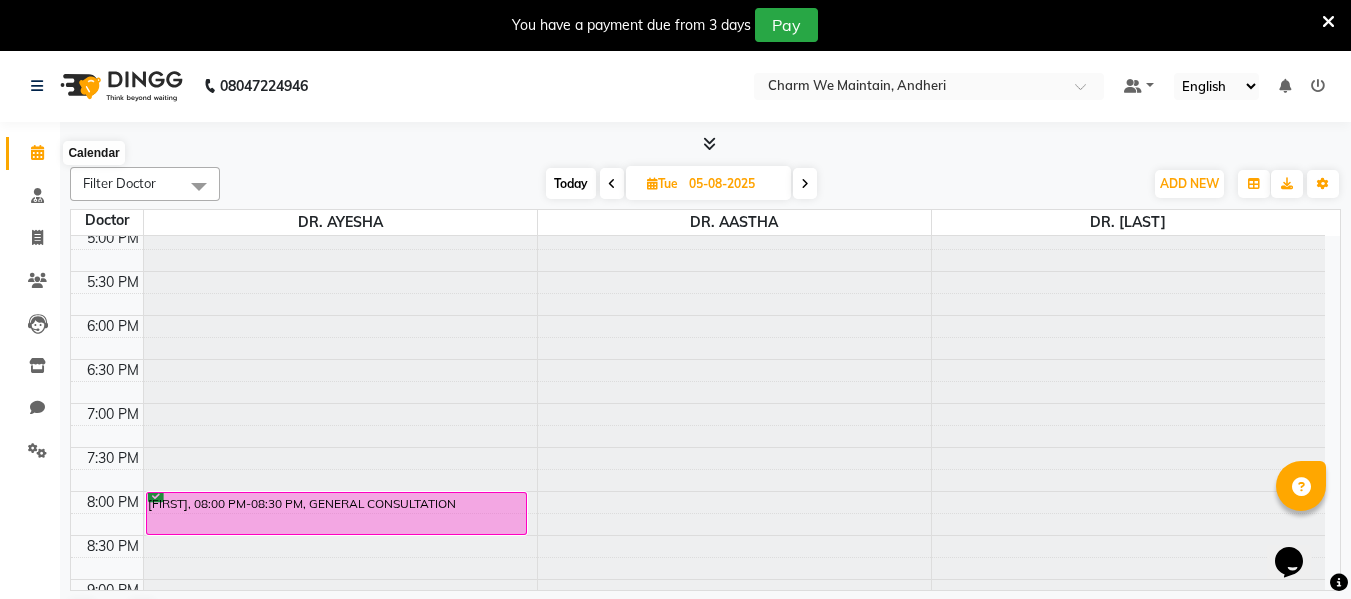 click 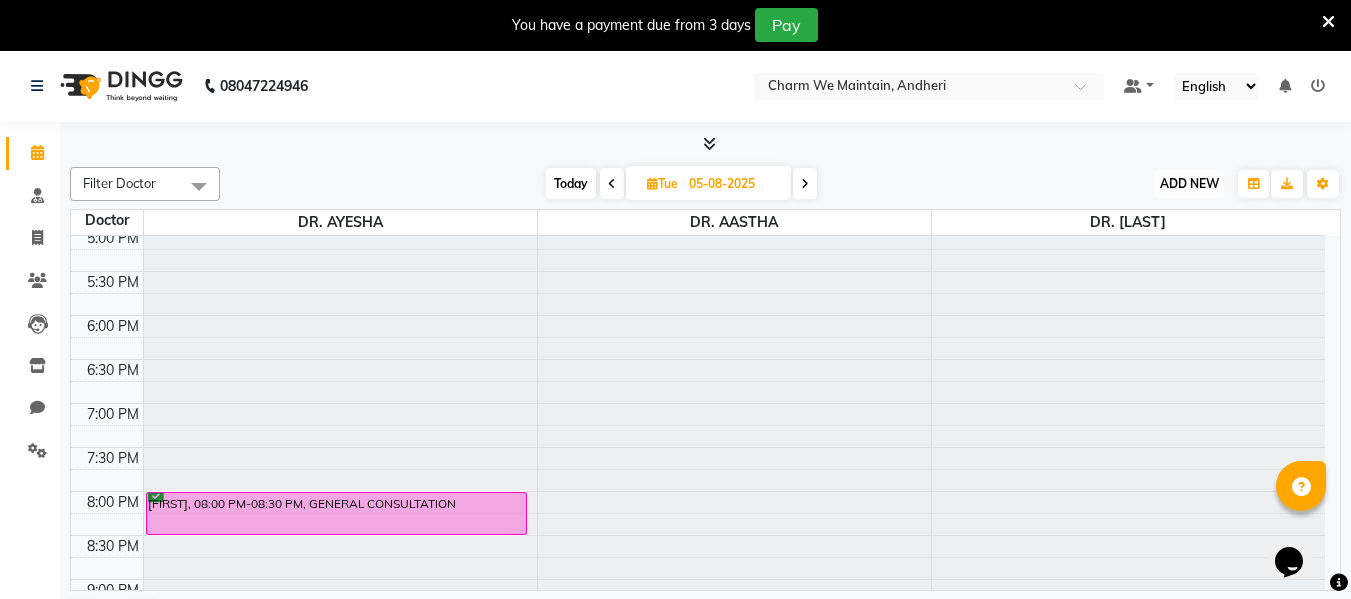 click on "ADD NEW Toggle Dropdown" at bounding box center [1189, 184] 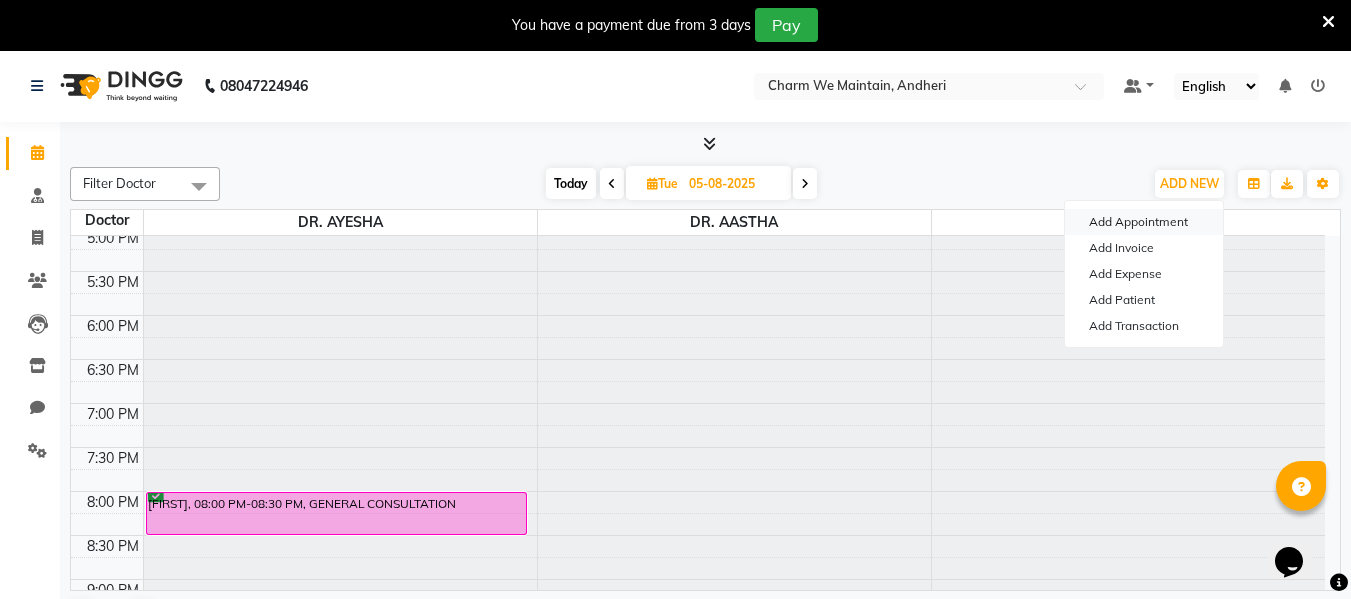 click on "Add Appointment" at bounding box center (1144, 222) 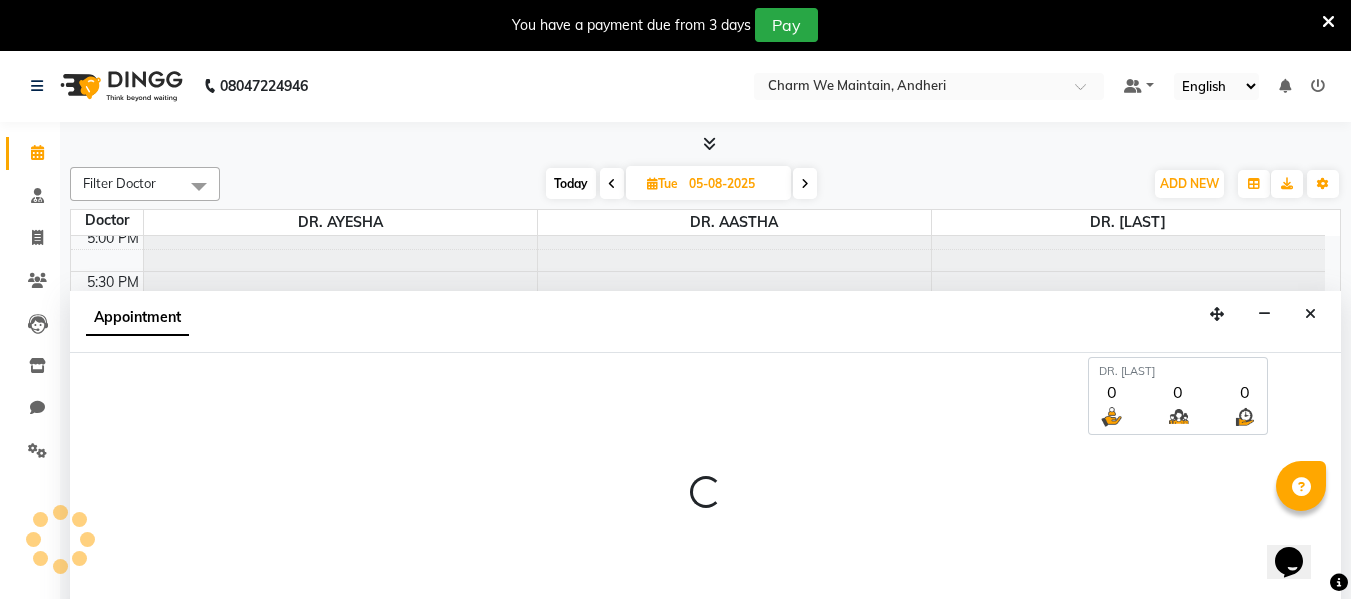 select on "540" 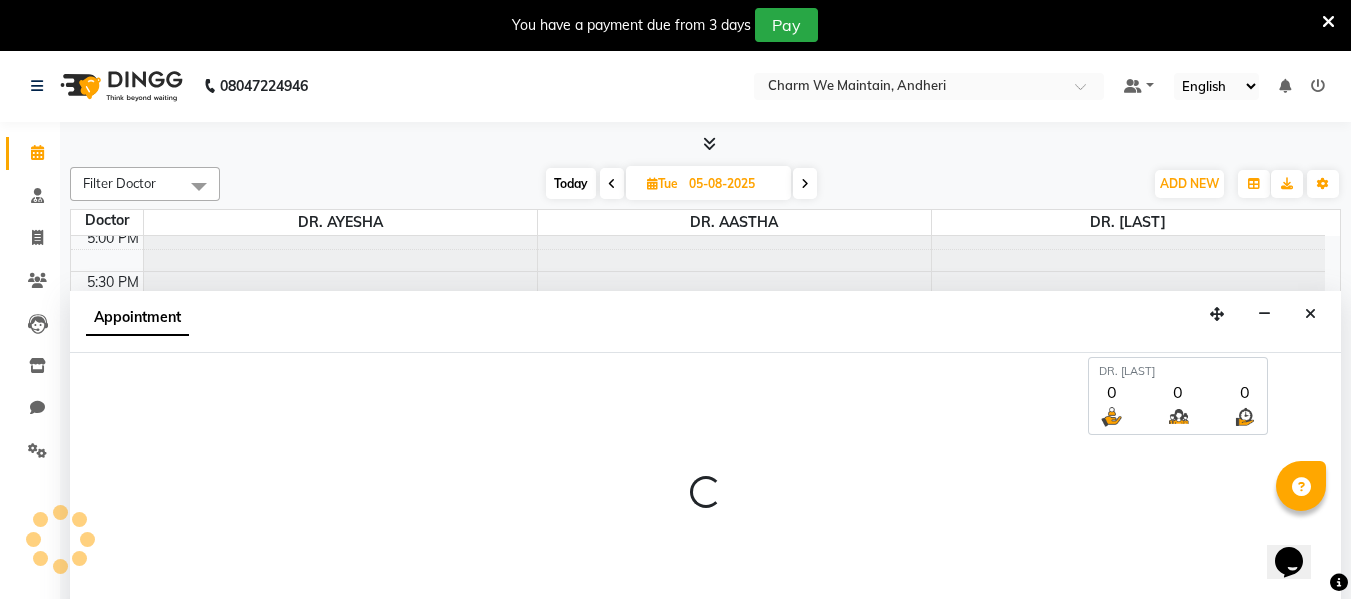 select on "tentative" 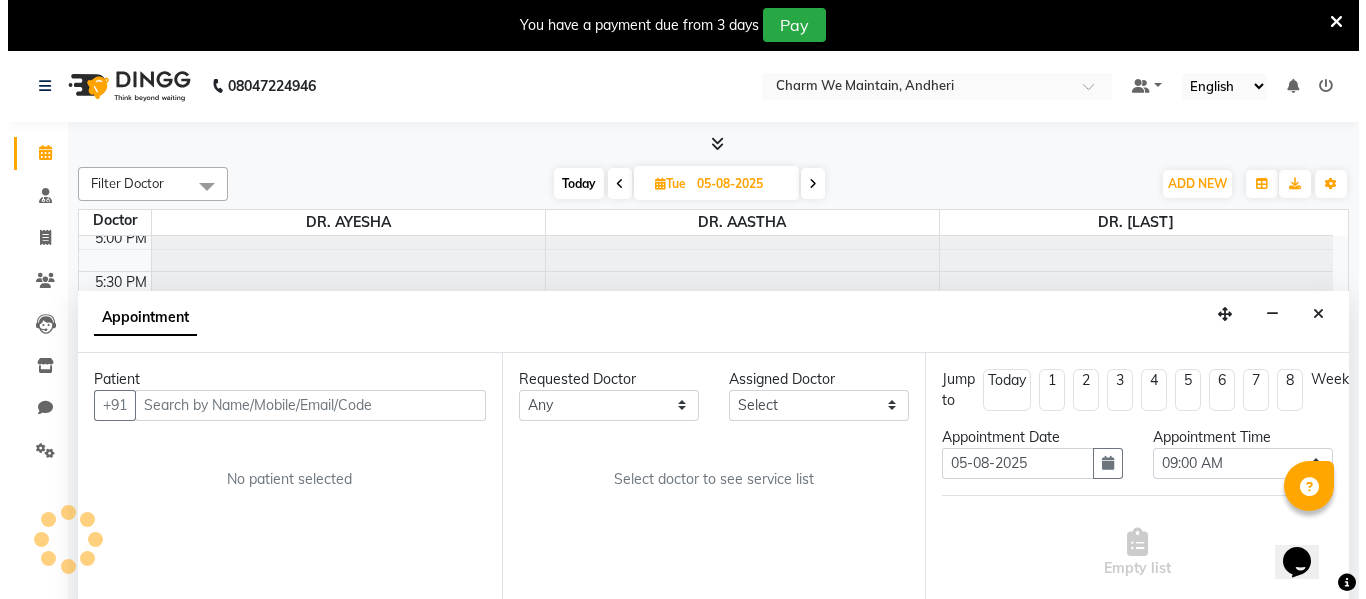 scroll, scrollTop: 51, scrollLeft: 0, axis: vertical 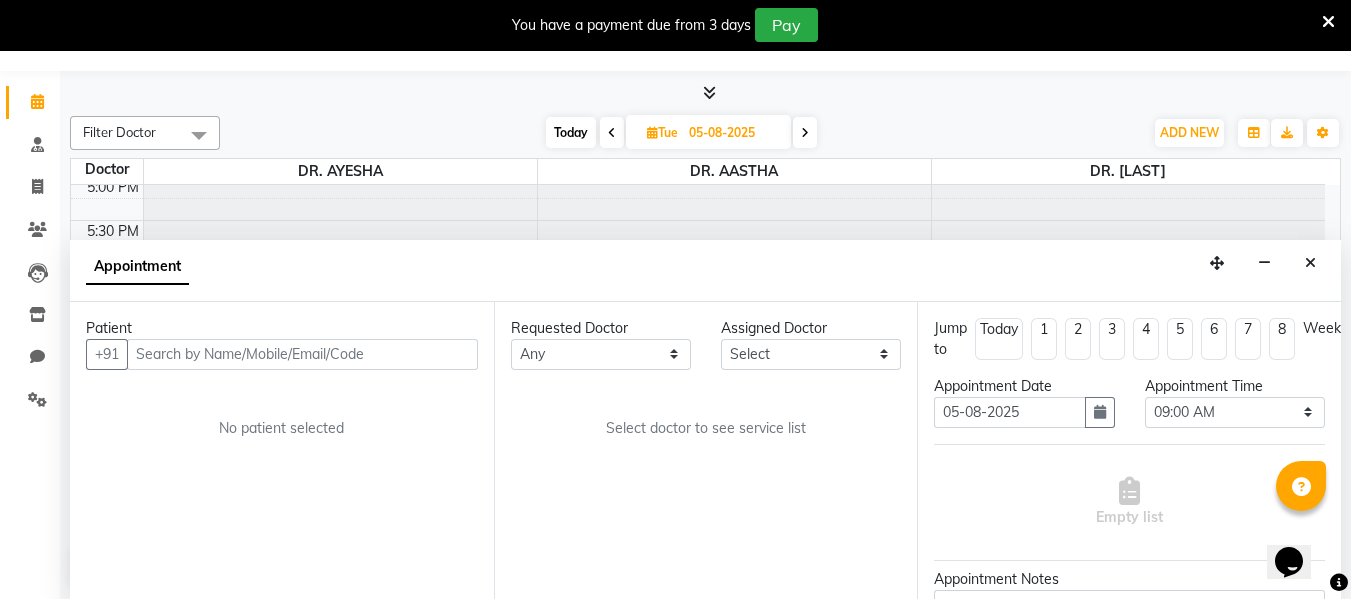 click at bounding box center (302, 354) 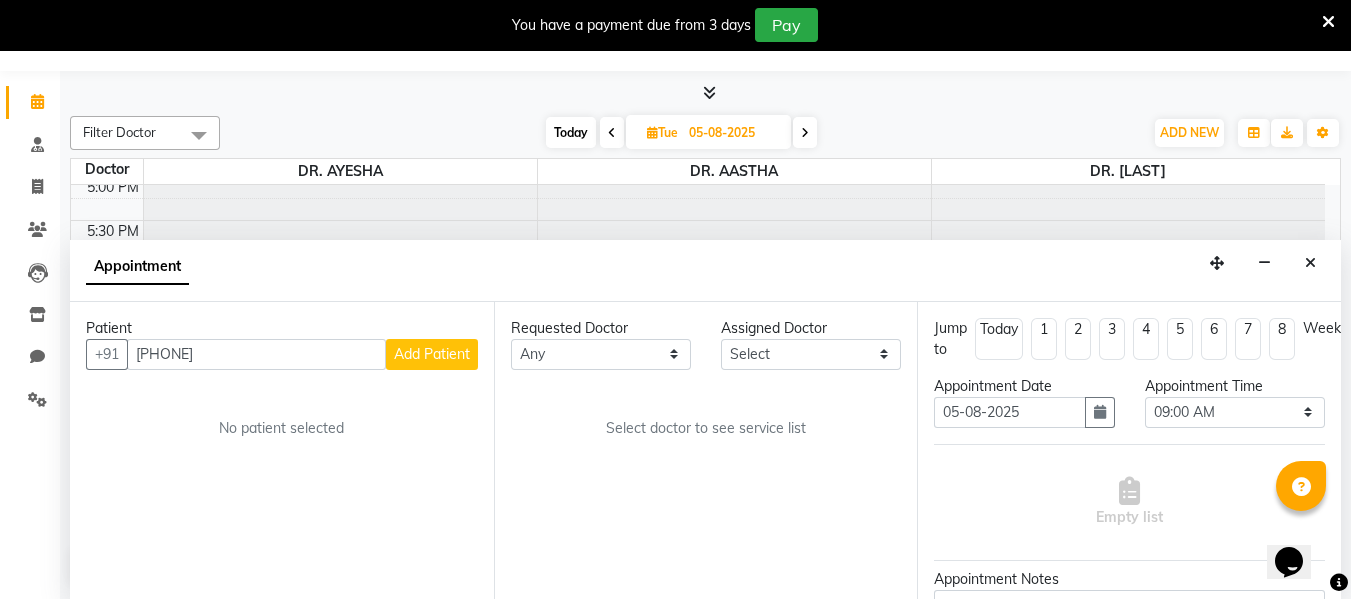 click on "90829 38825" at bounding box center (256, 354) 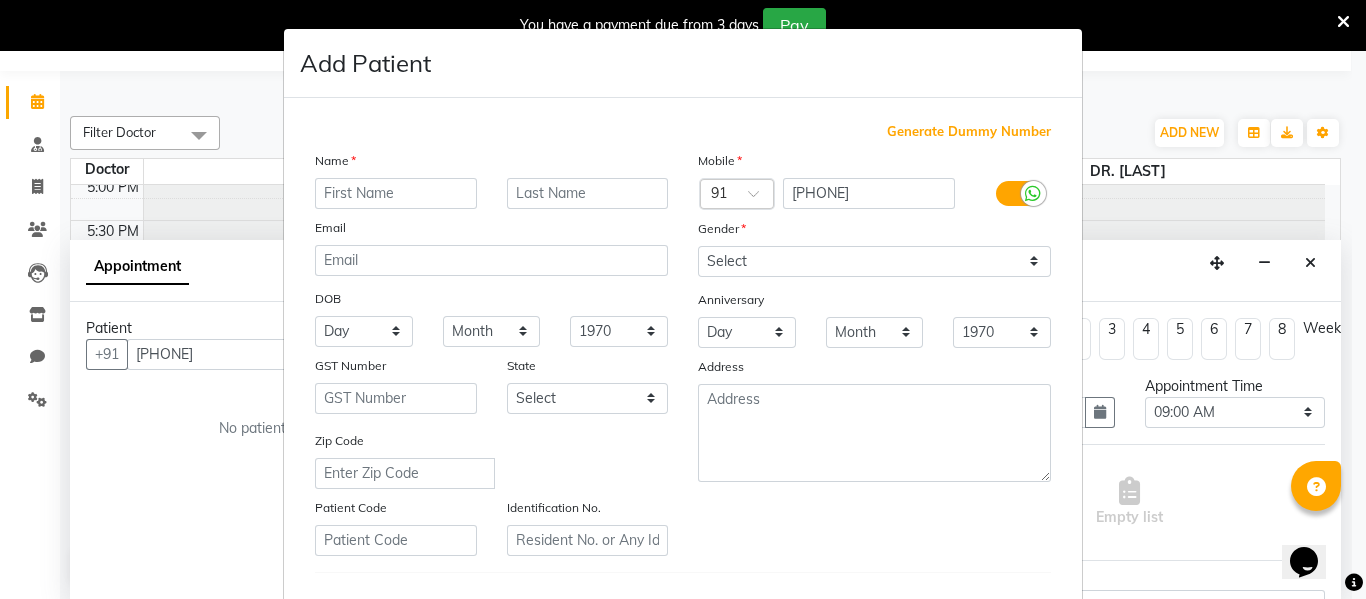 click at bounding box center [396, 193] 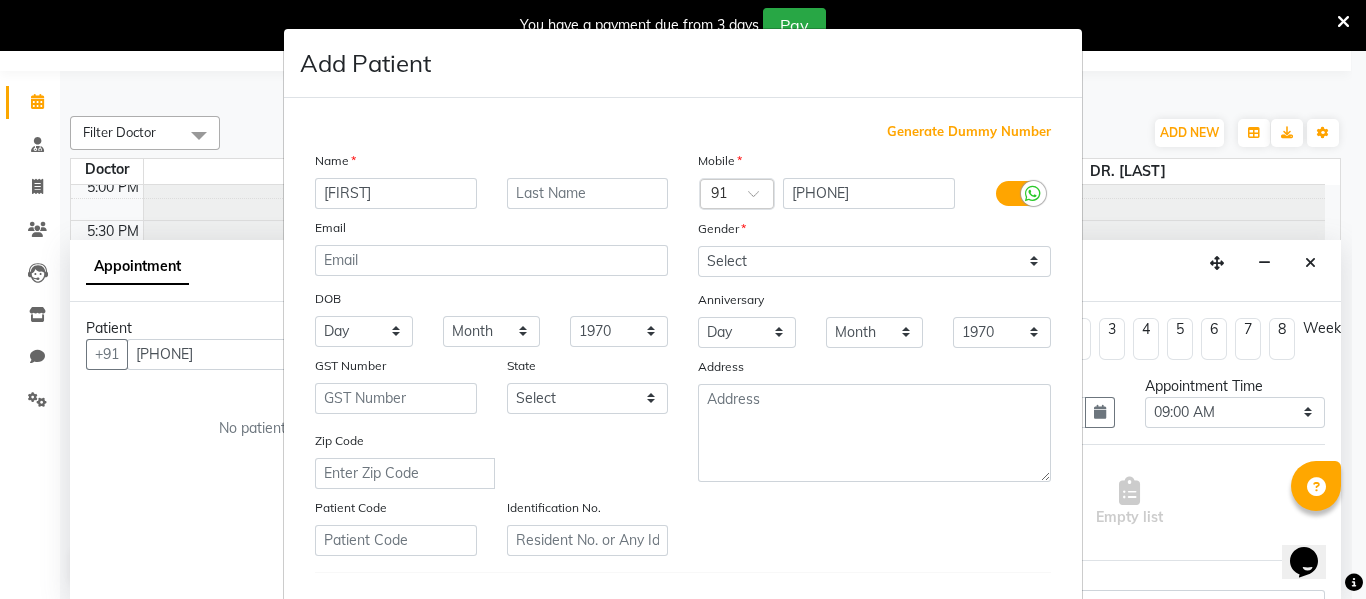 type on "KUSUM" 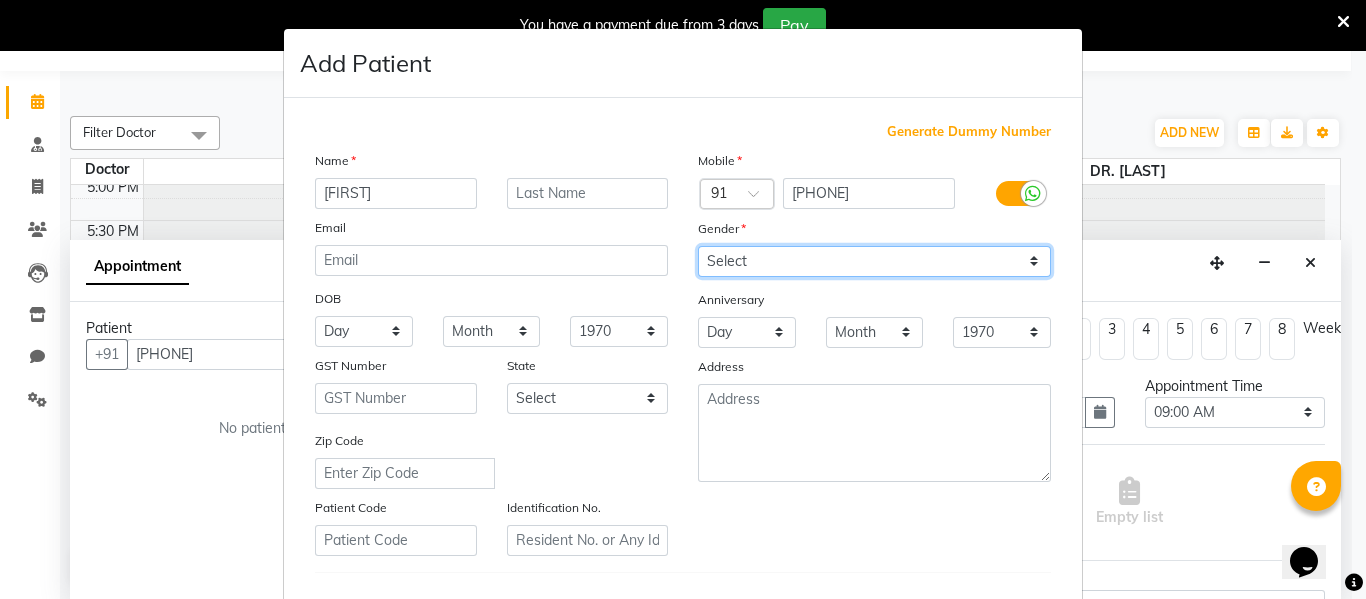 click on "Select Male Female Other Prefer Not To Say" at bounding box center (874, 261) 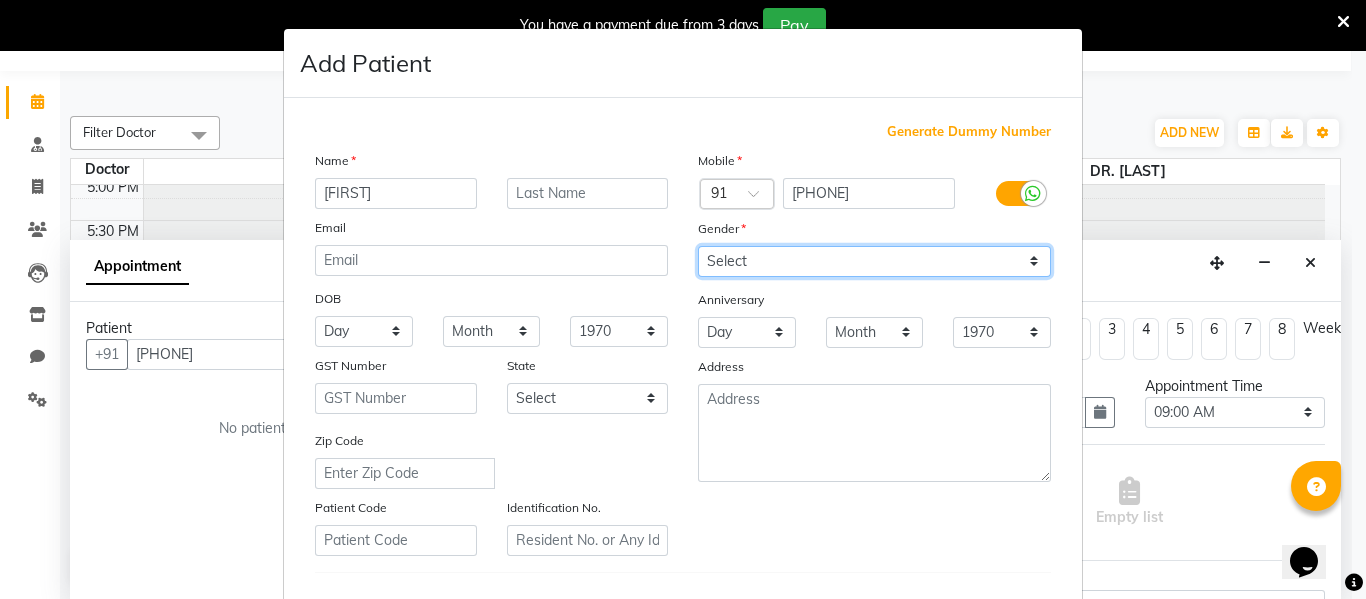 select on "female" 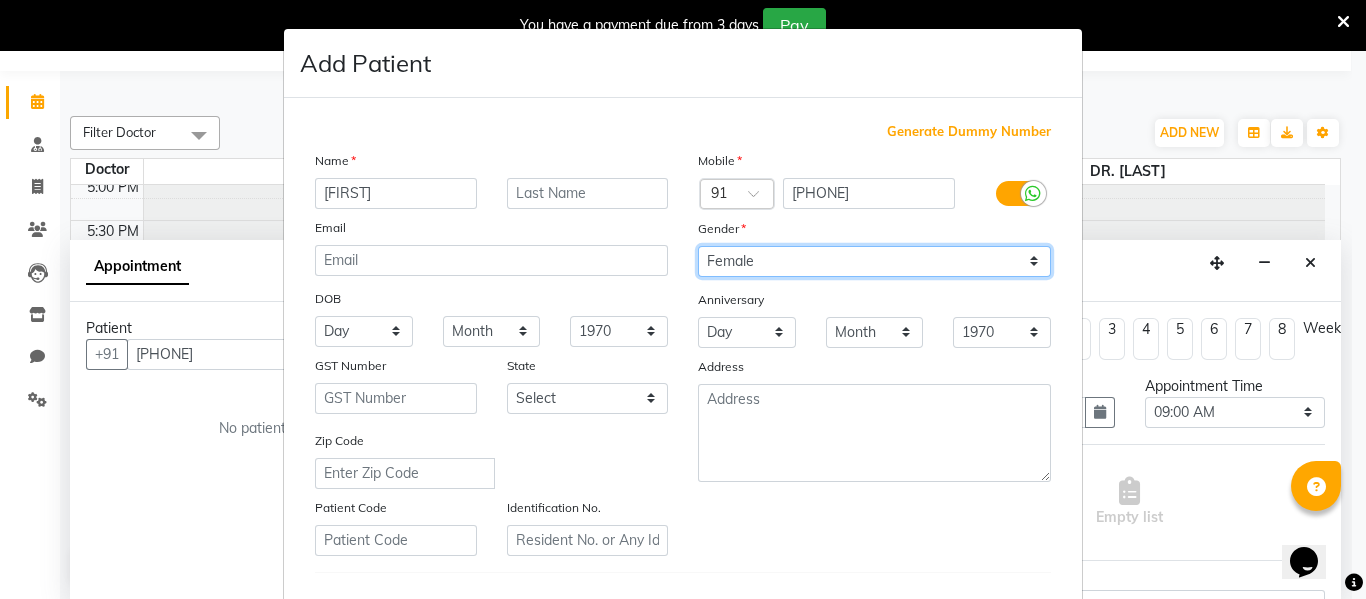 click on "Select Male Female Other Prefer Not To Say" at bounding box center (874, 261) 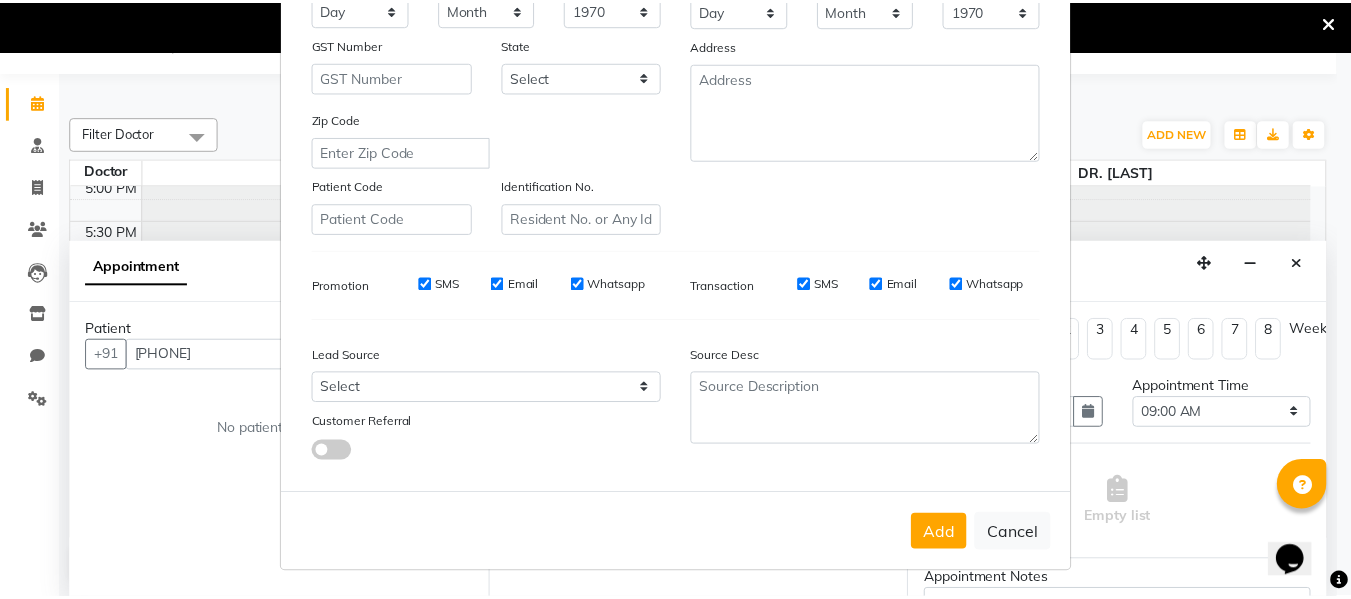 scroll, scrollTop: 324, scrollLeft: 0, axis: vertical 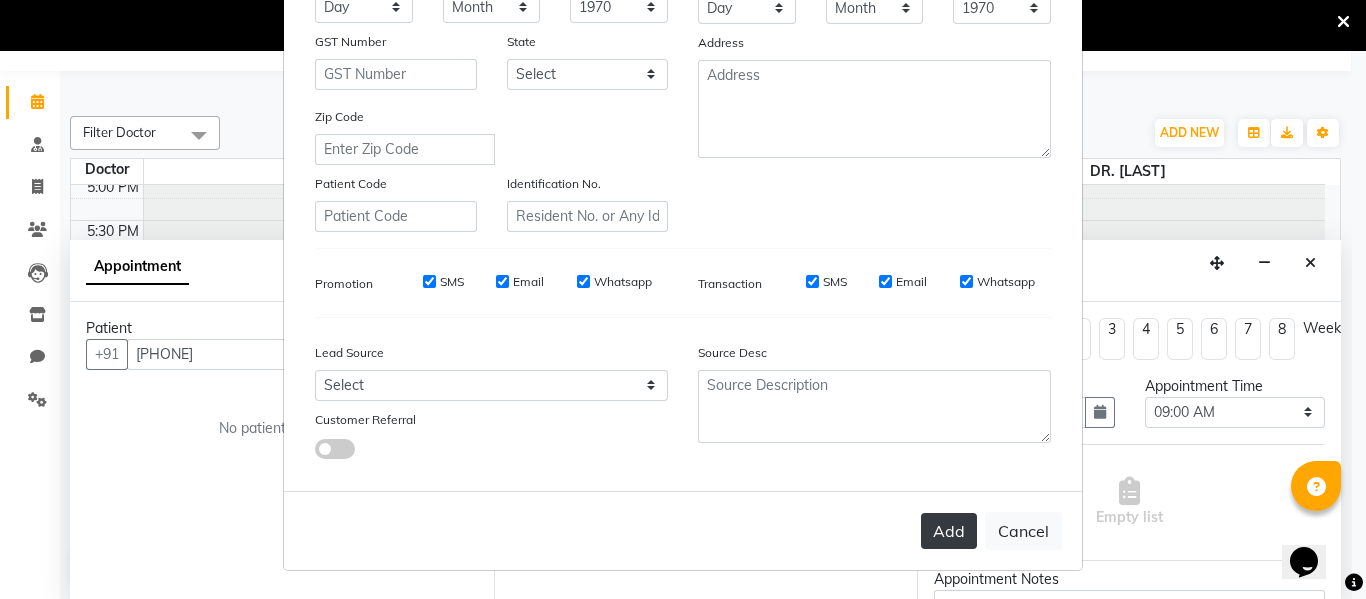 click on "Add" at bounding box center (949, 531) 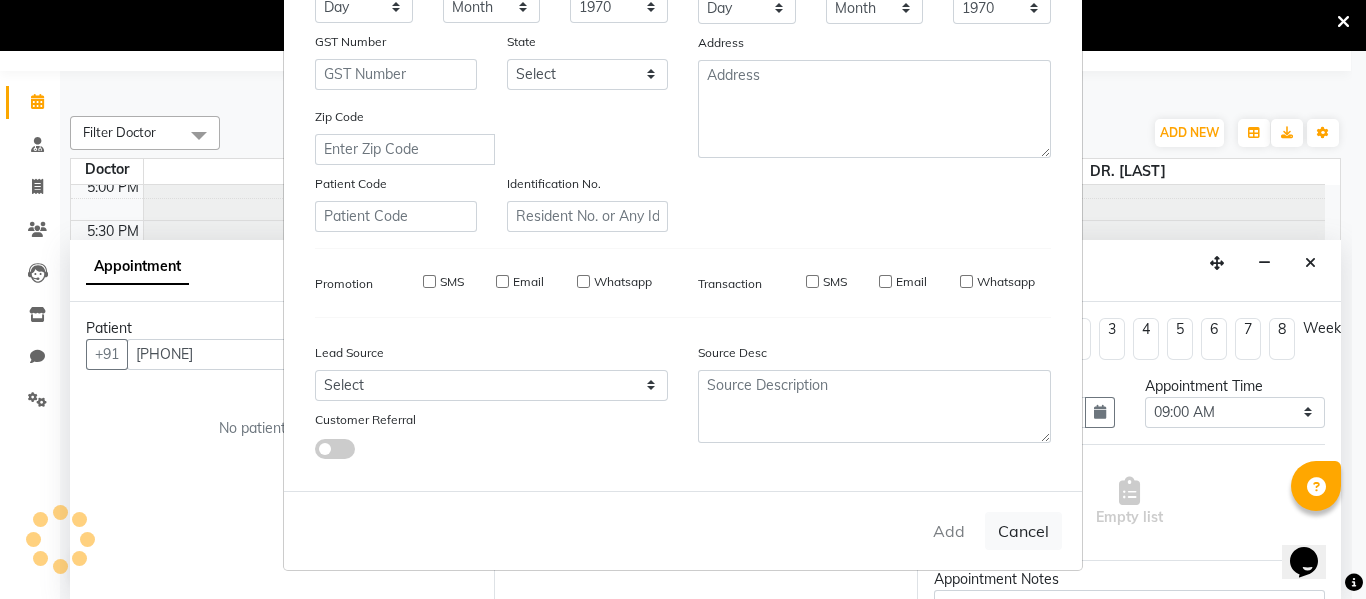 type 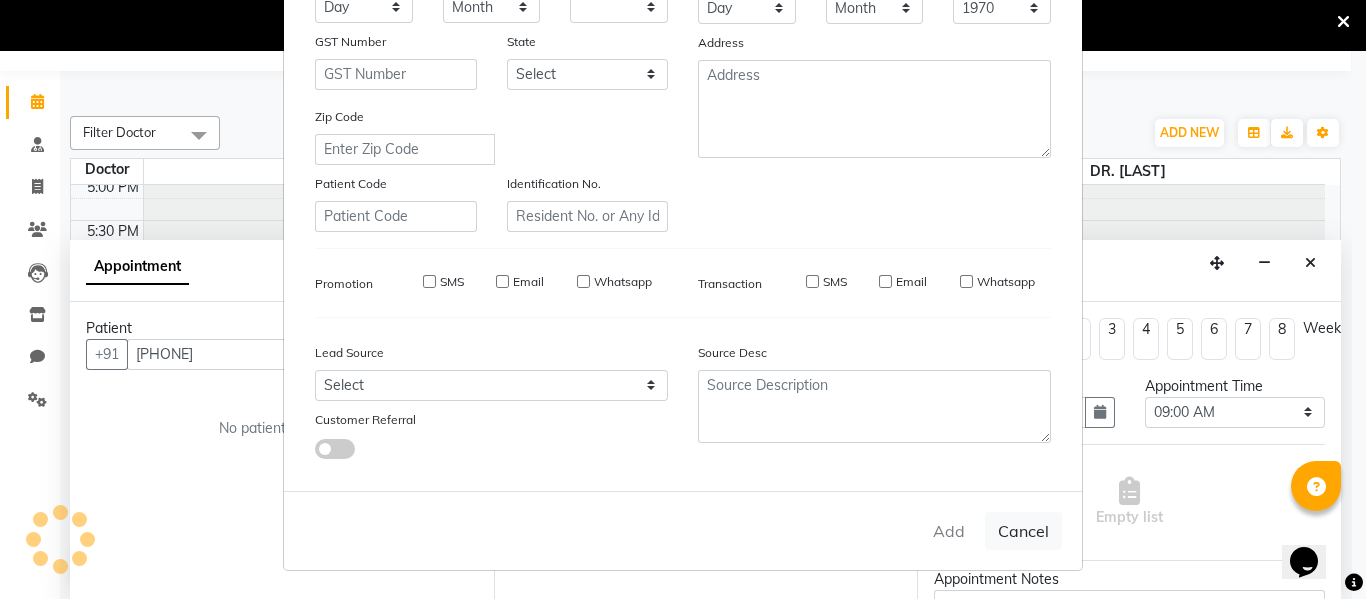 type 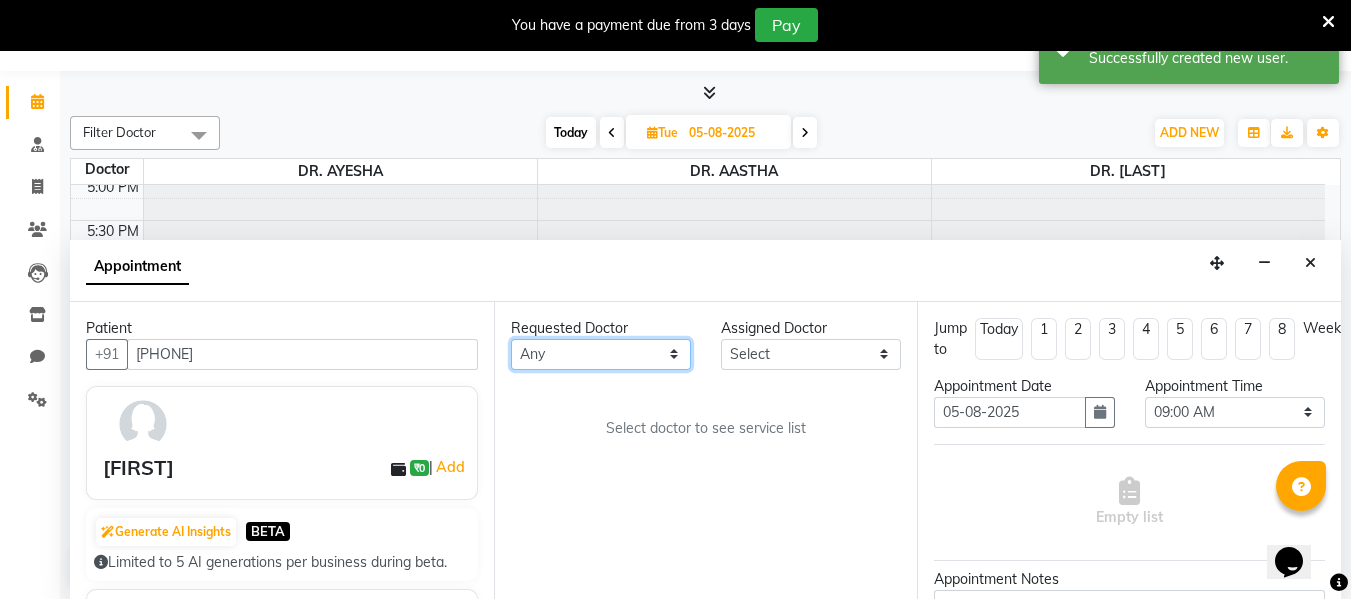 click on "Any Dr. [PERSON] Dr. [PERSON] Dr. [PERSON]" at bounding box center [601, 354] 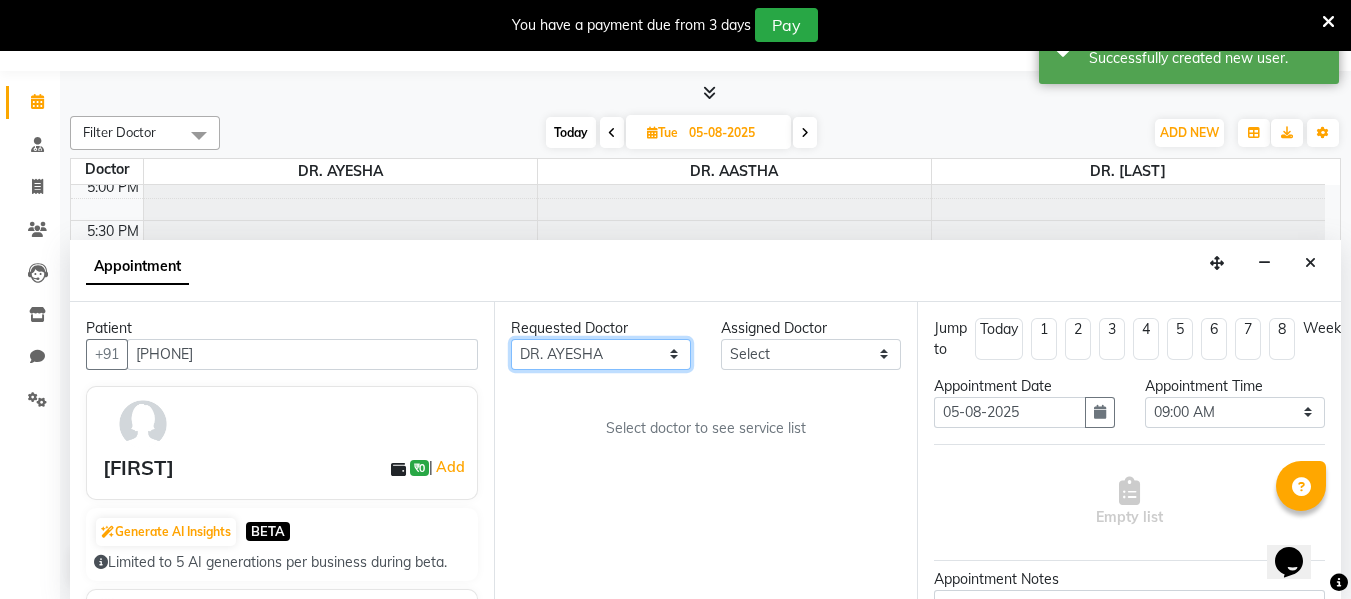 click on "Any Dr. [PERSON] Dr. [PERSON] Dr. [PERSON]" at bounding box center (601, 354) 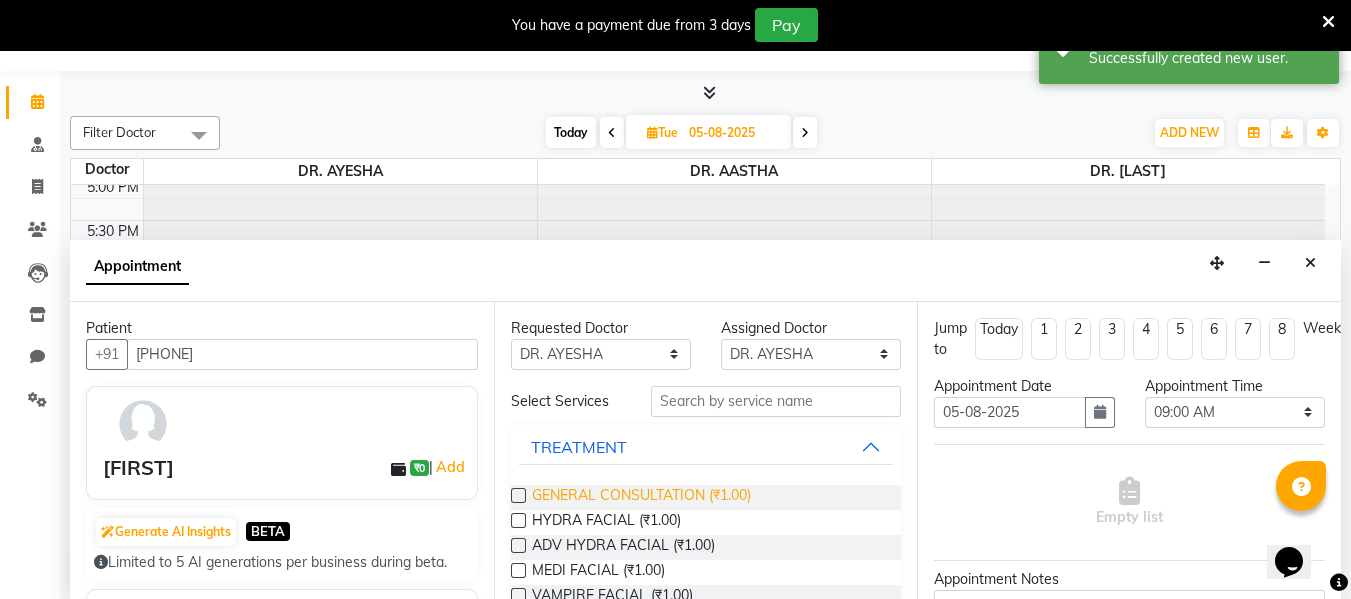 click on "GENERAL CONSULTATION (₹1.00)" at bounding box center (641, 497) 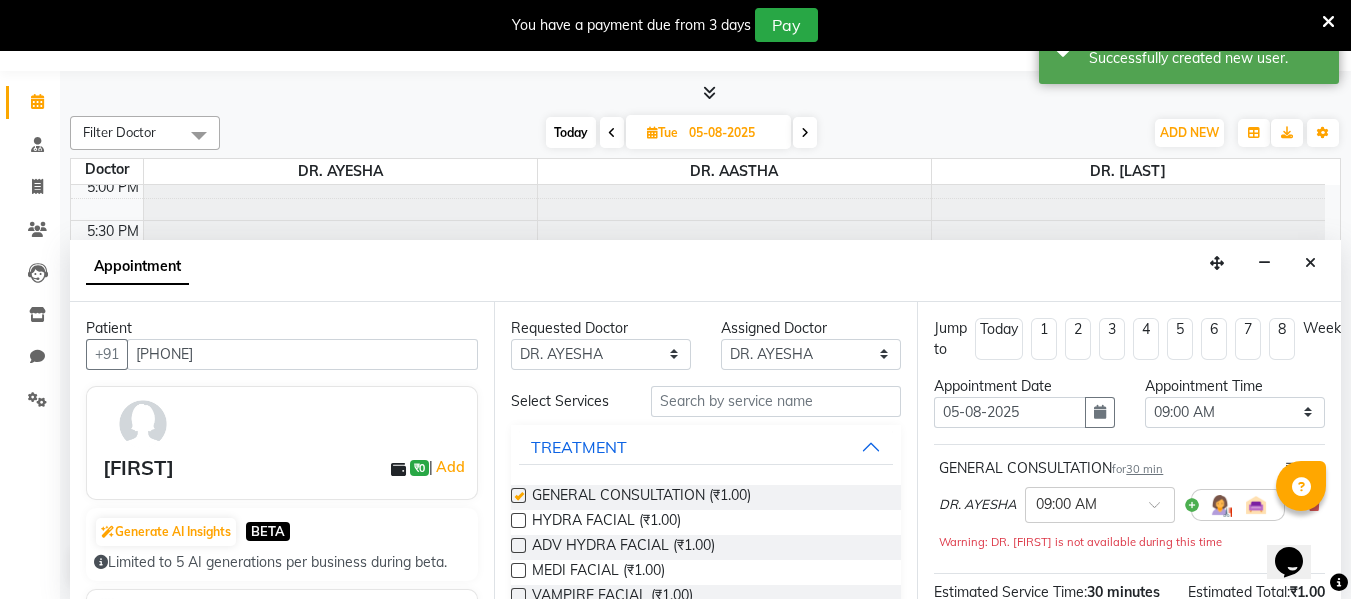 checkbox on "false" 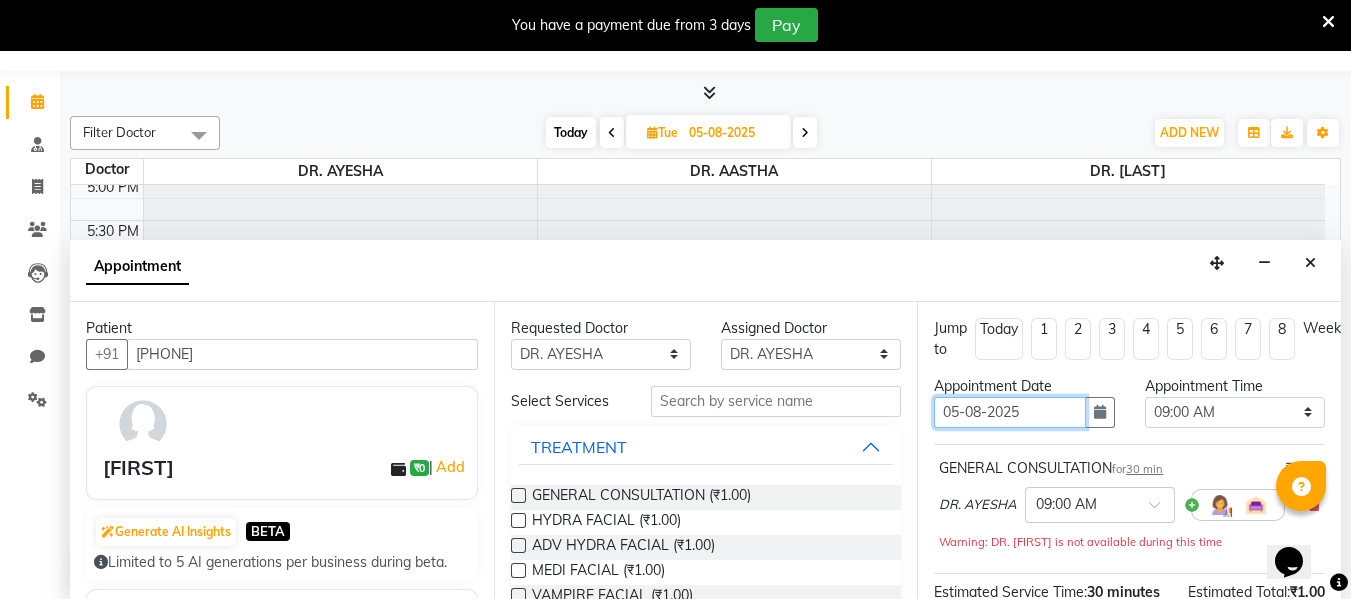 click on "05-08-2025" at bounding box center (1009, 412) 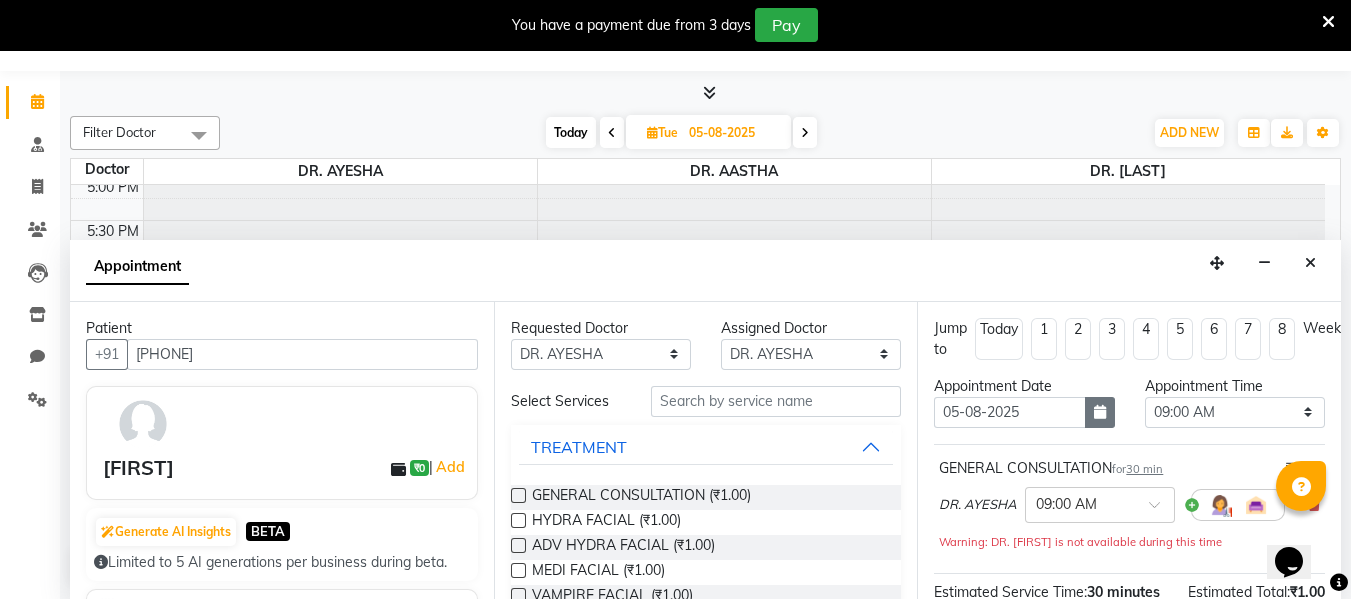 click at bounding box center [1100, 412] 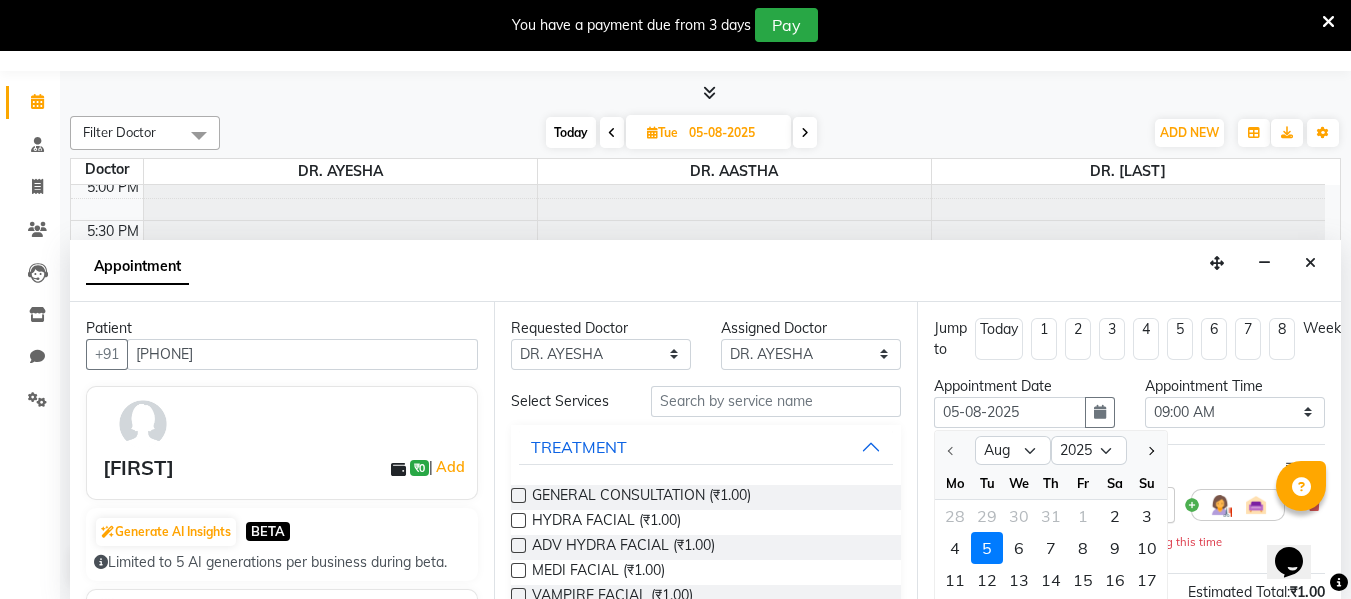 click on "2" at bounding box center (1115, 516) 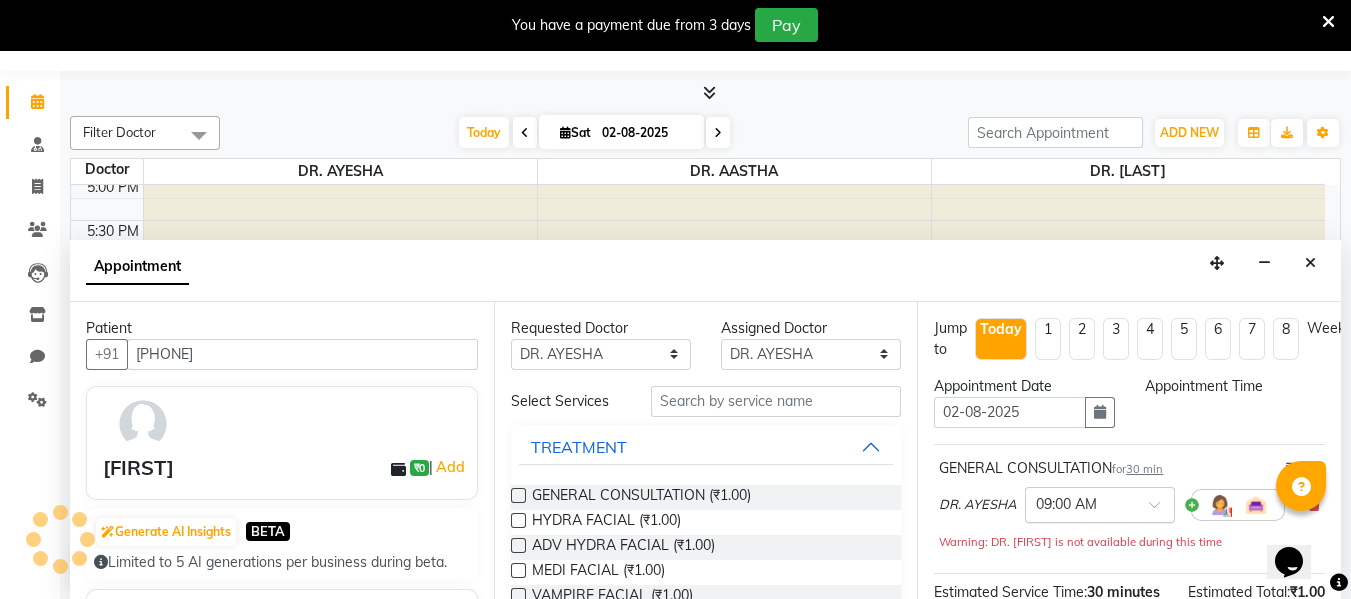 scroll, scrollTop: 881, scrollLeft: 0, axis: vertical 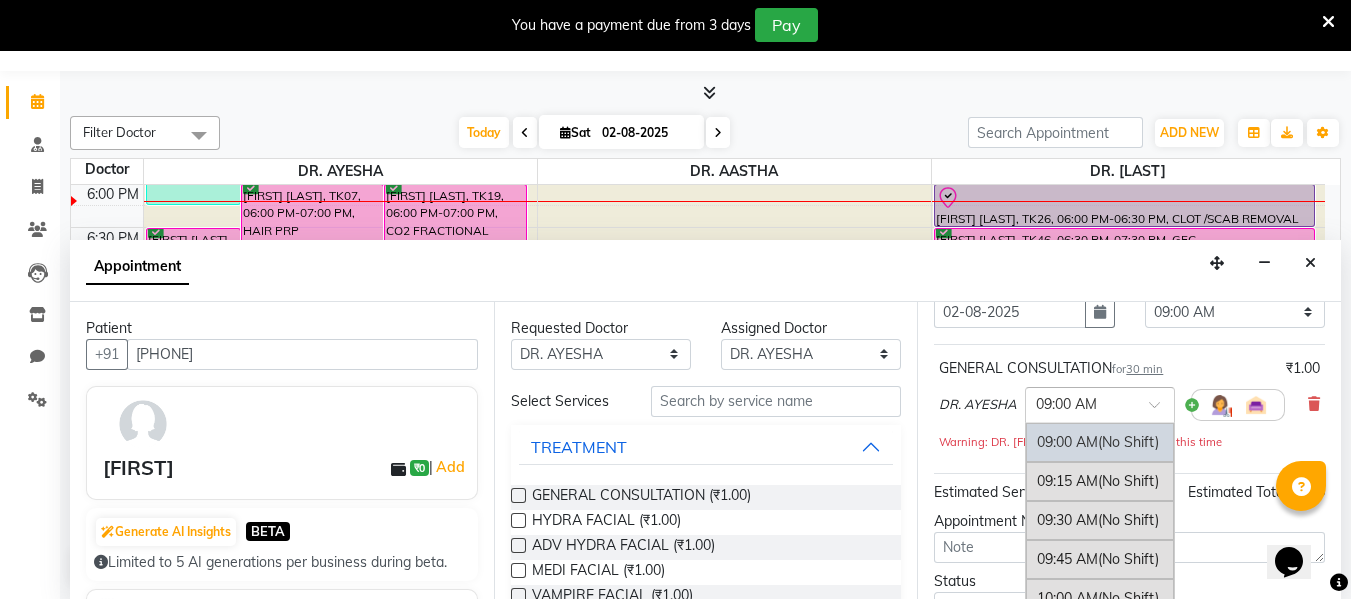 click at bounding box center (1080, 403) 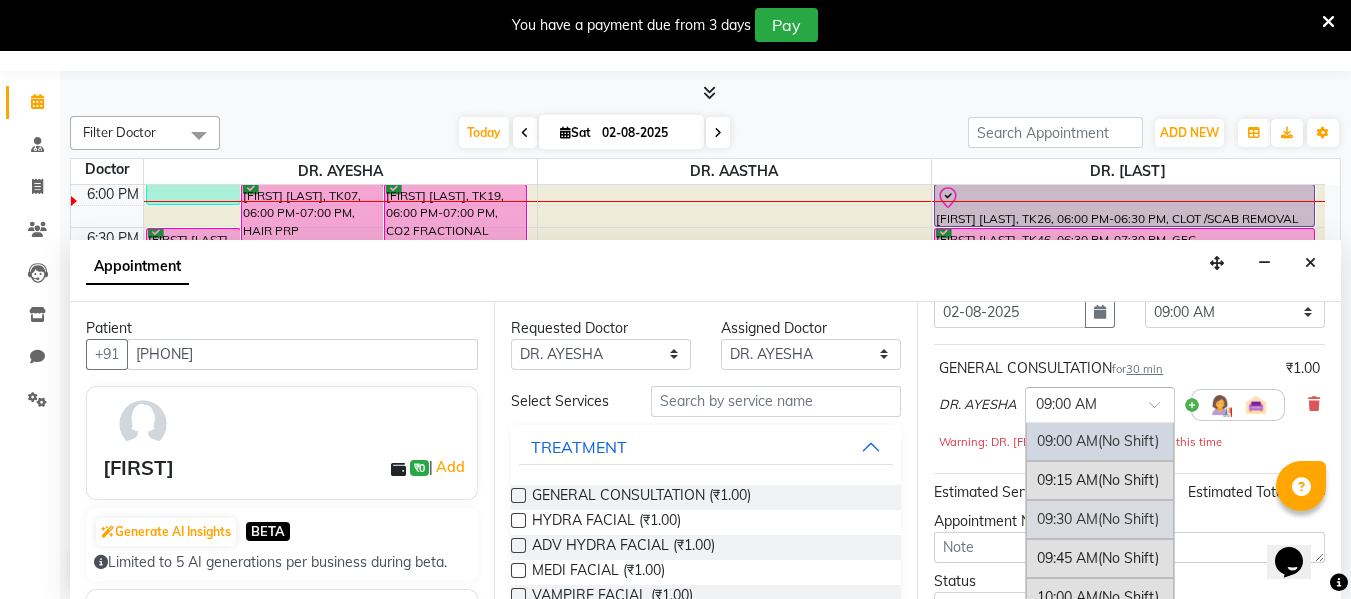 scroll, scrollTop: 0, scrollLeft: 0, axis: both 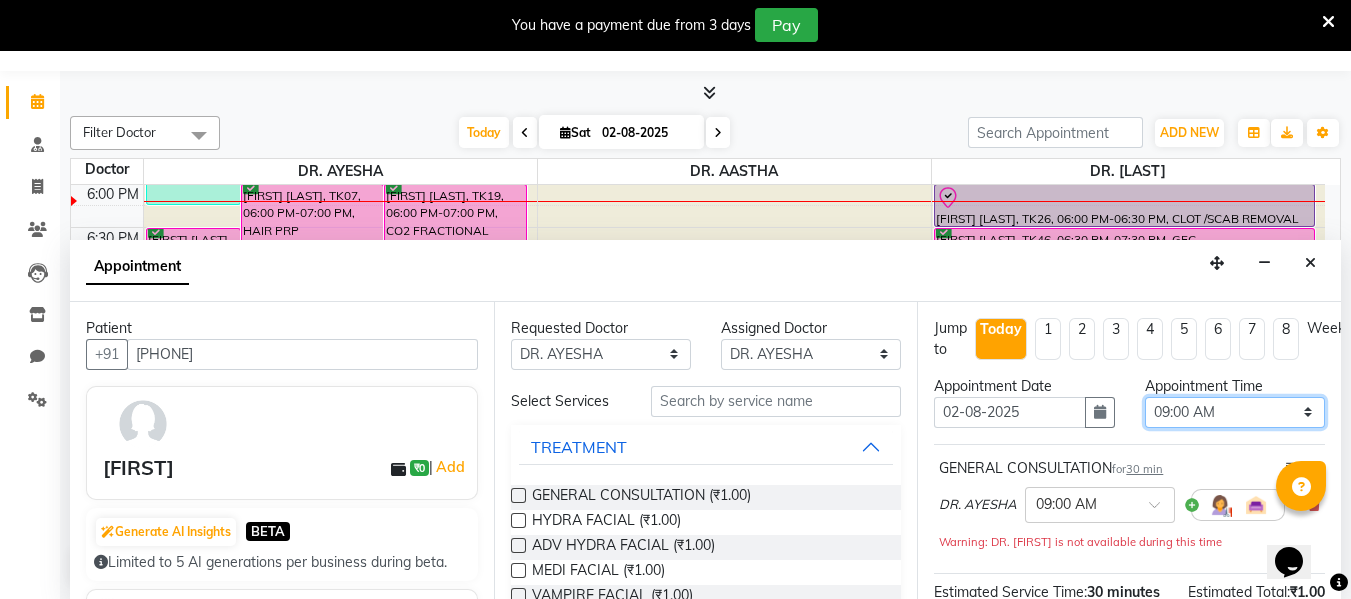 click on "Select 09:00 AM 09:15 AM 09:30 AM 09:45 AM 10:00 AM 10:15 AM 10:30 AM 10:45 AM 11:00 AM 11:15 AM 11:30 AM 11:45 AM 12:00 PM 12:15 PM 12:30 PM 12:45 PM 01:00 PM 01:15 PM 01:30 PM 01:45 PM 02:00 PM 02:15 PM 02:30 PM 02:45 PM 03:00 PM 03:15 PM 03:30 PM 03:45 PM 04:00 PM 04:15 PM 04:30 PM 04:45 PM 05:00 PM 05:15 PM 05:30 PM 05:45 PM 06:00 PM 06:15 PM 06:30 PM 06:45 PM 07:00 PM 07:15 PM 07:30 PM 07:45 PM 08:00 PM 08:15 PM 08:30 PM 08:45 PM 09:00 PM 09:15 PM 09:30 PM 09:45 PM 10:00 PM" at bounding box center [1235, 412] 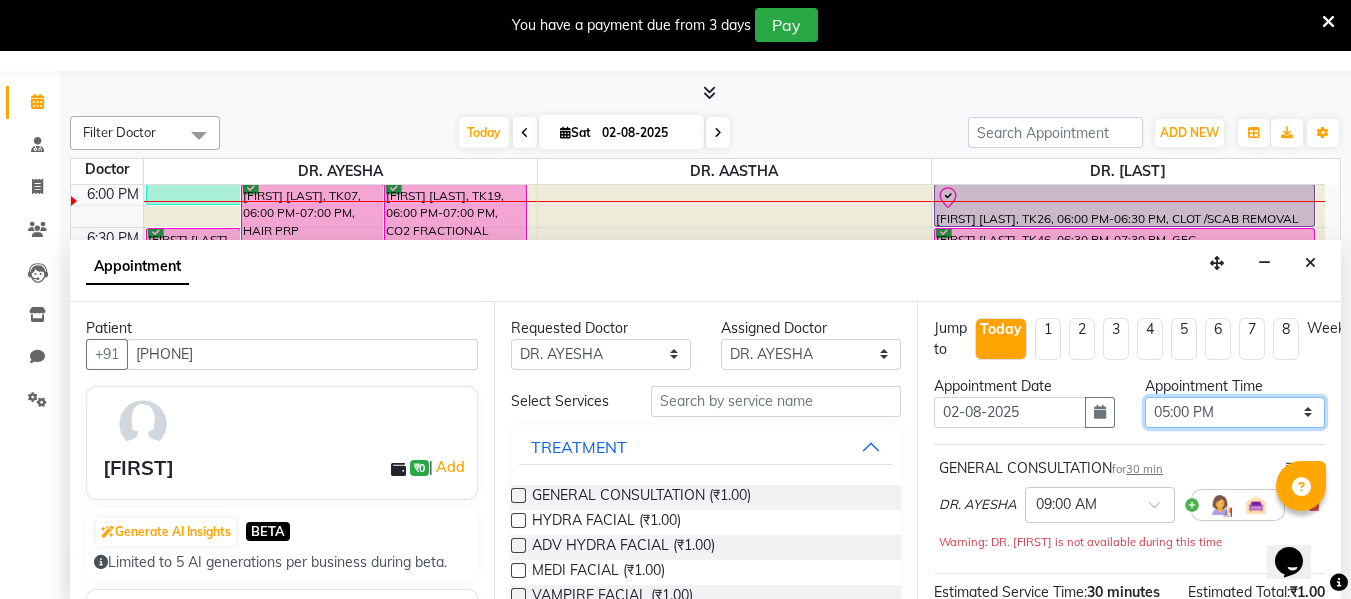 click on "Select 09:00 AM 09:15 AM 09:30 AM 09:45 AM 10:00 AM 10:15 AM 10:30 AM 10:45 AM 11:00 AM 11:15 AM 11:30 AM 11:45 AM 12:00 PM 12:15 PM 12:30 PM 12:45 PM 01:00 PM 01:15 PM 01:30 PM 01:45 PM 02:00 PM 02:15 PM 02:30 PM 02:45 PM 03:00 PM 03:15 PM 03:30 PM 03:45 PM 04:00 PM 04:15 PM 04:30 PM 04:45 PM 05:00 PM 05:15 PM 05:30 PM 05:45 PM 06:00 PM 06:15 PM 06:30 PM 06:45 PM 07:00 PM 07:15 PM 07:30 PM 07:45 PM 08:00 PM 08:15 PM 08:30 PM 08:45 PM 09:00 PM 09:15 PM 09:30 PM 09:45 PM 10:00 PM" at bounding box center (1235, 412) 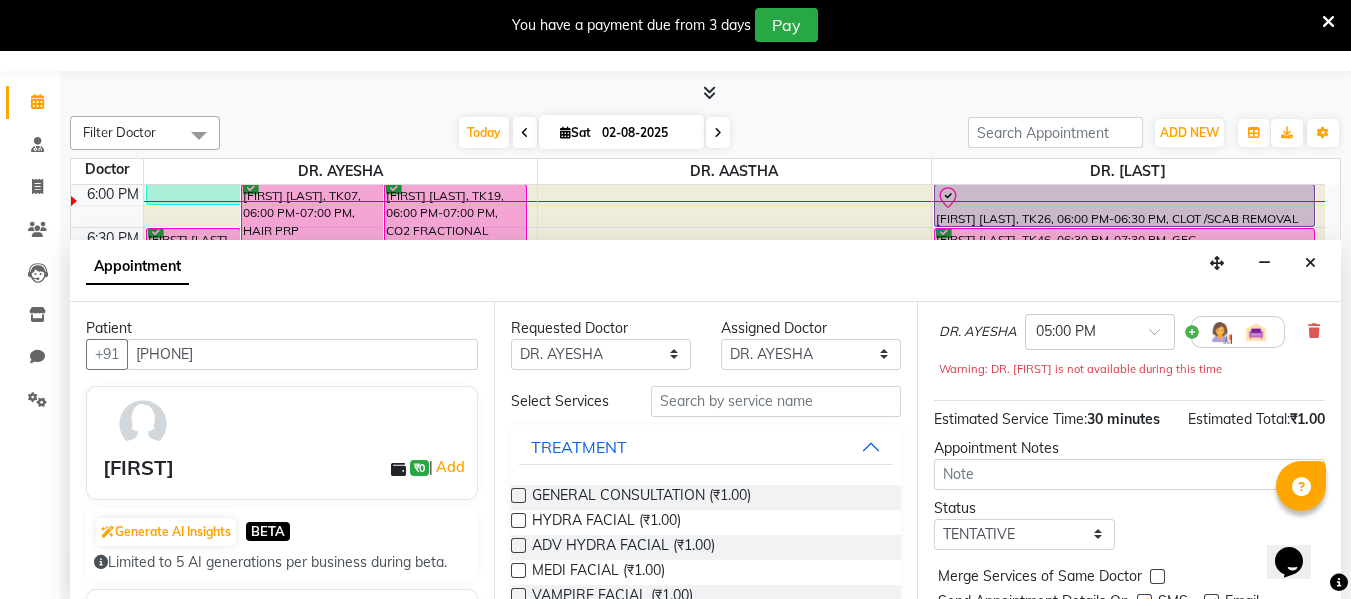 scroll, scrollTop: 200, scrollLeft: 0, axis: vertical 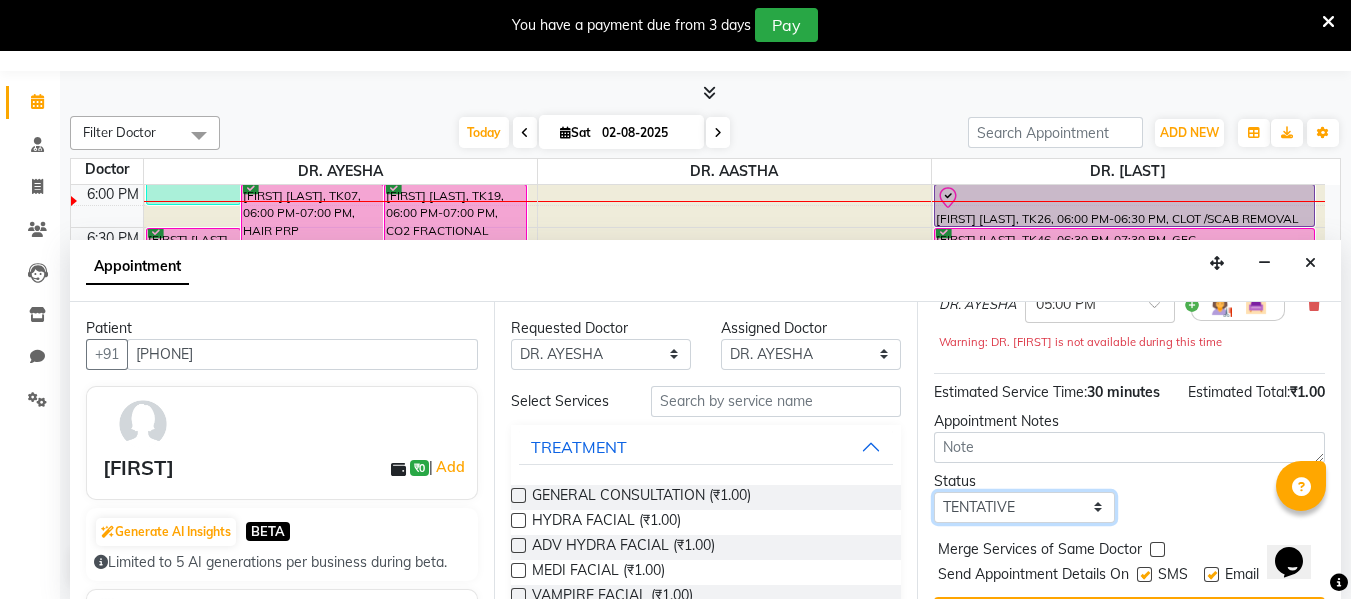 click on "Select TENTATIVE CONFIRM CHECK-IN UPCOMING" at bounding box center (1024, 507) 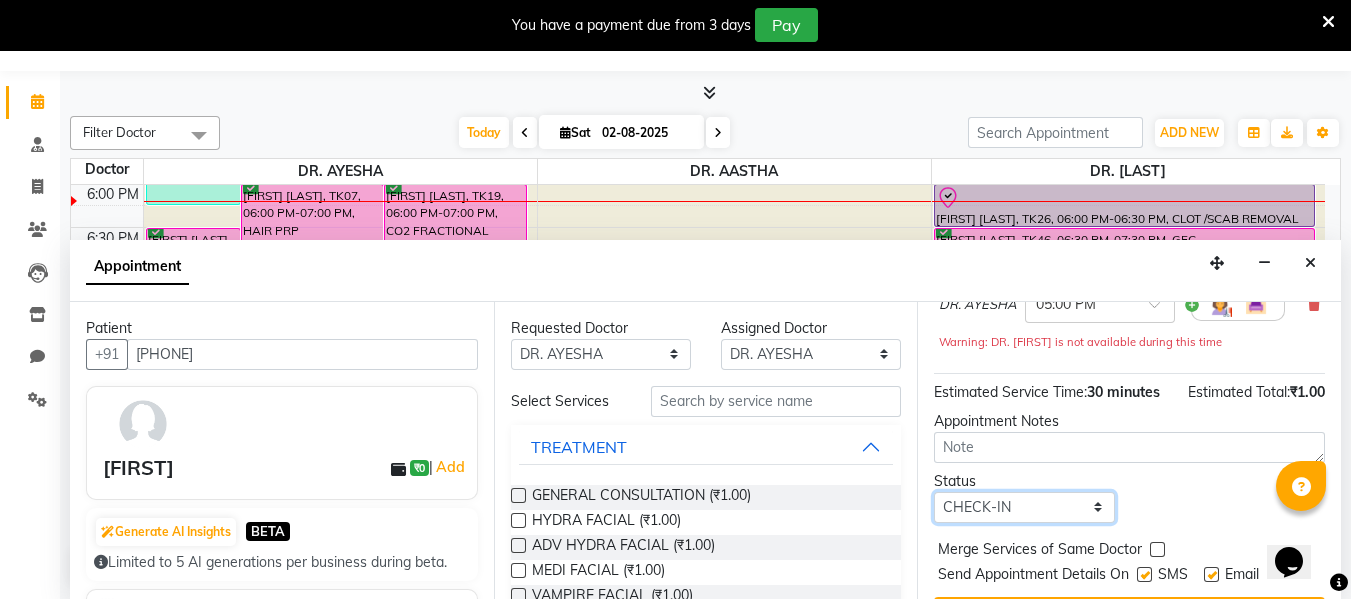 click on "Select TENTATIVE CONFIRM CHECK-IN UPCOMING" at bounding box center (1024, 507) 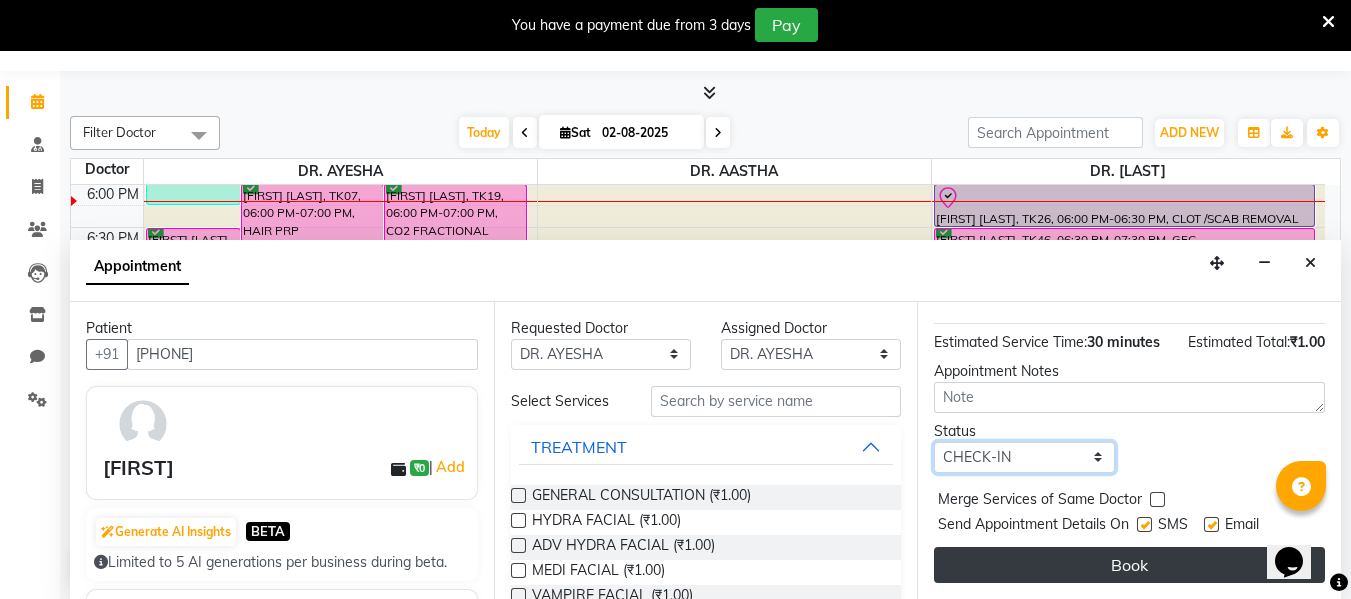 scroll, scrollTop: 286, scrollLeft: 0, axis: vertical 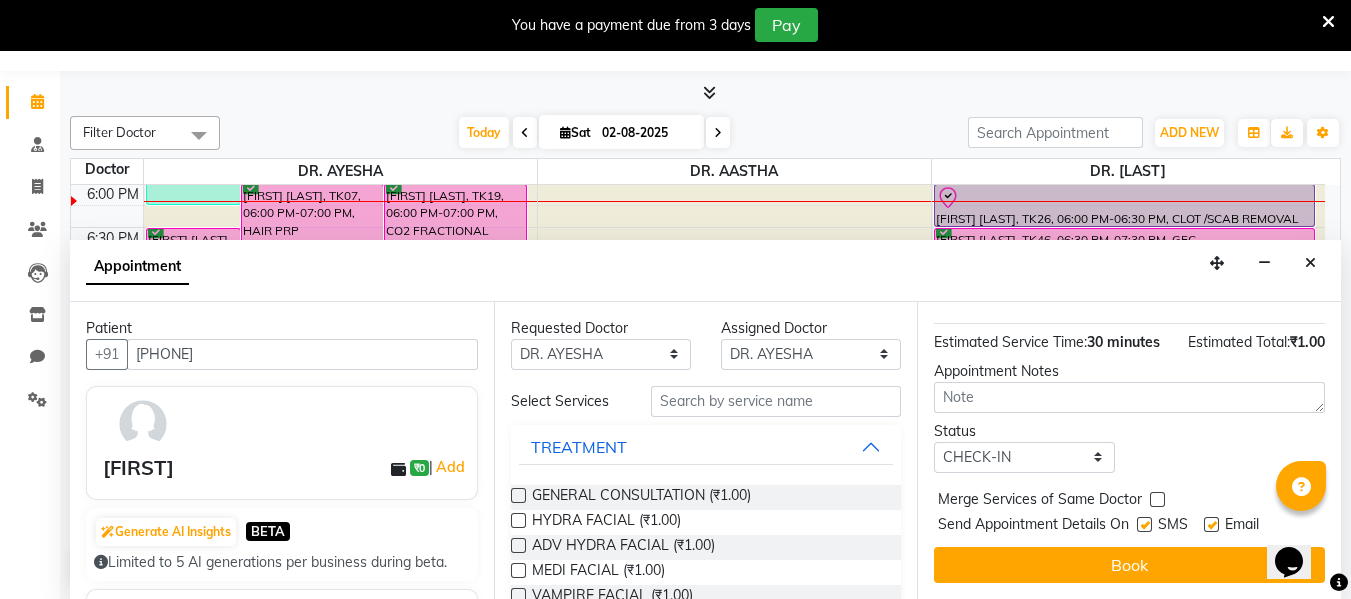 click on "Jump to Today 1 2 3 4 5 6 7 8 Weeks Appointment Date 02-08-2025 Appointment Time Select 09:00 AM 09:15 AM 09:30 AM 09:45 AM 10:00 AM 10:15 AM 10:30 AM 10:45 AM 11:00 AM 11:15 AM 11:30 AM 11:45 AM 12:00 PM 12:15 PM 12:30 PM 12:45 PM 01:00 PM 01:15 PM 01:30 PM 01:45 PM 02:00 PM 02:15 PM 02:30 PM 02:45 PM 03:00 PM 03:15 PM 03:30 PM 03:45 PM 04:00 PM 04:15 PM 04:30 PM 04:45 PM 05:00 PM 05:15 PM 05:30 PM 05:45 PM 06:00 PM 06:15 PM 06:30 PM 06:45 PM 07:00 PM 07:15 PM 07:30 PM 07:45 PM 08:00 PM 08:15 PM 08:30 PM 08:45 PM 09:00 PM 09:15 PM 09:30 PM 09:45 PM 10:00 PM GENERAL CONSULTATION   for  30 min ₹1.00 DR. AYESHA	 × 05:00 PM Warning: DR. AYESHA	 is not available during this time Estimated Service Time:  30 minutes Estimated Total:  ₹1.00 Appointment Notes Status Select TENTATIVE CONFIRM CHECK-IN UPCOMING Merge Services of Same Doctor Send Appointment Details On SMS Email  Book" at bounding box center [1129, 450] 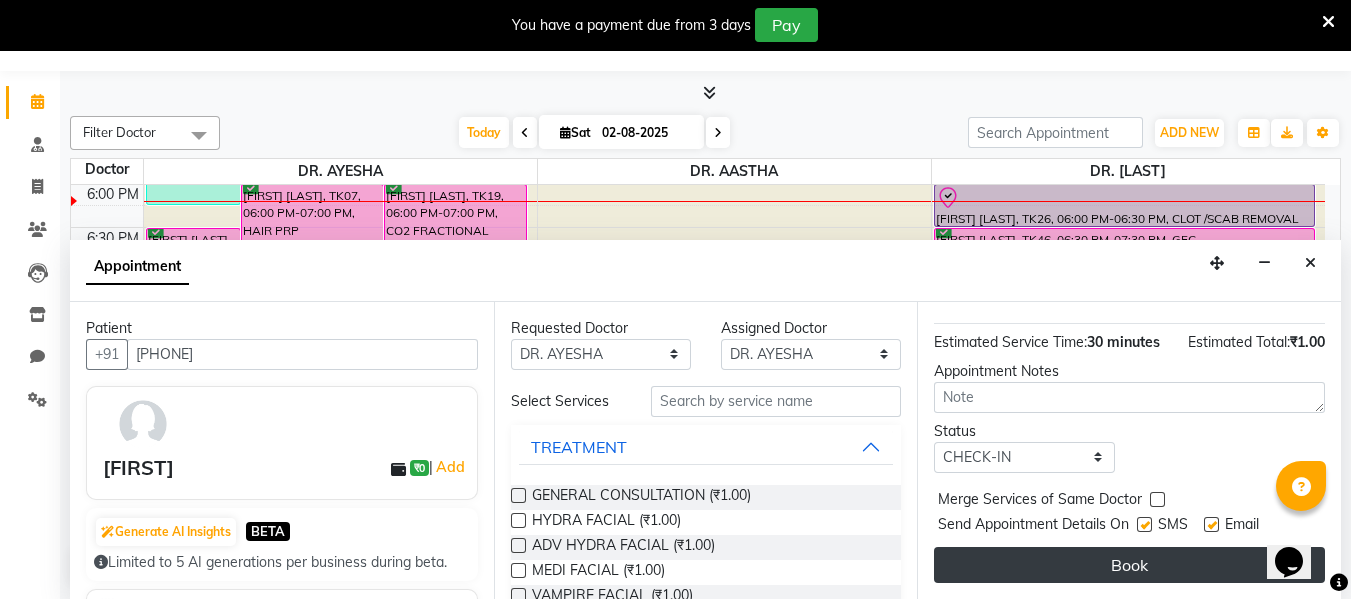 click on "Book" at bounding box center [1129, 565] 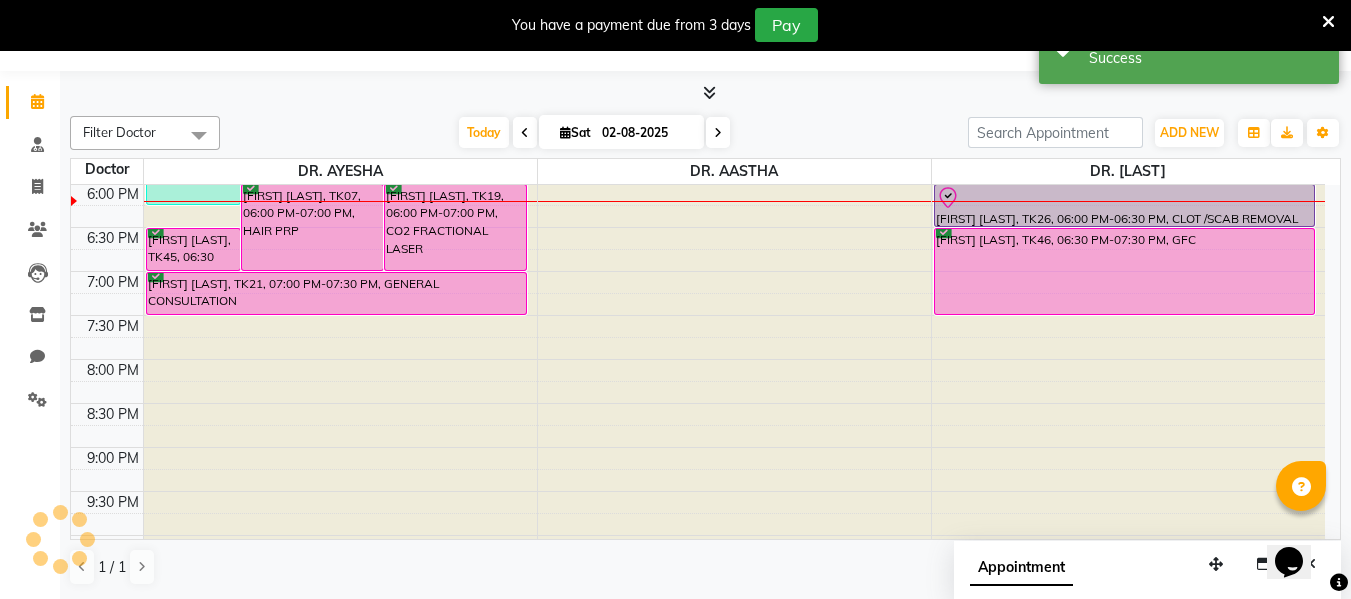 scroll, scrollTop: 0, scrollLeft: 0, axis: both 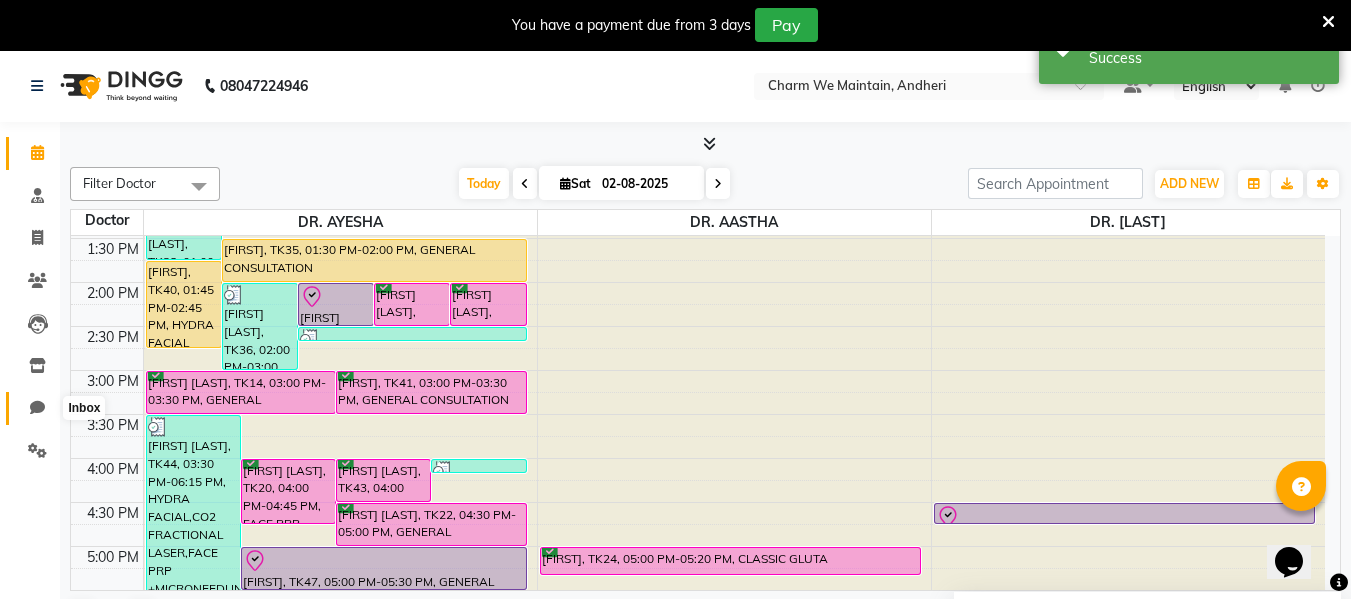 click 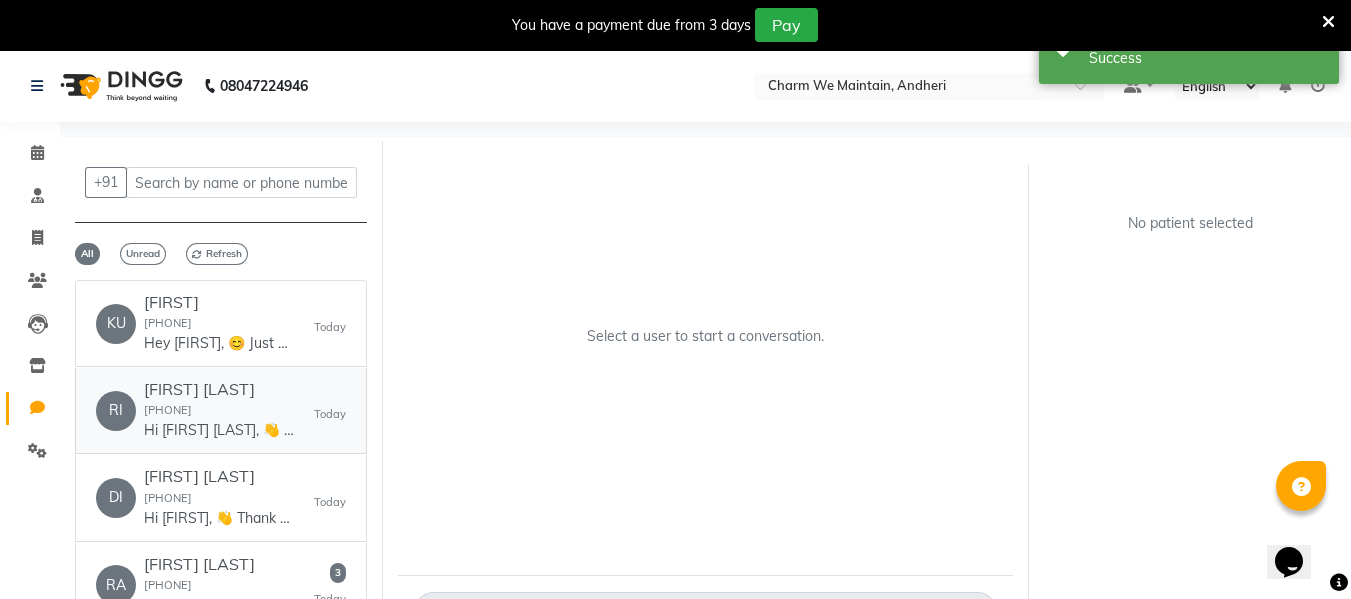 click on "Hi RITU BALOTA, 👋
Thank you for visiting Charm We Maintain! 🌟
💰 Bill Amount: 19000
🧾 Invoice Link: ww4.in/a?c=CO2cvi
We appreciate your business! Looking forward to seeing you again. 😊" 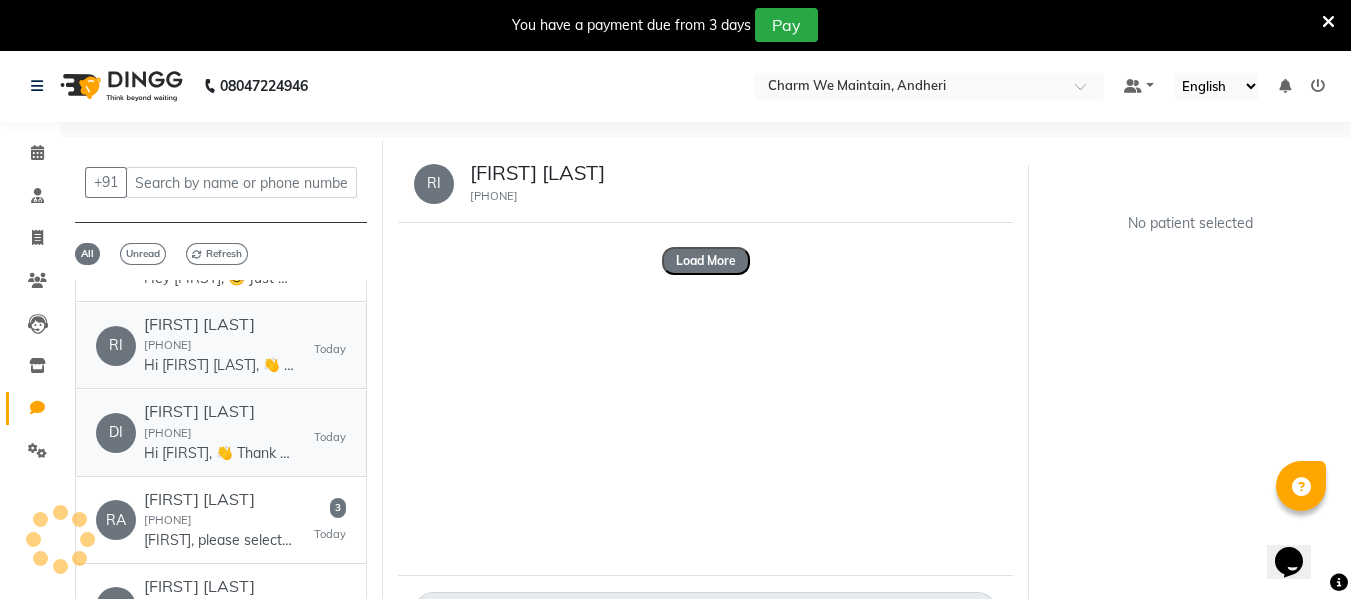 scroll, scrollTop: 100, scrollLeft: 0, axis: vertical 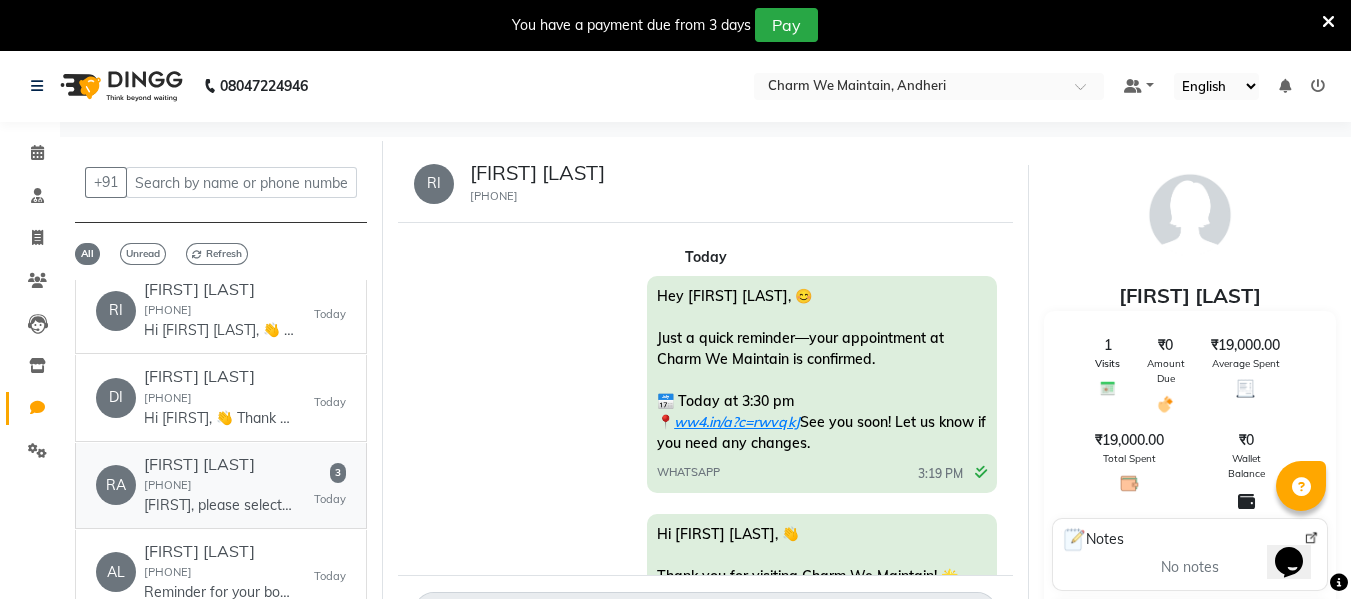 click on "RA   RAJ VERMA  9045315924  Raj Verma, please select a service from the options below:
1. GENERAL CONSULTATION (₹1, 30 minutes)
Reply with the number of your choice.   3   Today" 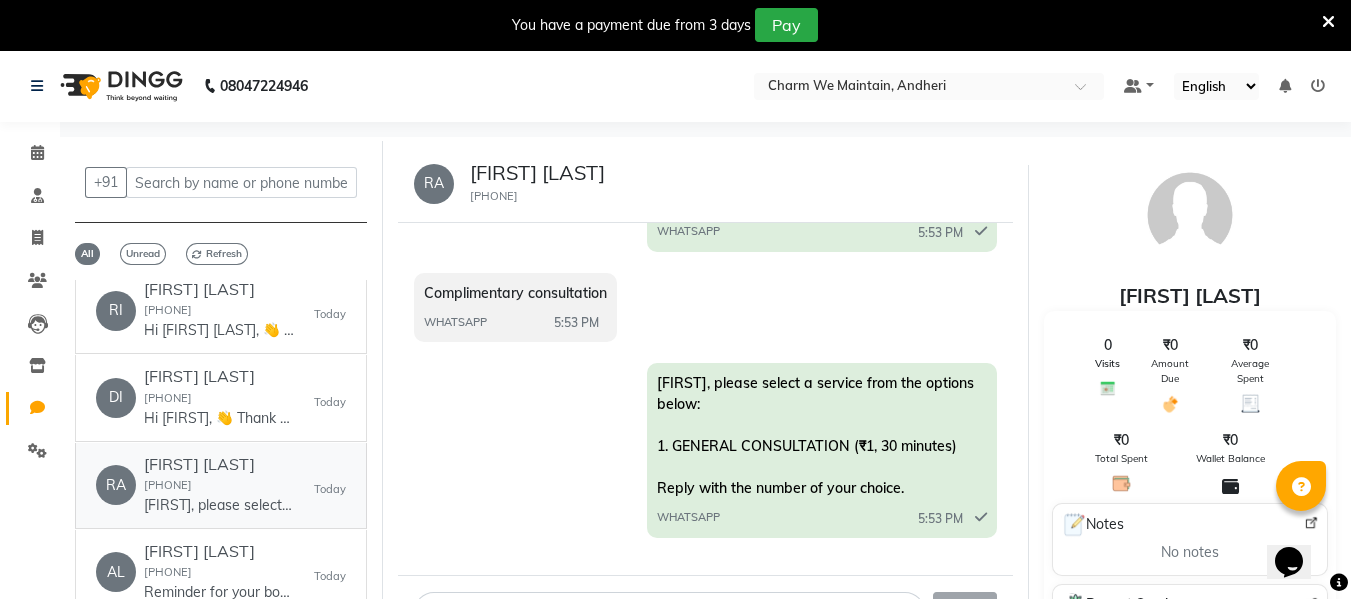scroll, scrollTop: 855, scrollLeft: 0, axis: vertical 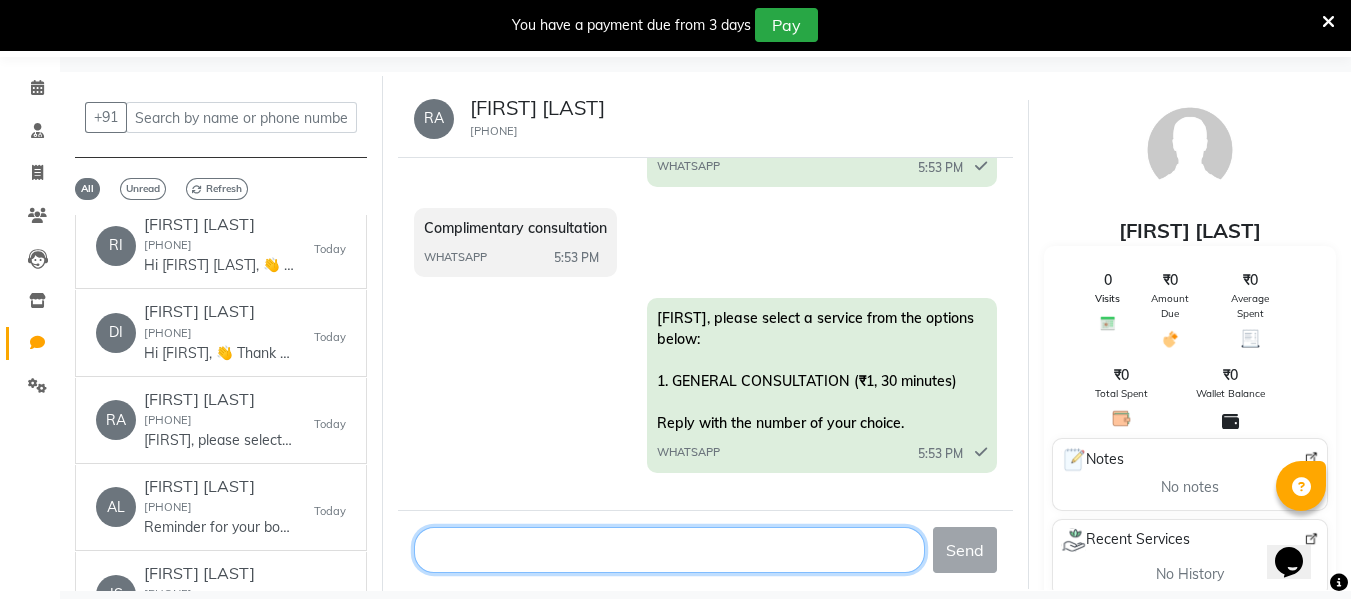 click 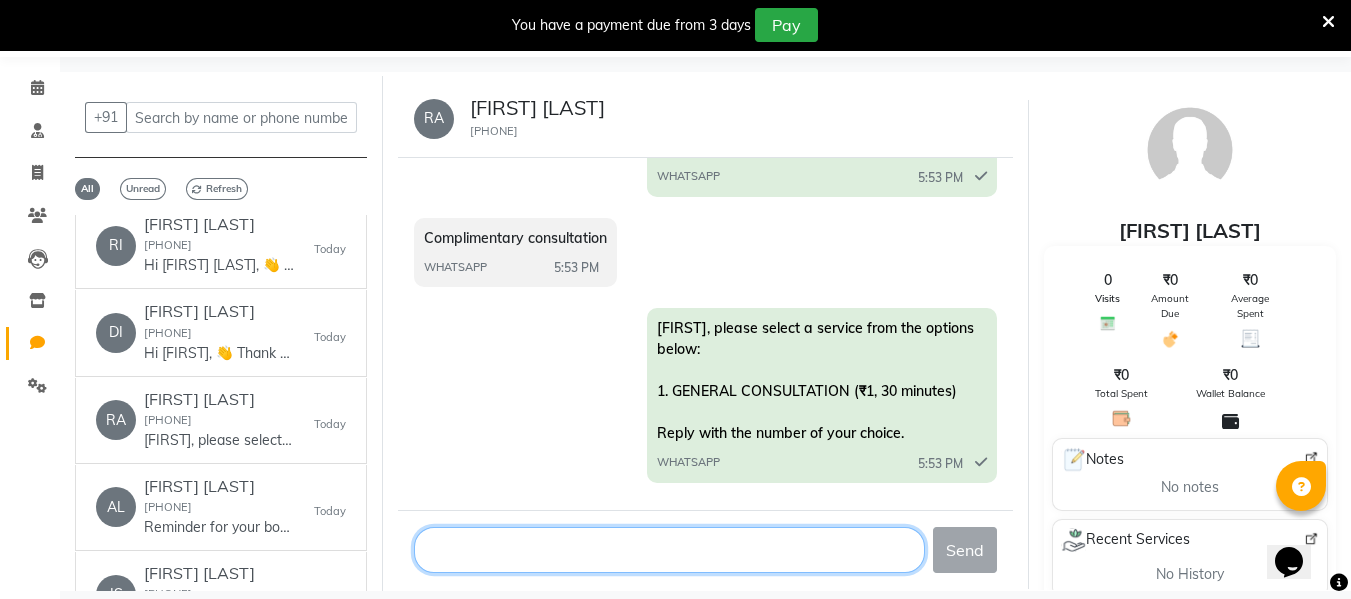 scroll, scrollTop: 855, scrollLeft: 0, axis: vertical 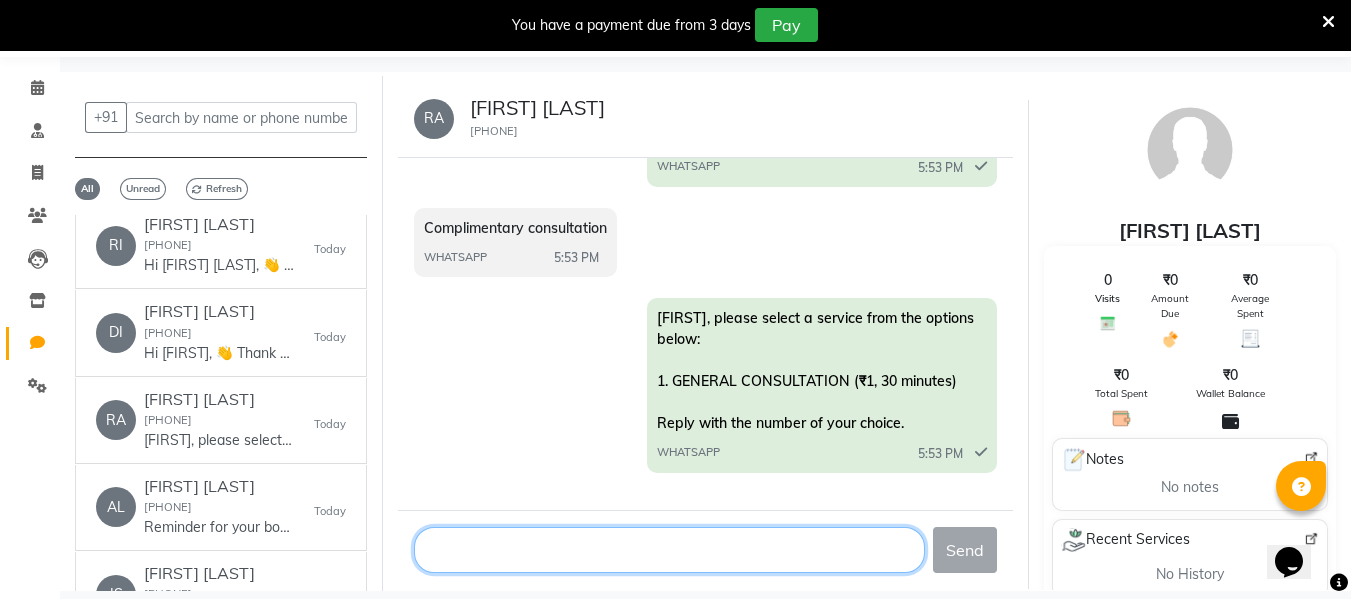 click 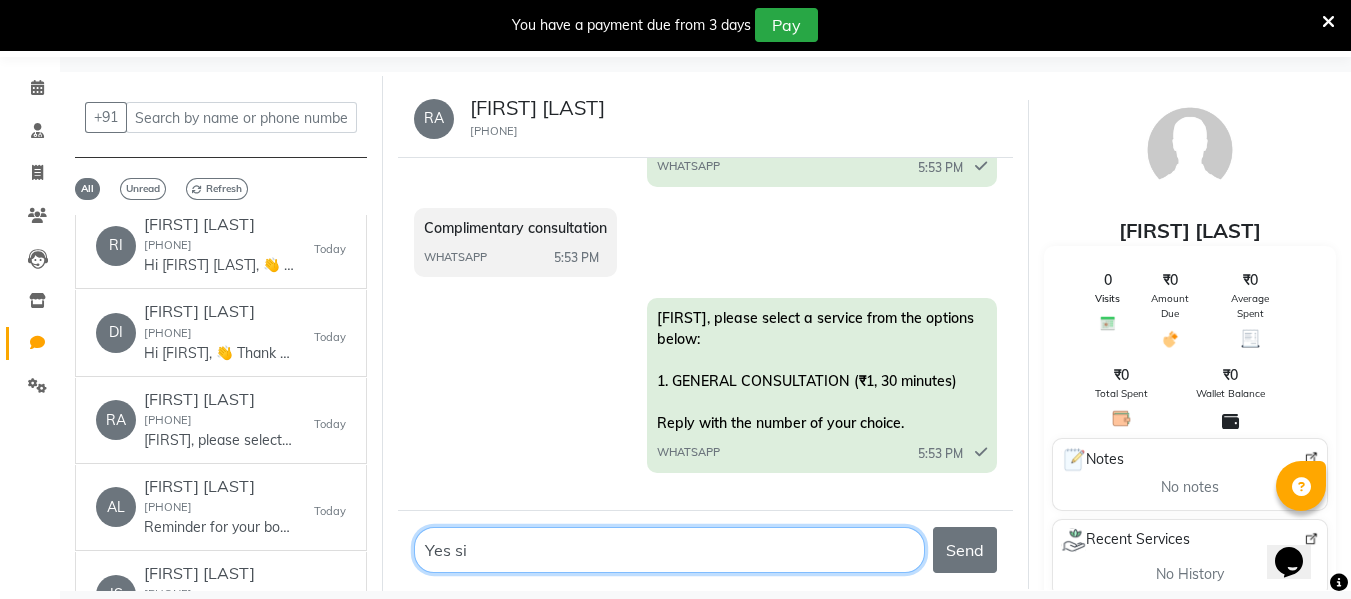 type on "Yes sir" 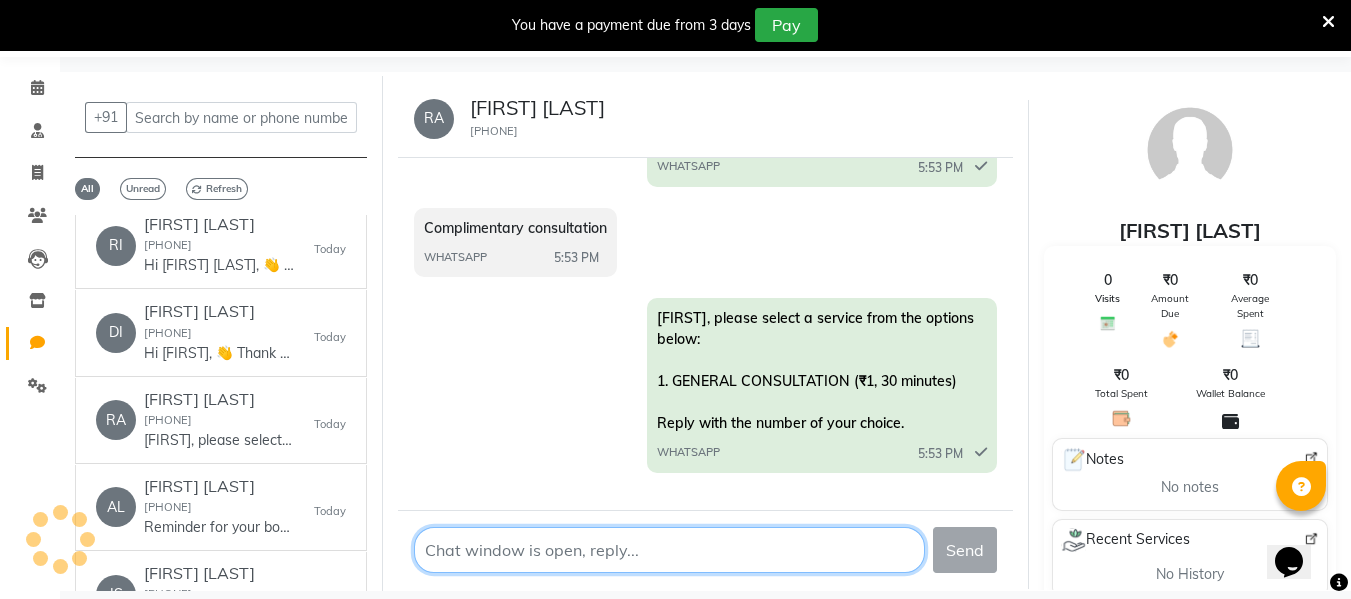 type on "I" 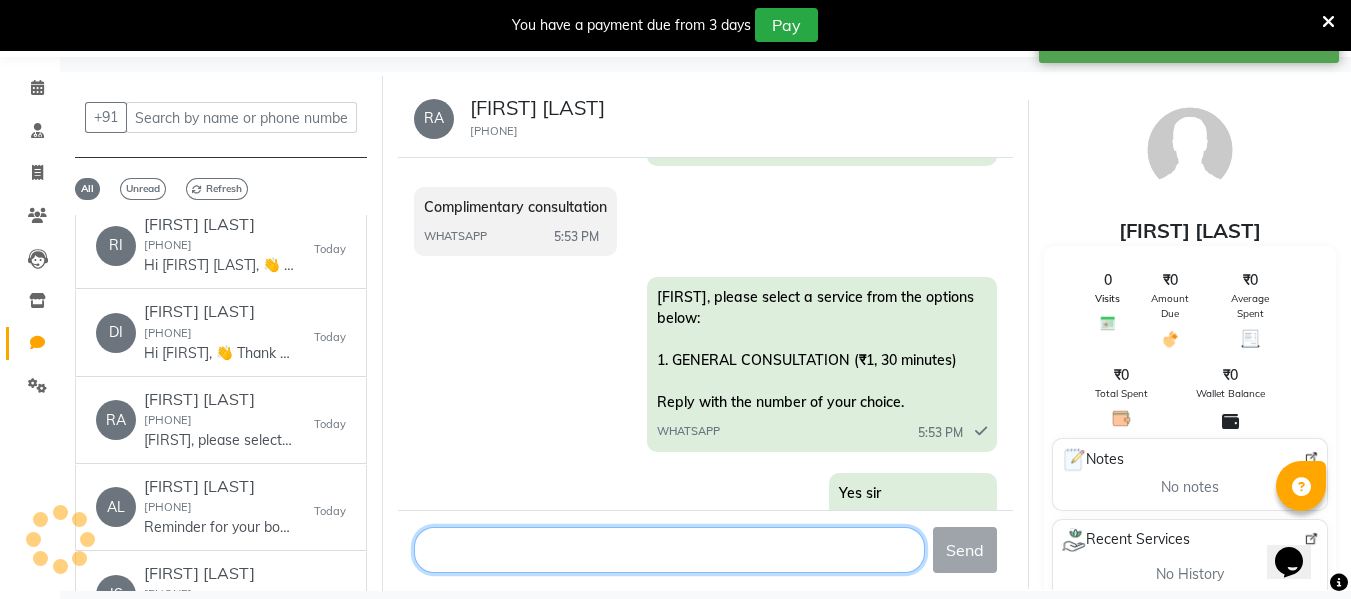 scroll, scrollTop: 914, scrollLeft: 0, axis: vertical 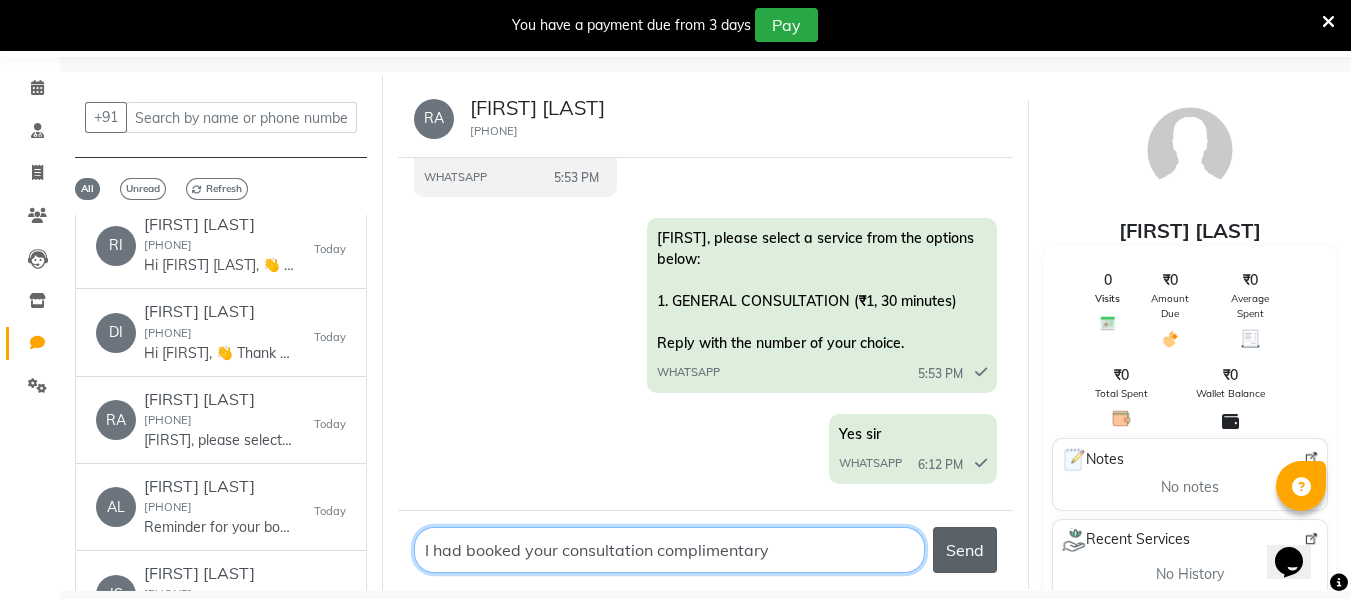 type on "I had booked your consultation complimentary" 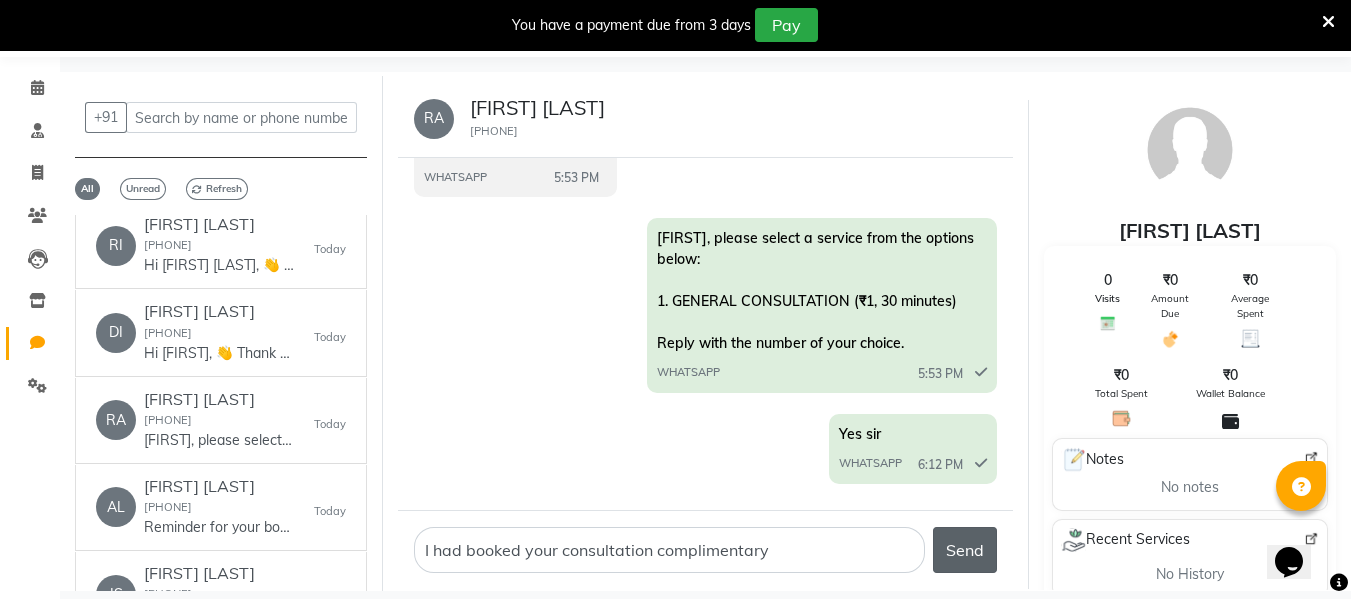 click on "Send" 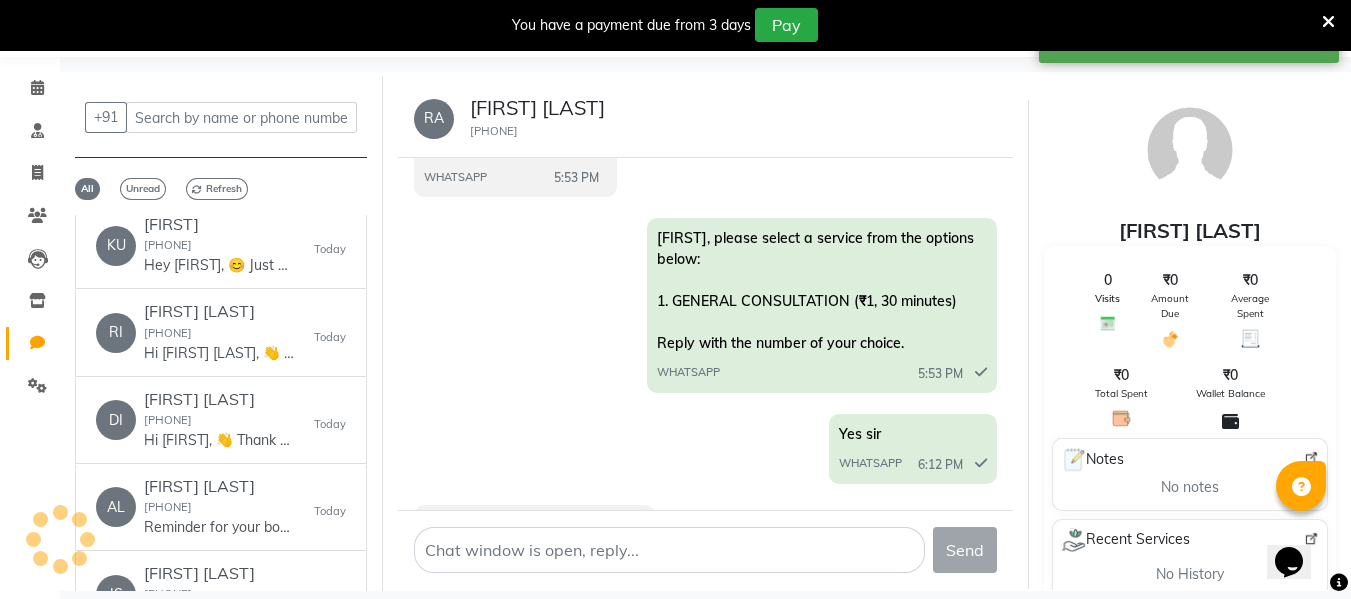 scroll, scrollTop: 1228, scrollLeft: 0, axis: vertical 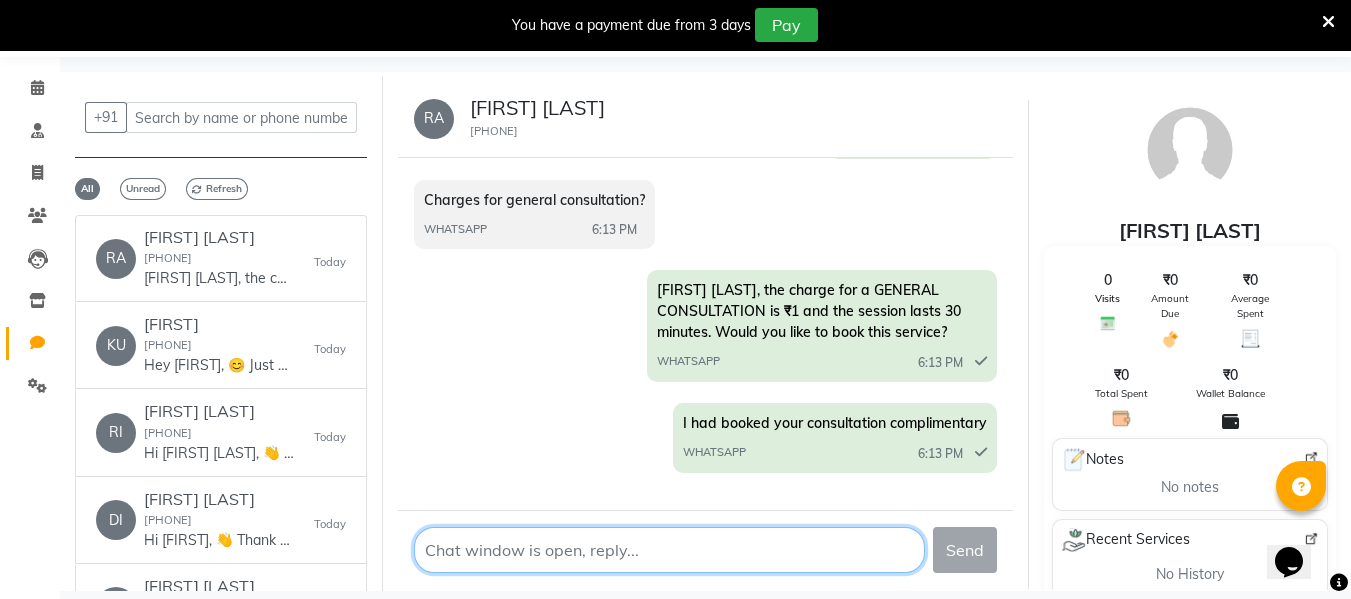click 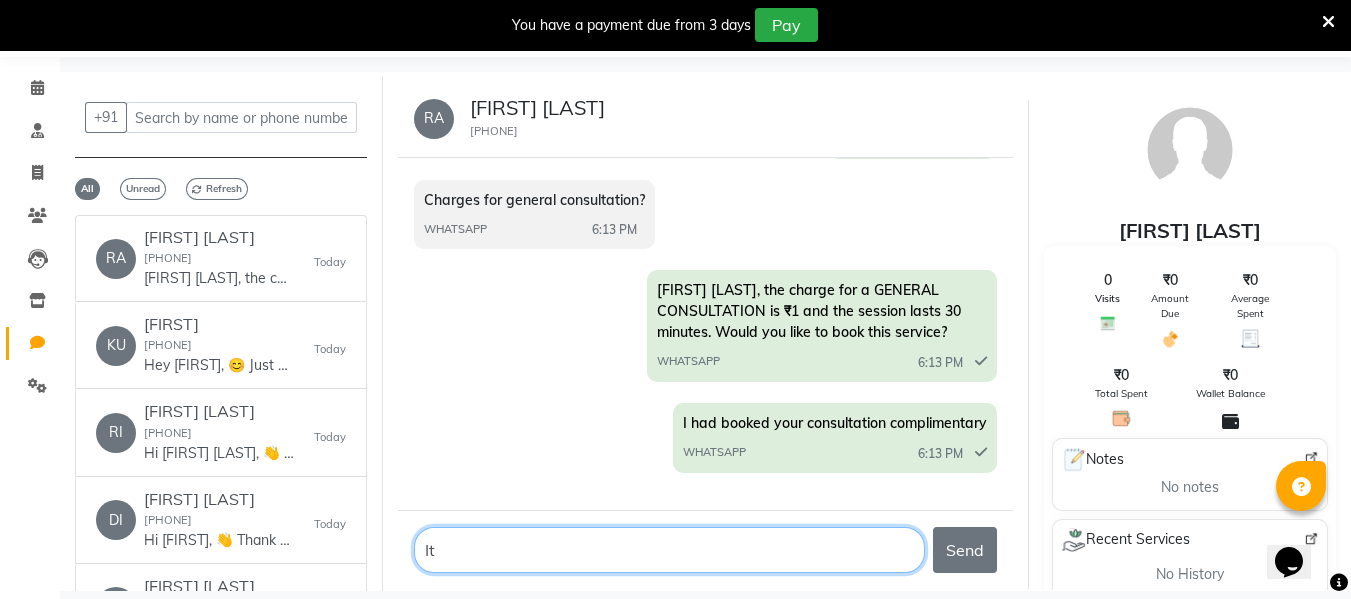 type on "I" 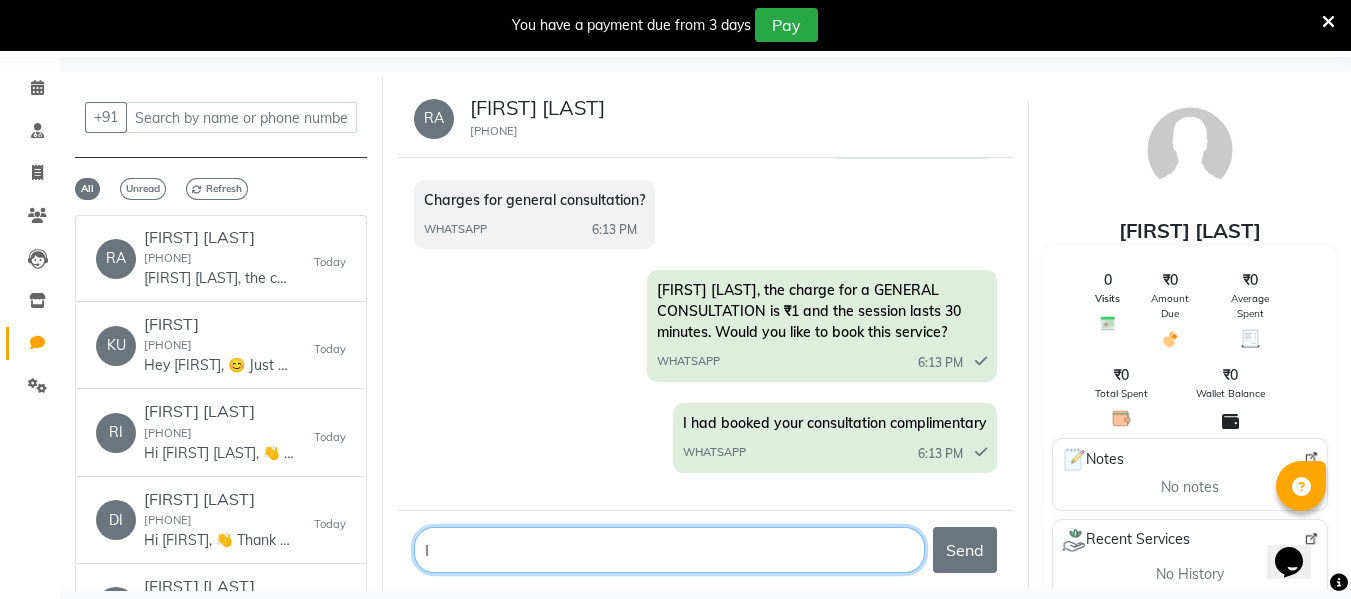 type 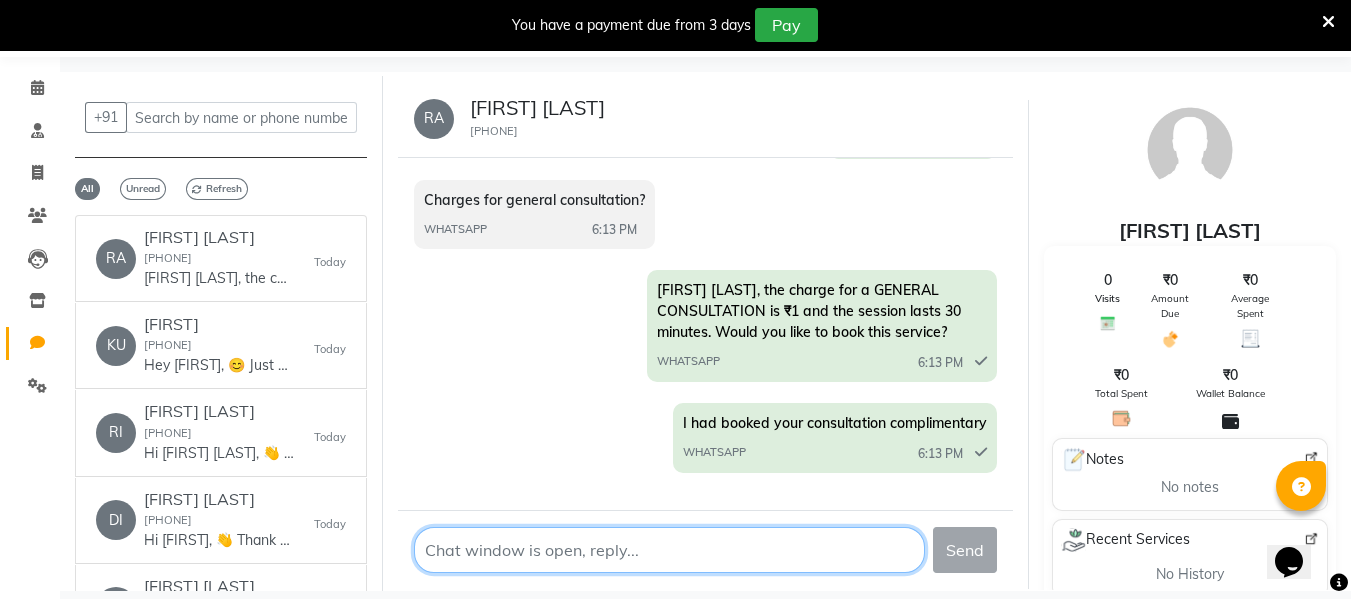 click 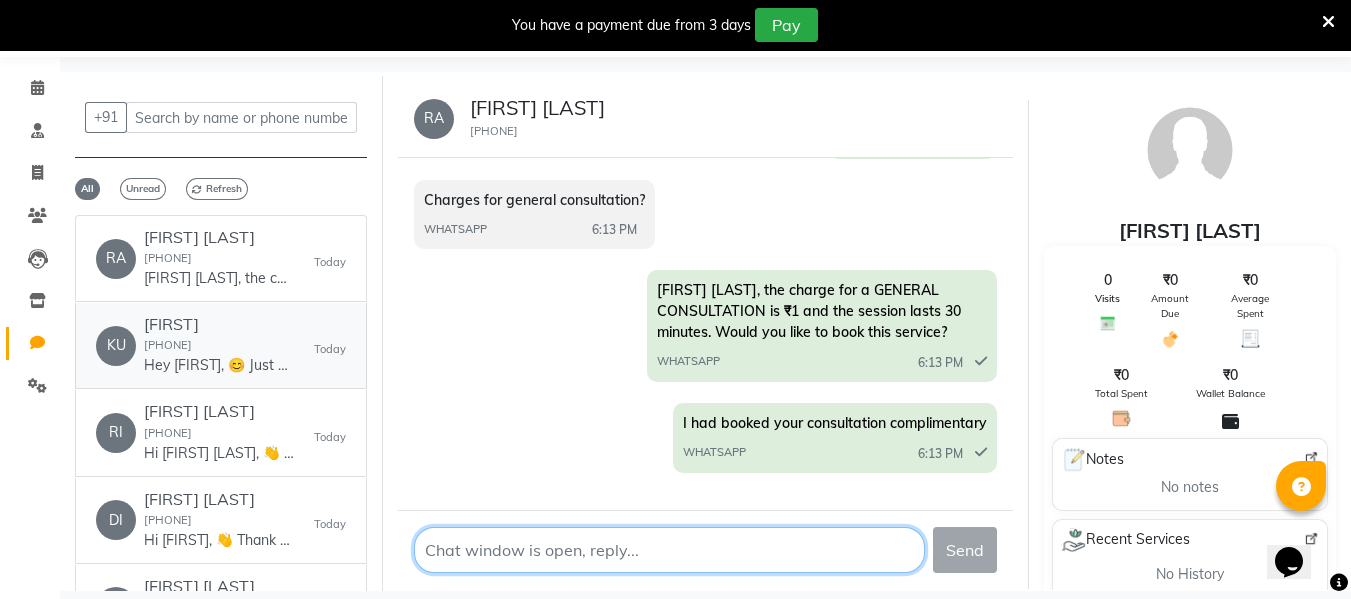 scroll, scrollTop: 0, scrollLeft: 0, axis: both 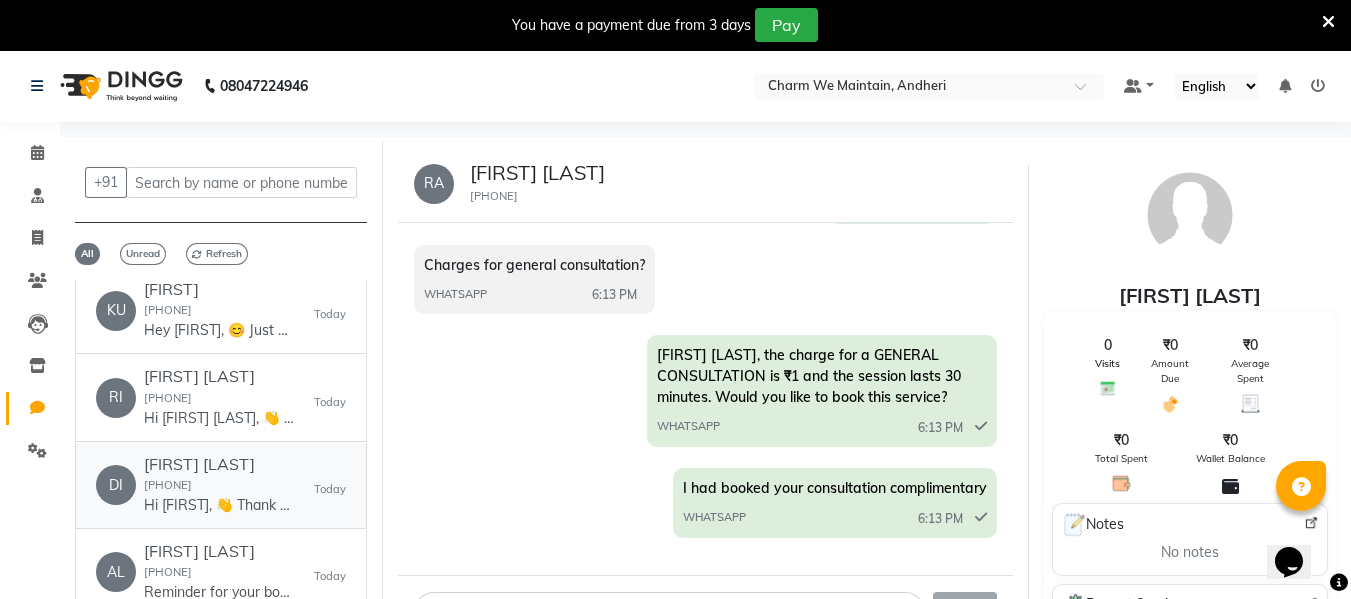 click on "[PHONE]" 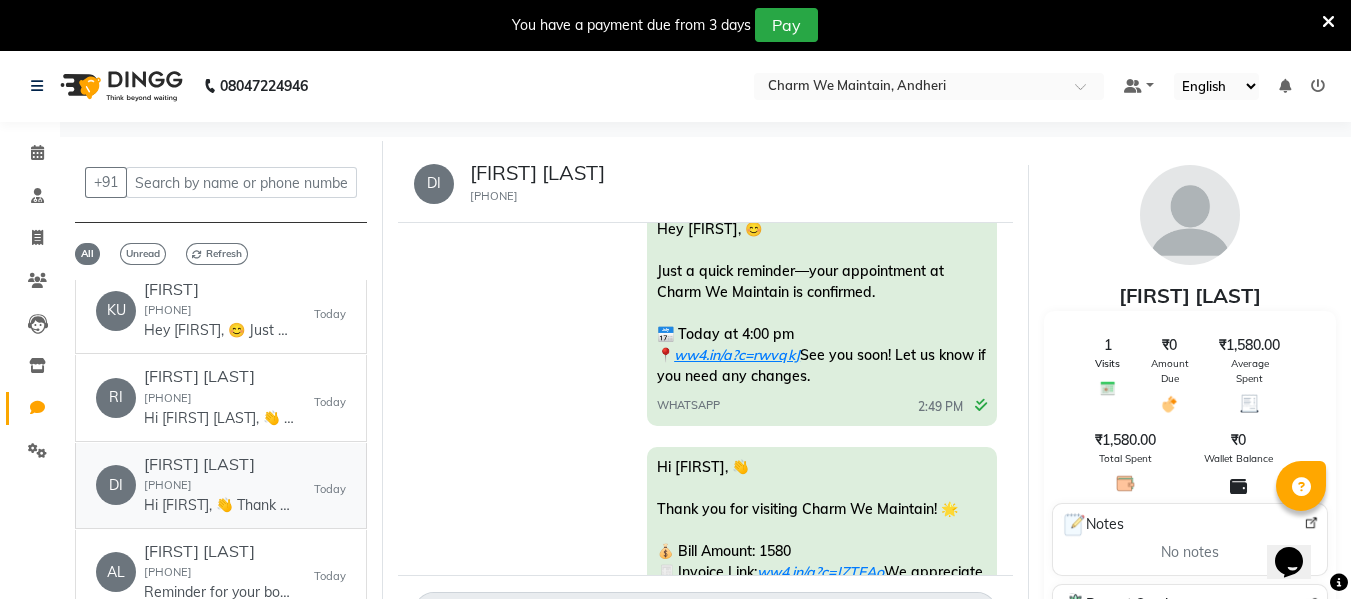 scroll, scrollTop: 56, scrollLeft: 0, axis: vertical 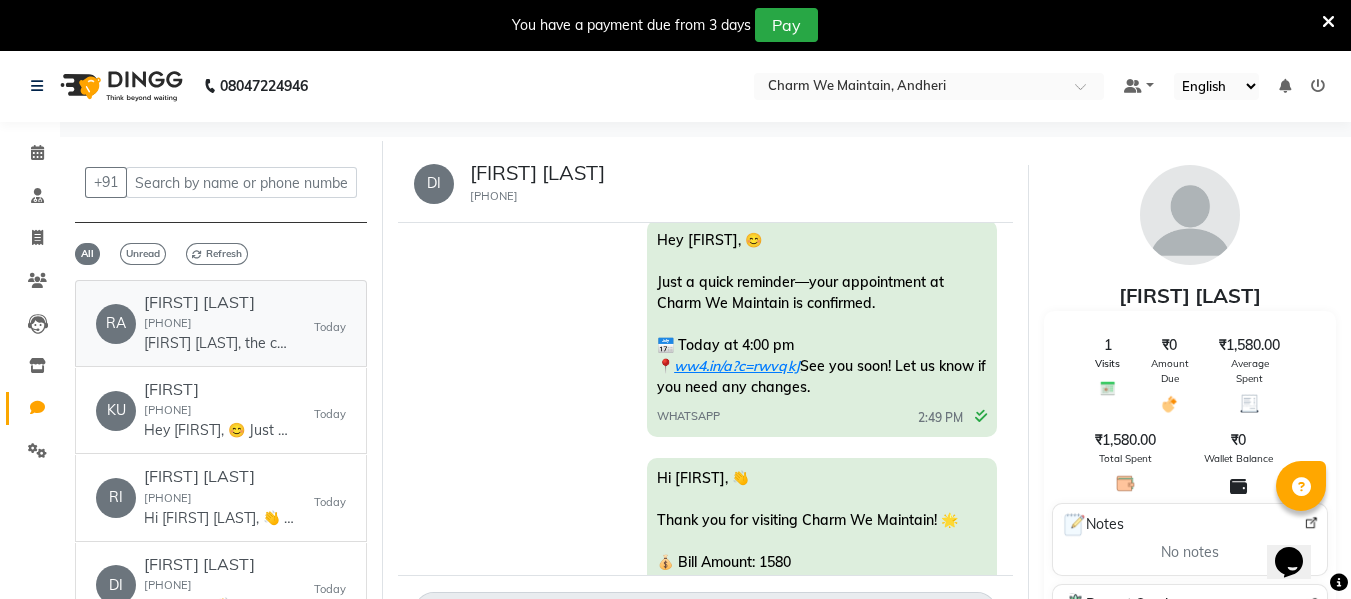 drag, startPoint x: 246, startPoint y: 299, endPoint x: 256, endPoint y: 312, distance: 16.40122 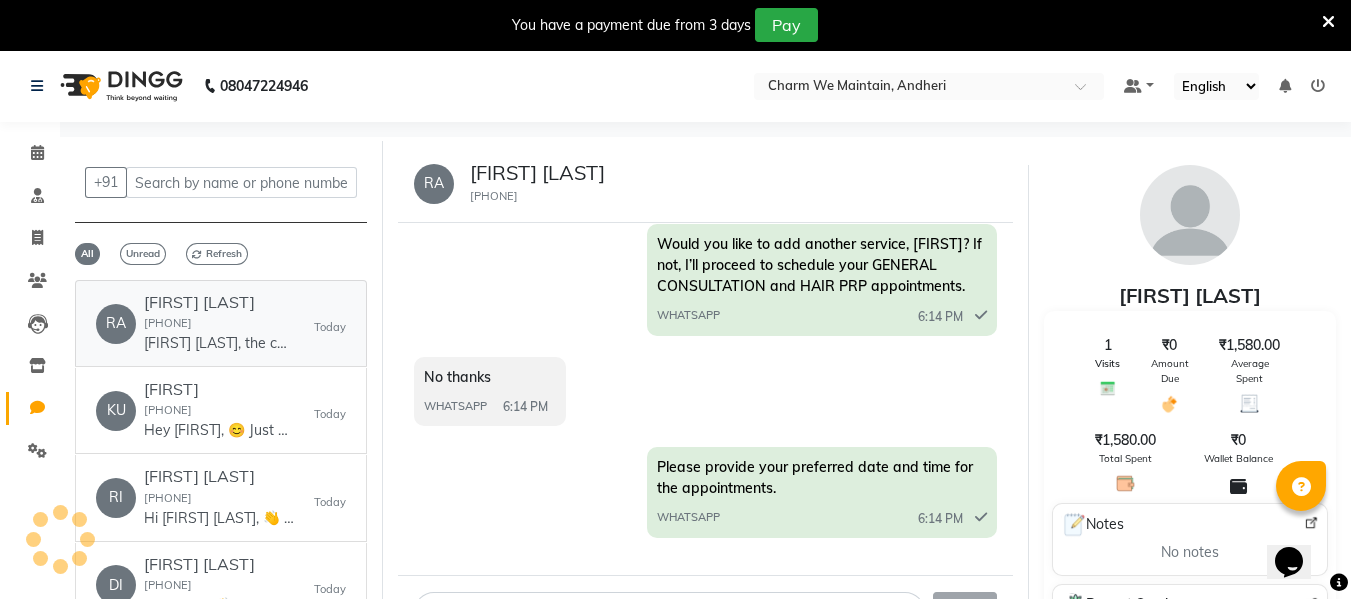 scroll, scrollTop: 2488, scrollLeft: 0, axis: vertical 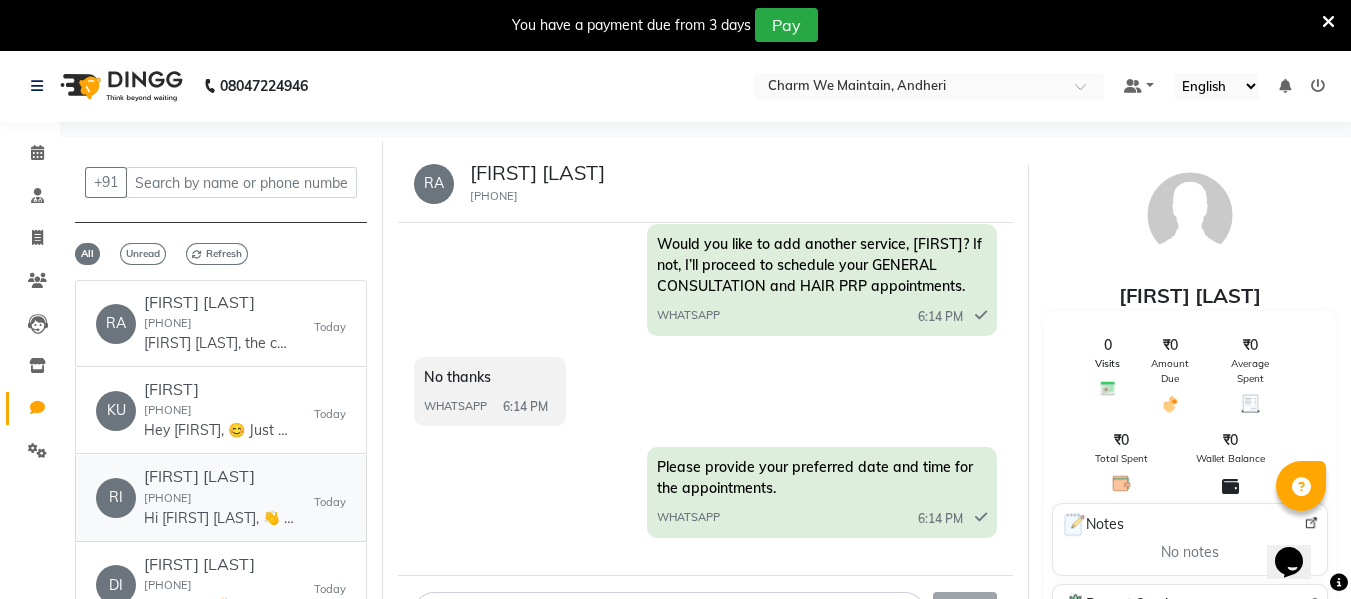 click on "Hi RITU BALOTA, 👋
Thank you for visiting Charm We Maintain! 🌟
💰 Bill Amount: 19000
🧾 Invoice Link: ww4.in/a?c=CO2cvi
We appreciate your business! Looking forward to seeing you again. 😊" 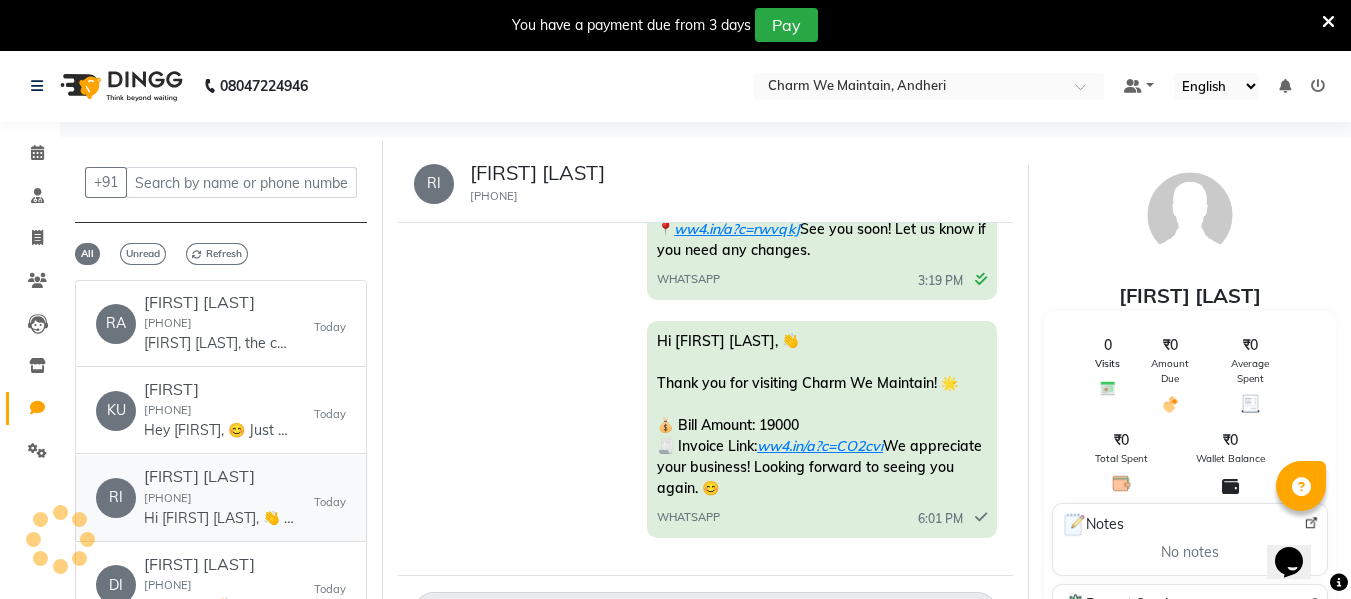 scroll, scrollTop: 256, scrollLeft: 0, axis: vertical 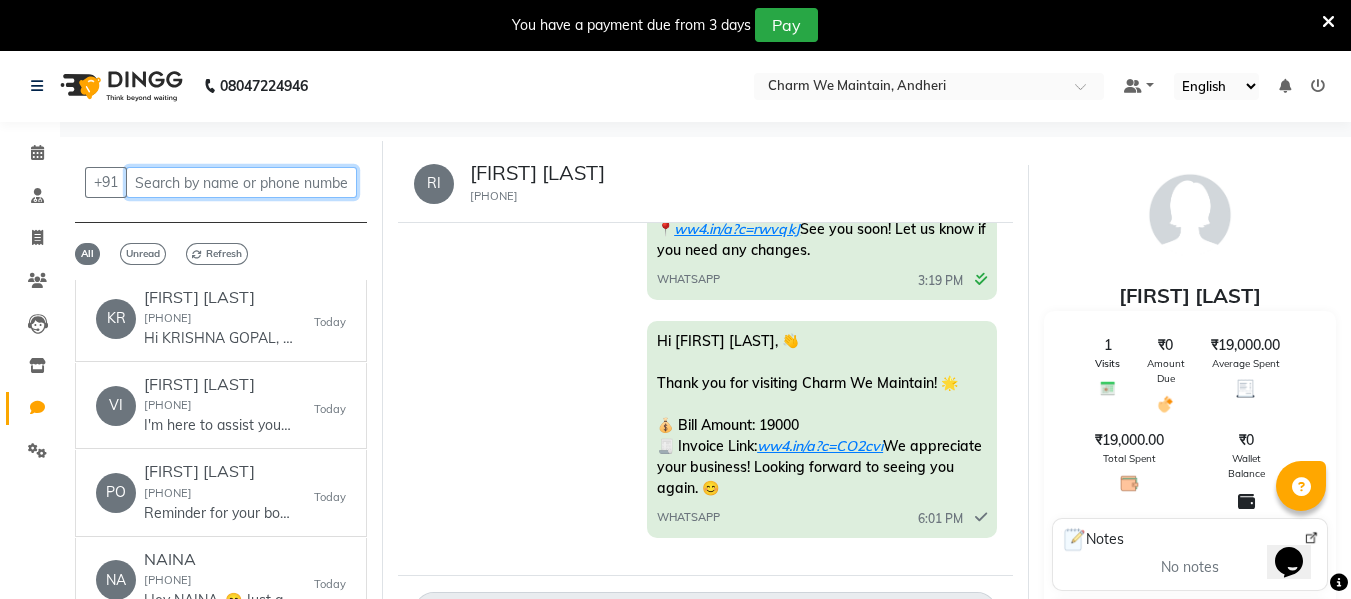 click 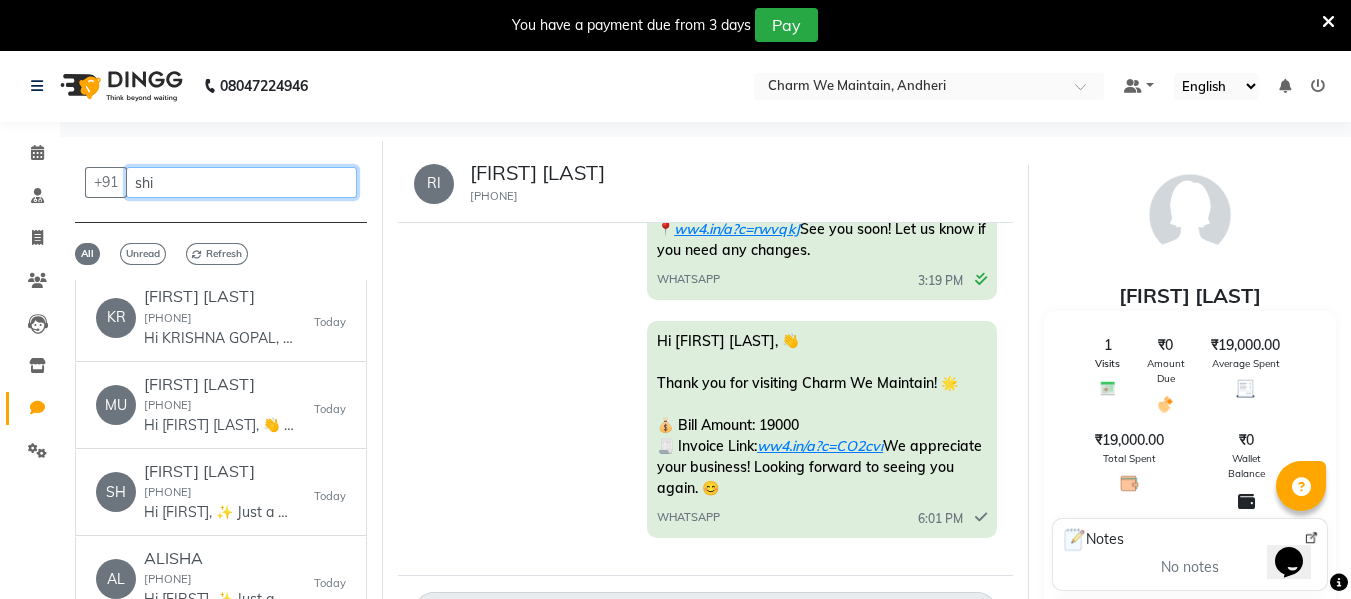 scroll, scrollTop: 0, scrollLeft: 0, axis: both 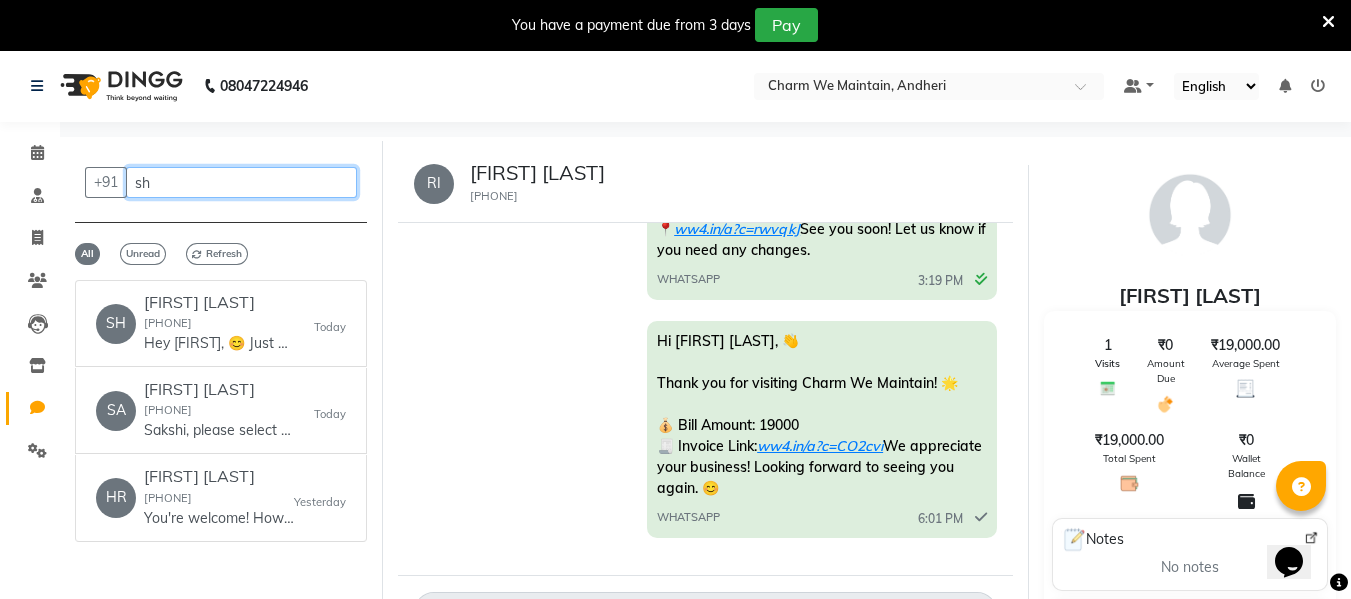 type on "s" 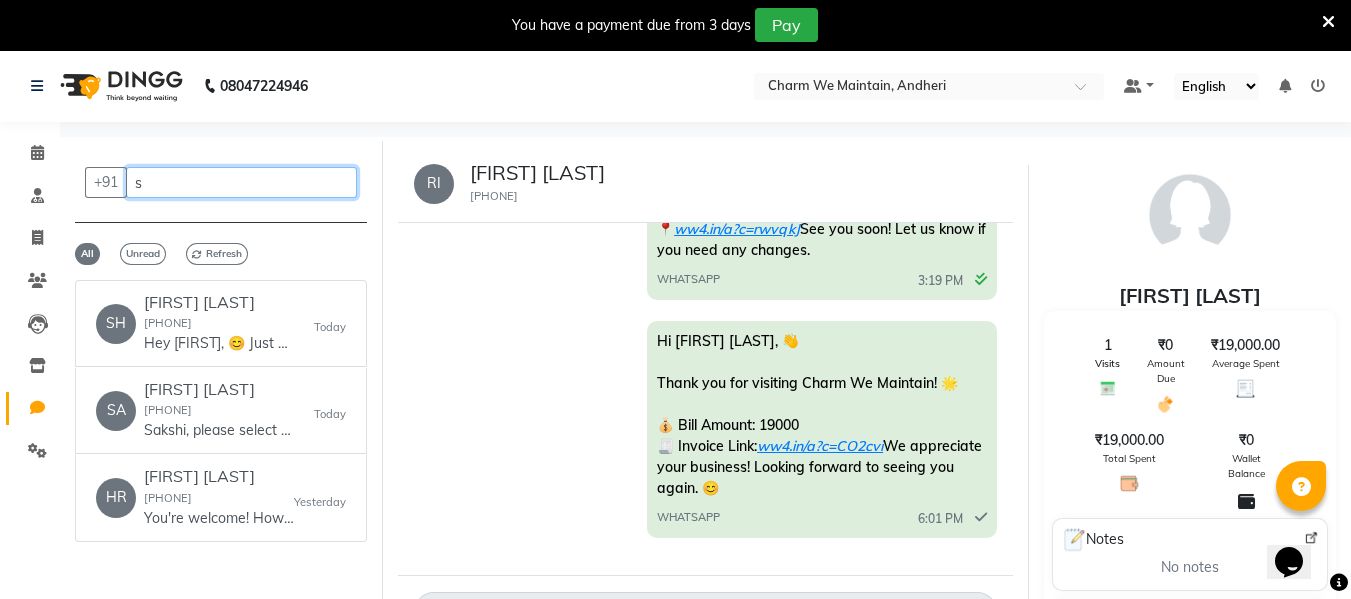 type 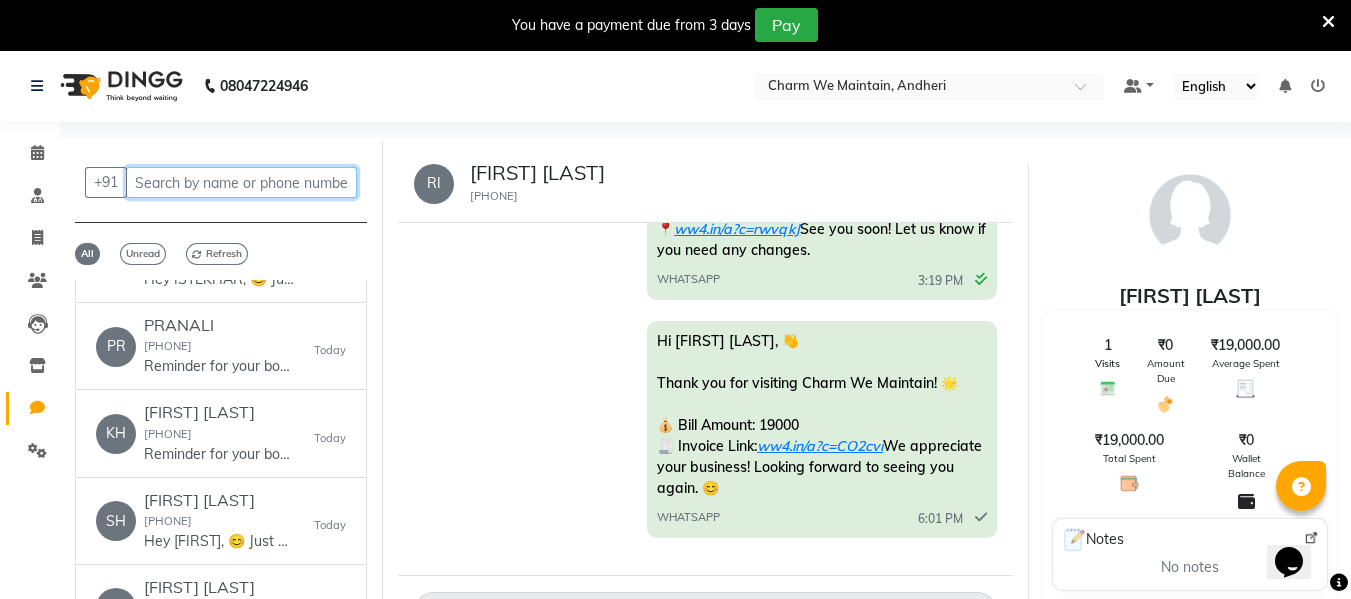 scroll, scrollTop: 100, scrollLeft: 0, axis: vertical 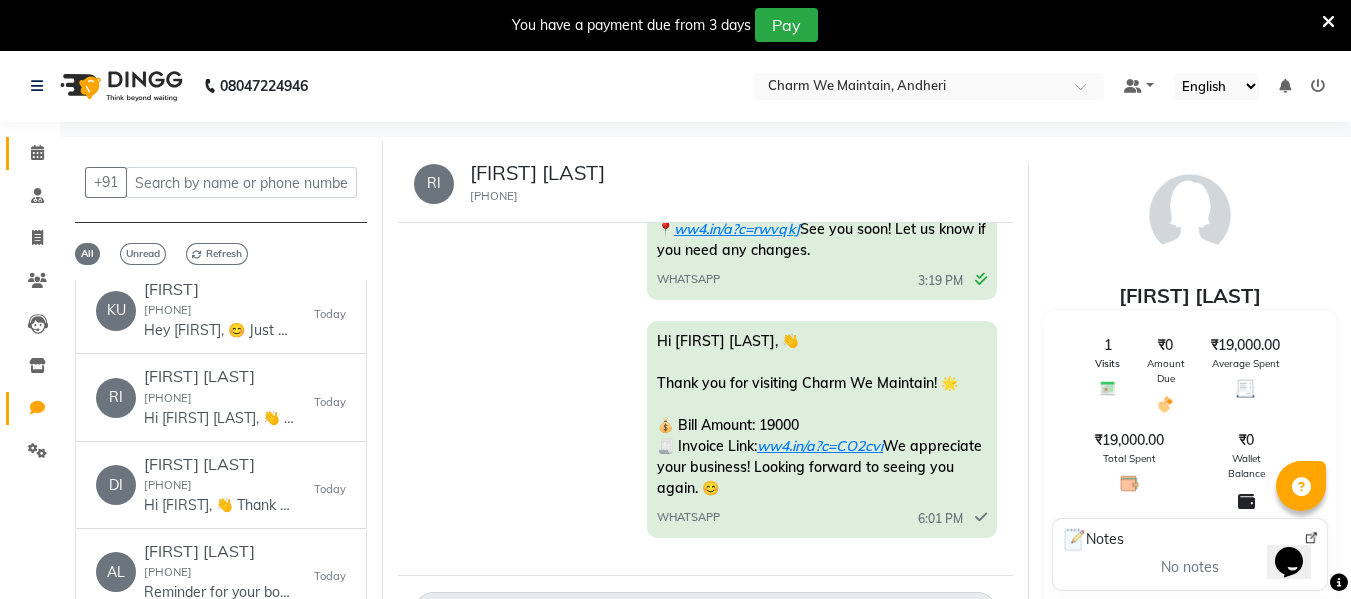 click 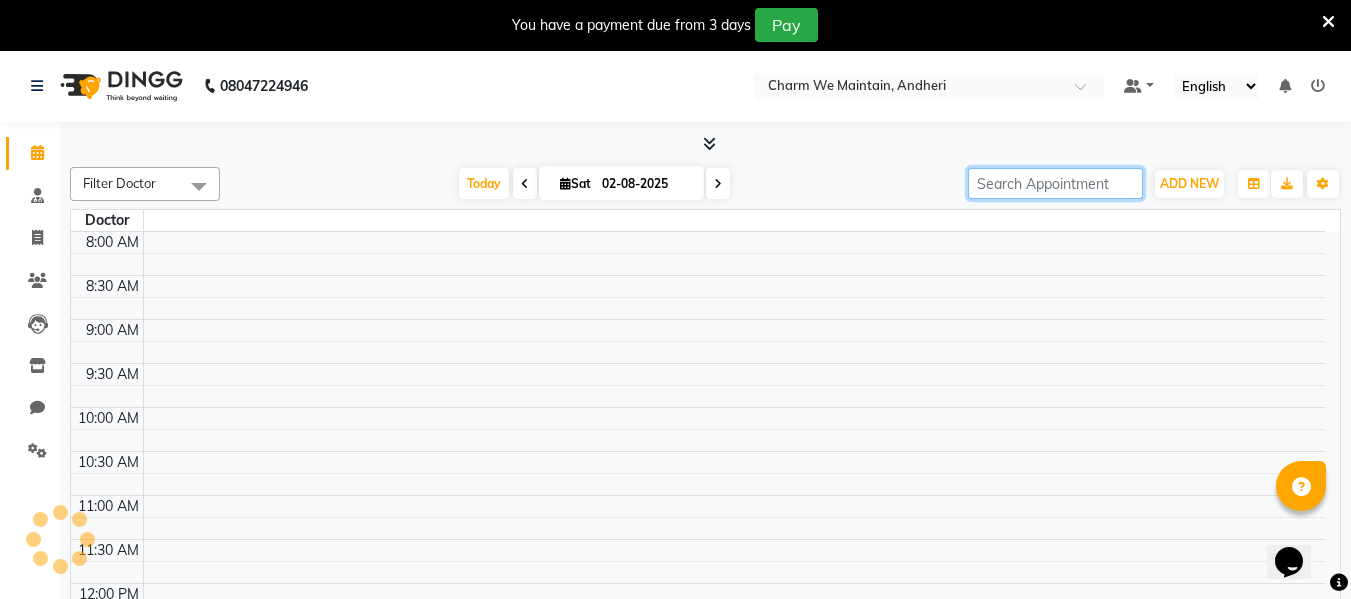 click at bounding box center (1055, 183) 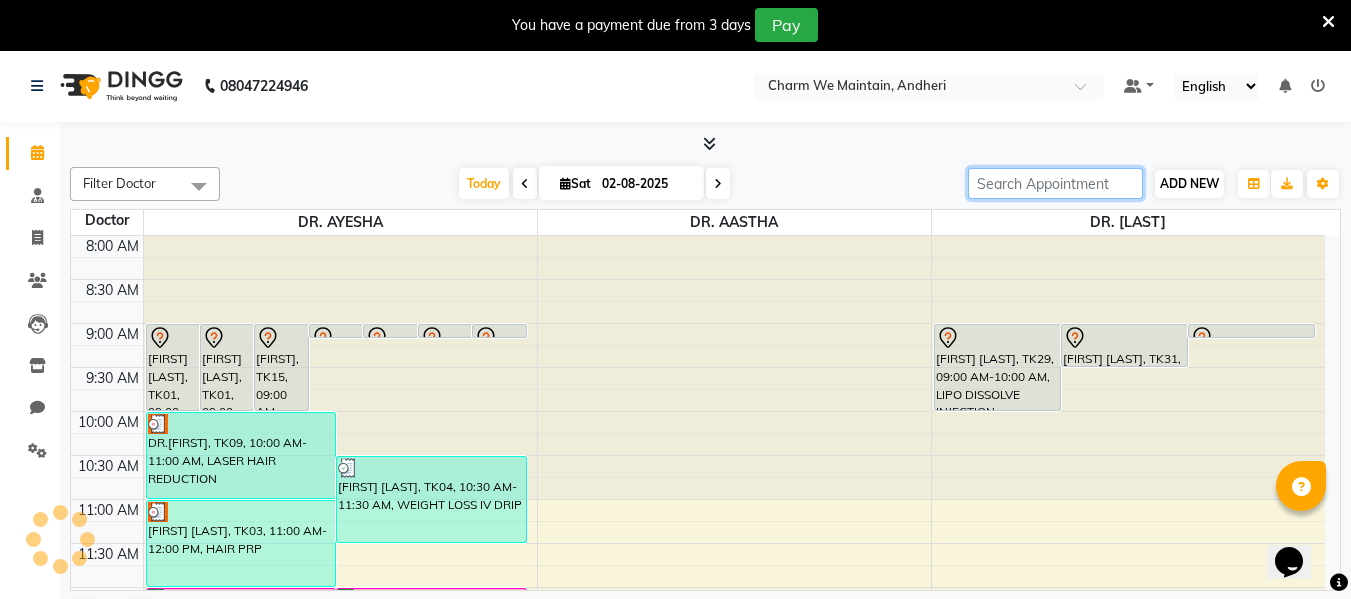 scroll, scrollTop: 0, scrollLeft: 0, axis: both 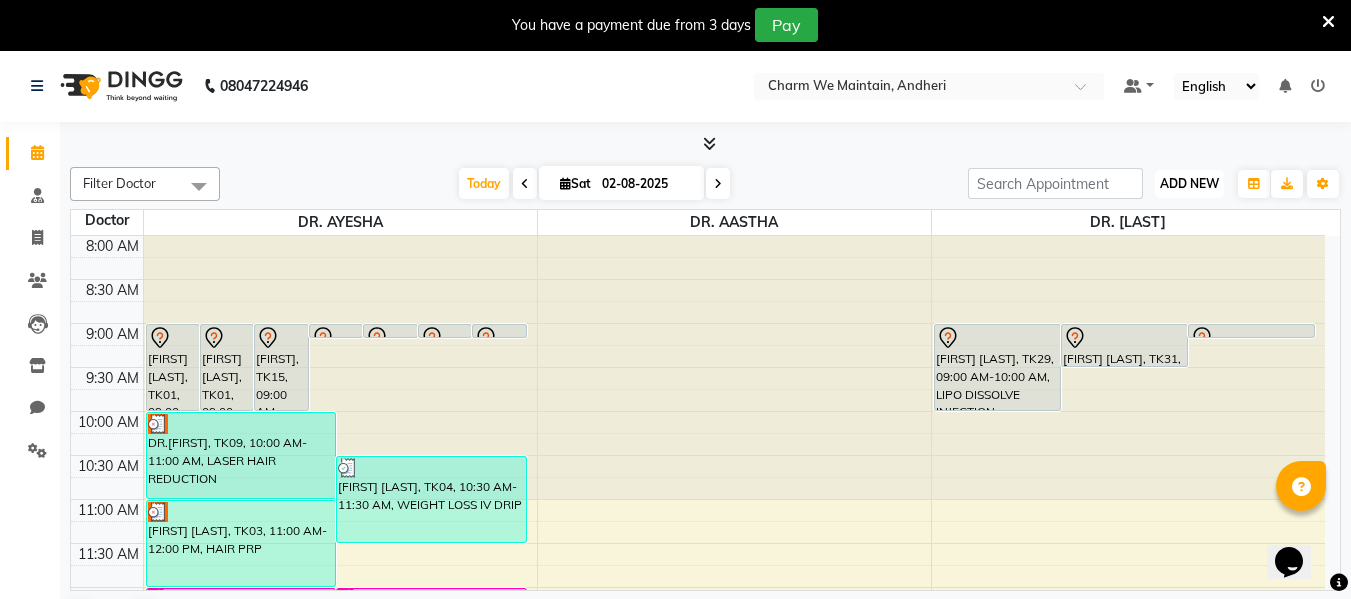 click on "ADD NEW" at bounding box center (1189, 183) 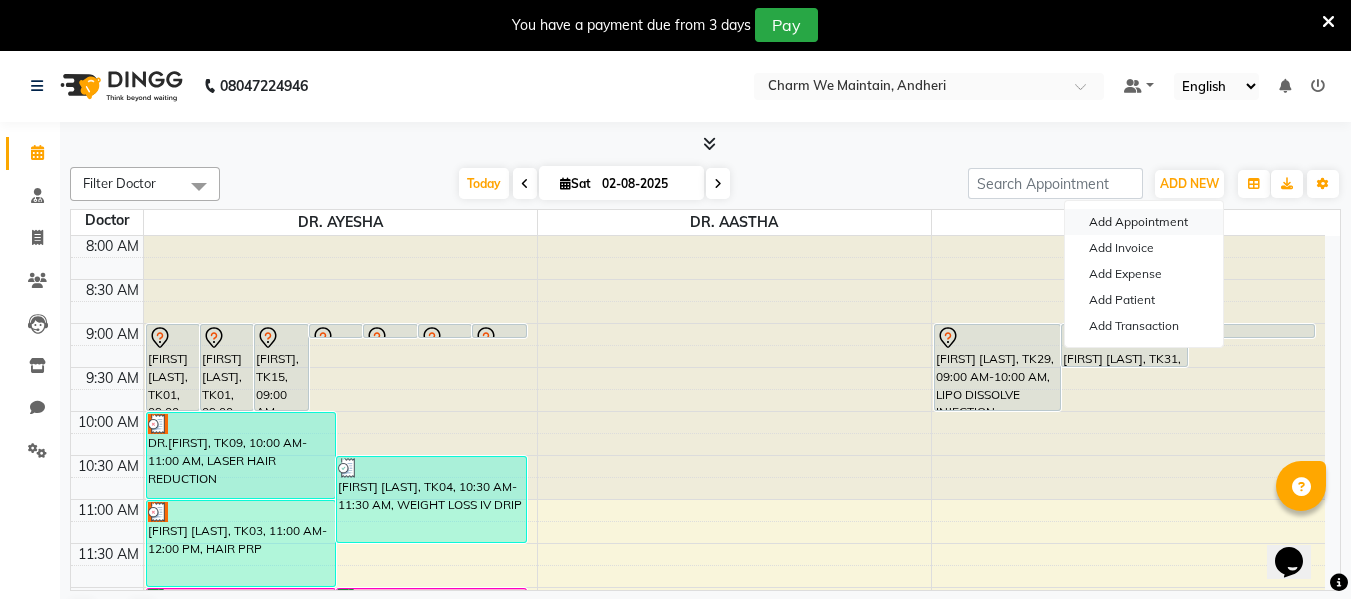 click on "Add Appointment" at bounding box center [1144, 222] 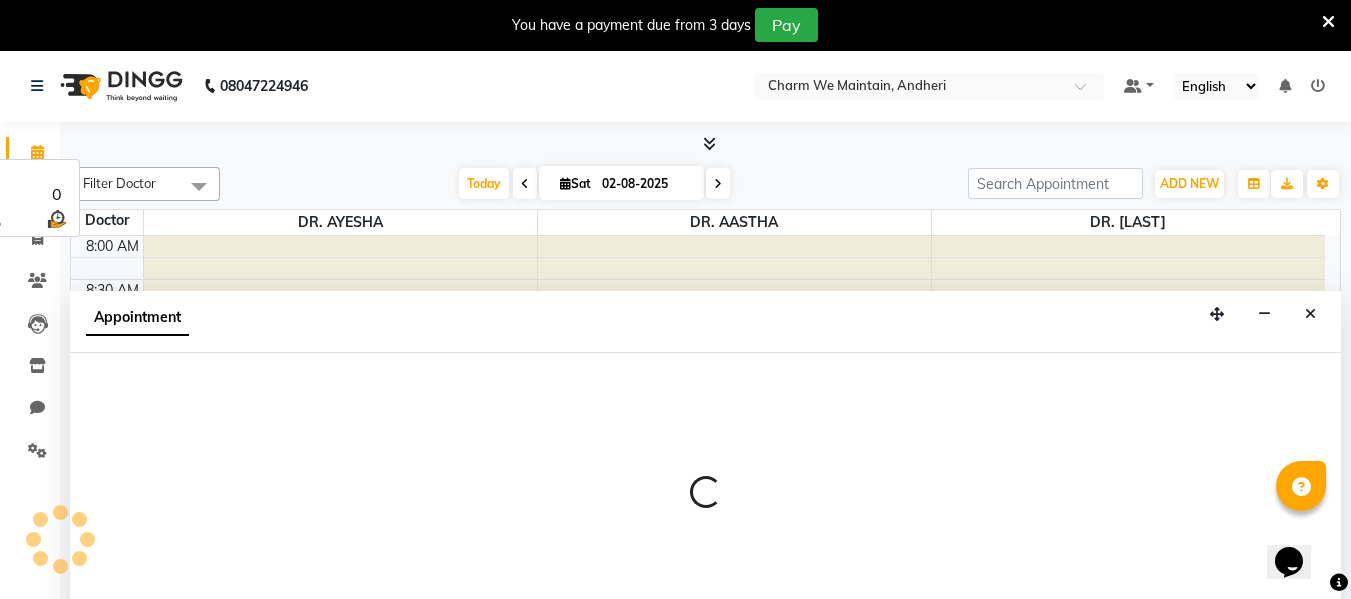 select on "tentative" 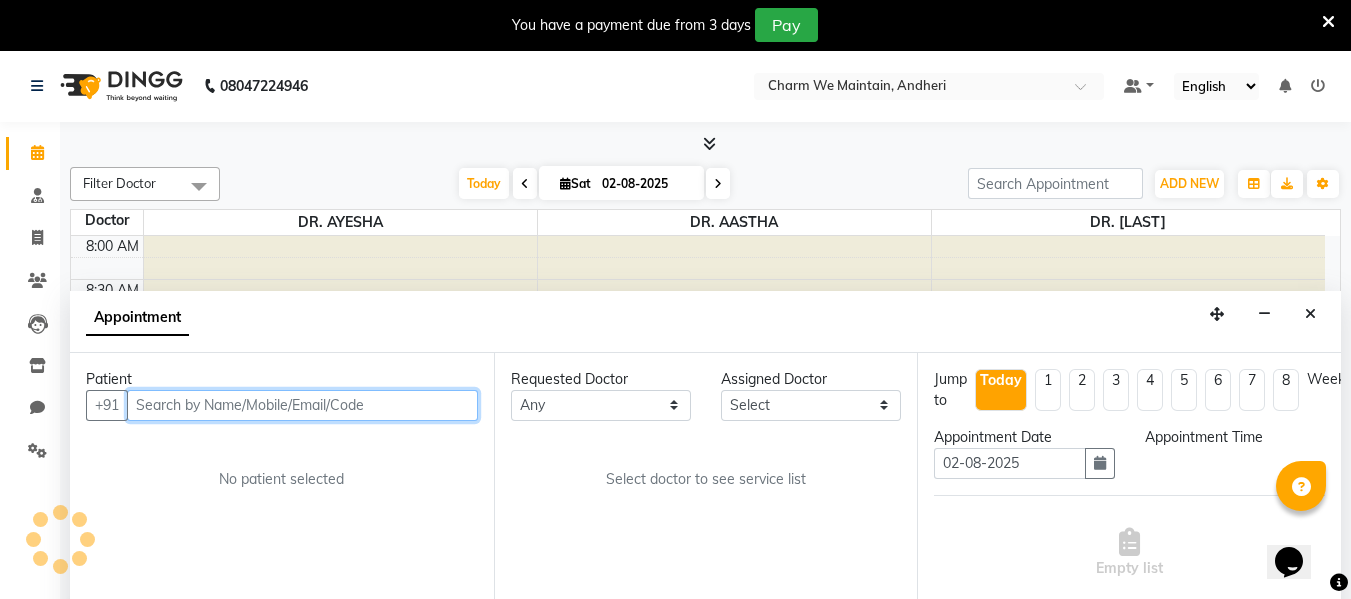 scroll, scrollTop: 51, scrollLeft: 0, axis: vertical 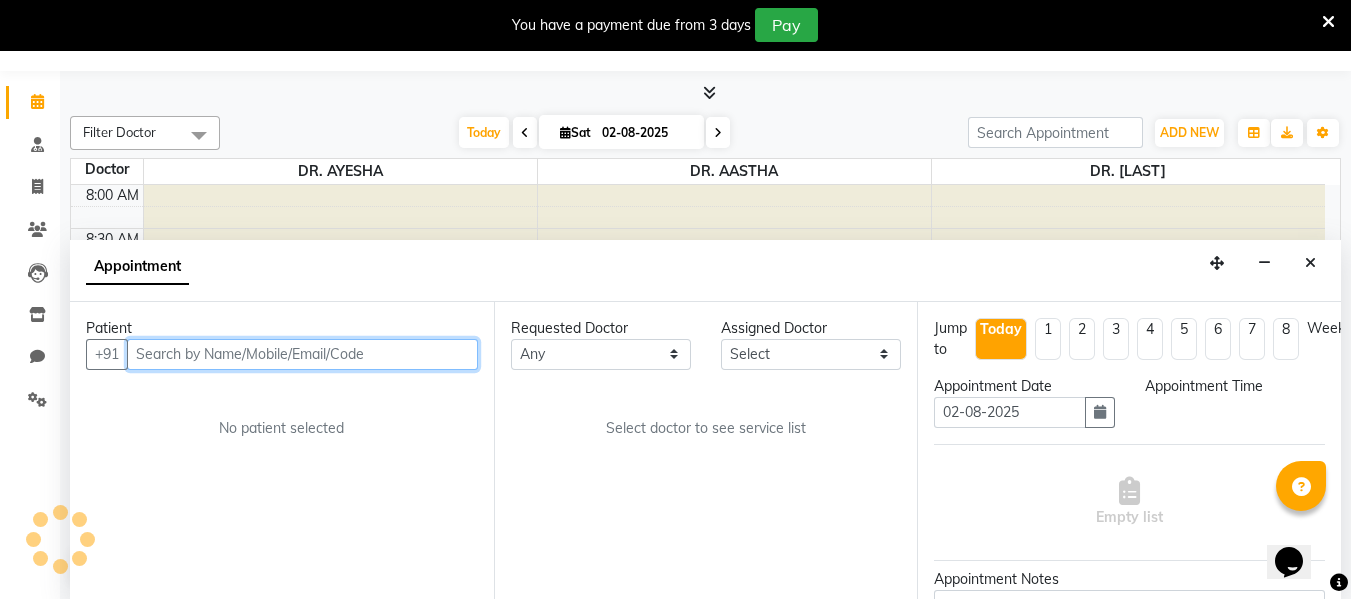 select on "540" 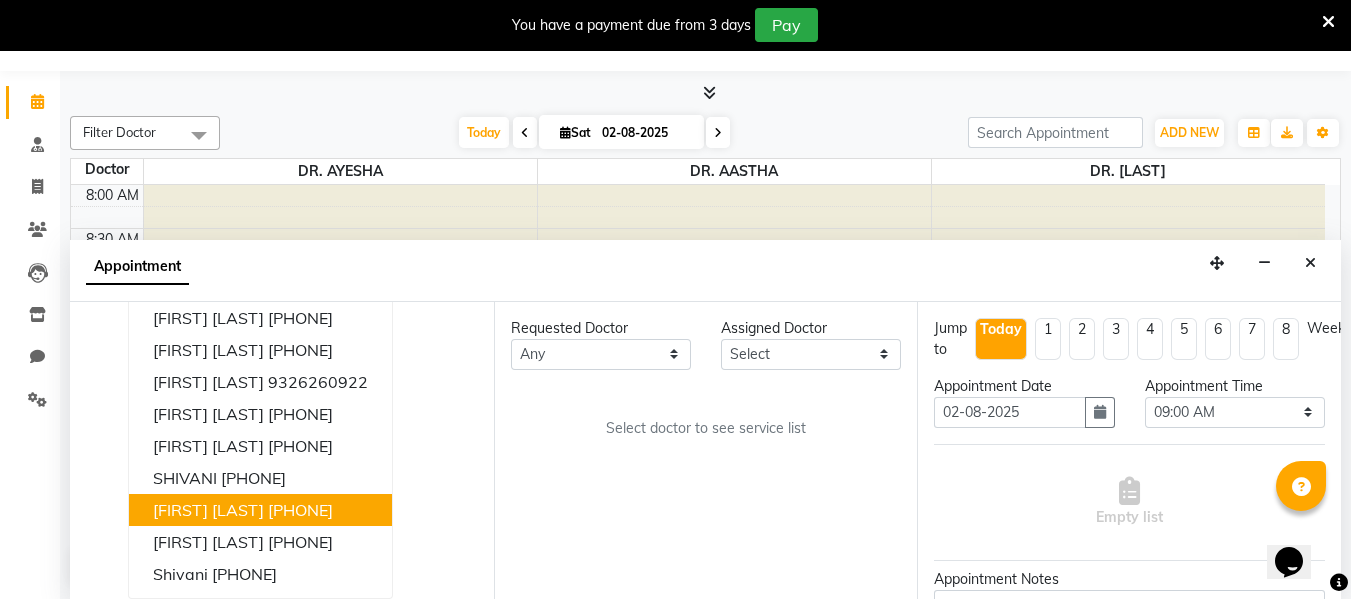 scroll, scrollTop: 110, scrollLeft: 0, axis: vertical 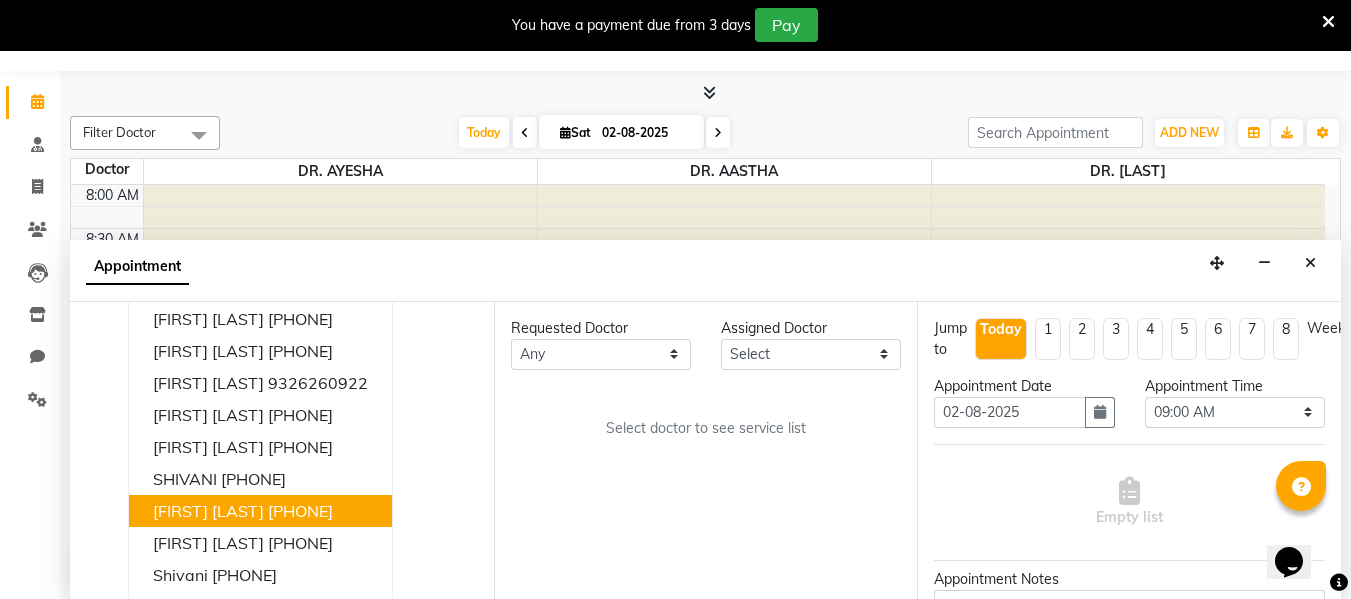 drag, startPoint x: 421, startPoint y: 511, endPoint x: 348, endPoint y: 521, distance: 73.68175 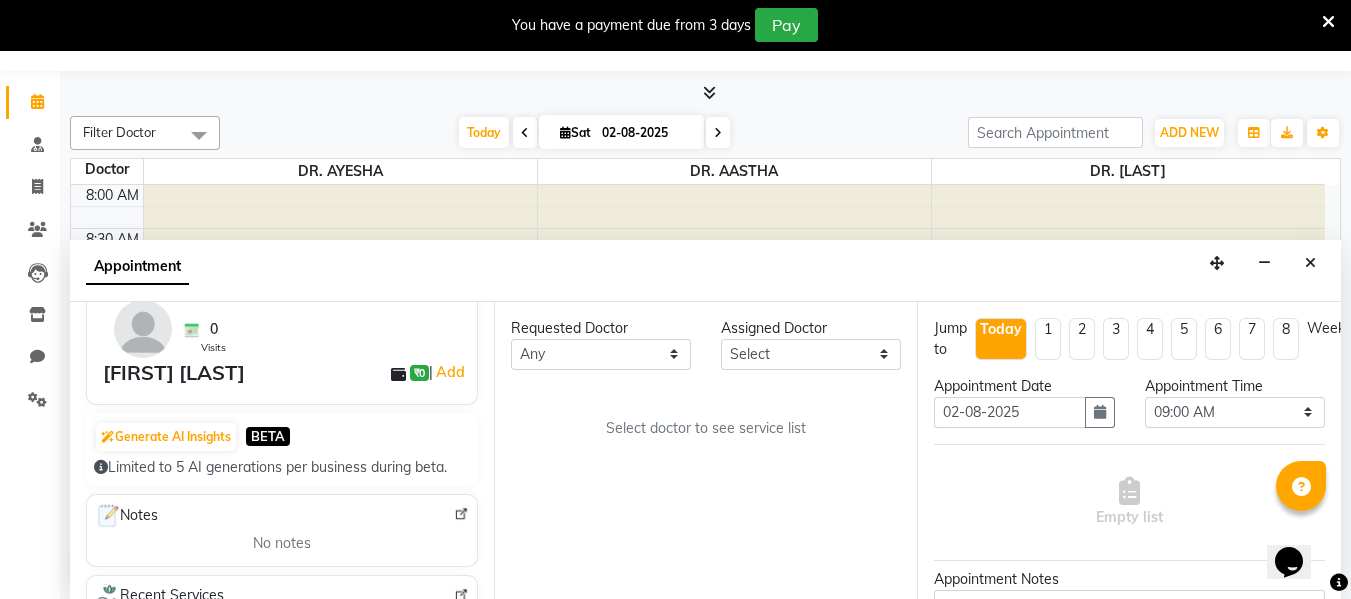 scroll, scrollTop: 0, scrollLeft: 0, axis: both 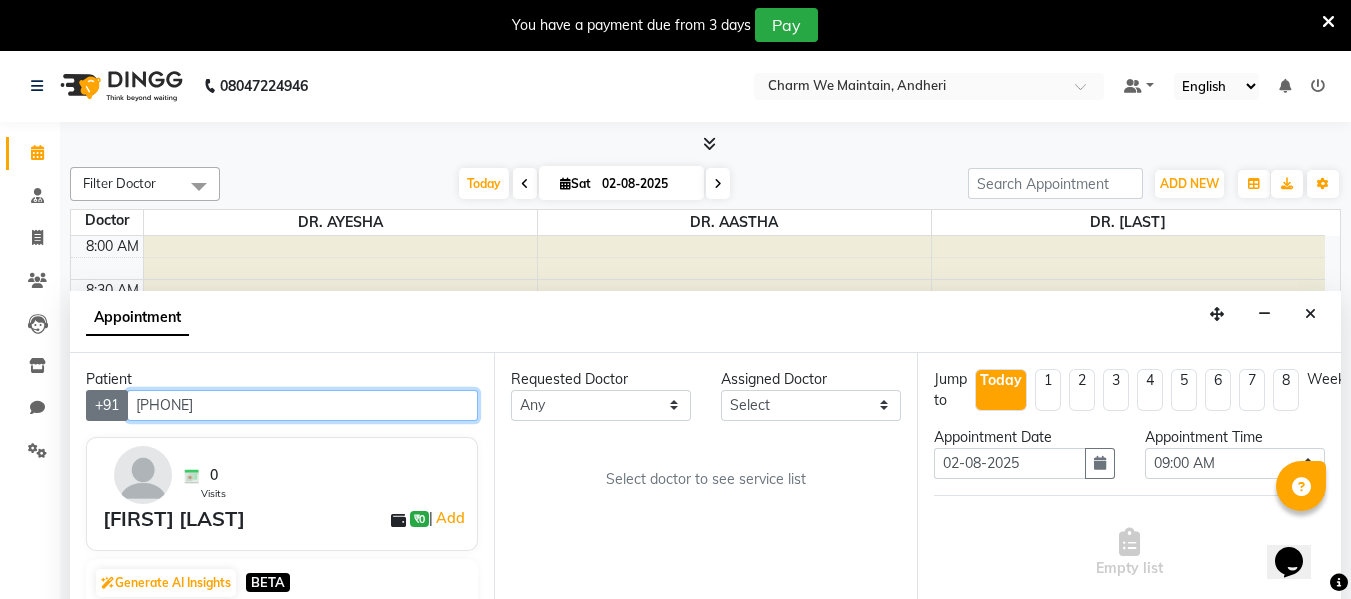 drag, startPoint x: 237, startPoint y: 405, endPoint x: 95, endPoint y: 401, distance: 142.05632 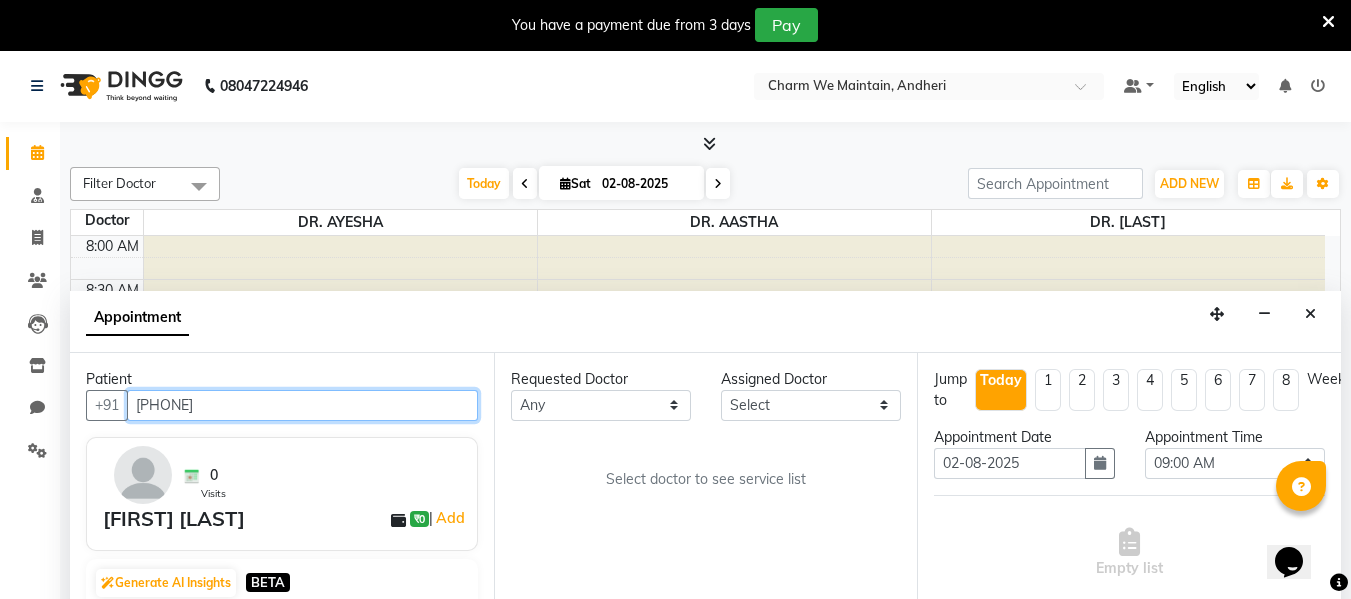 type on "8291510447" 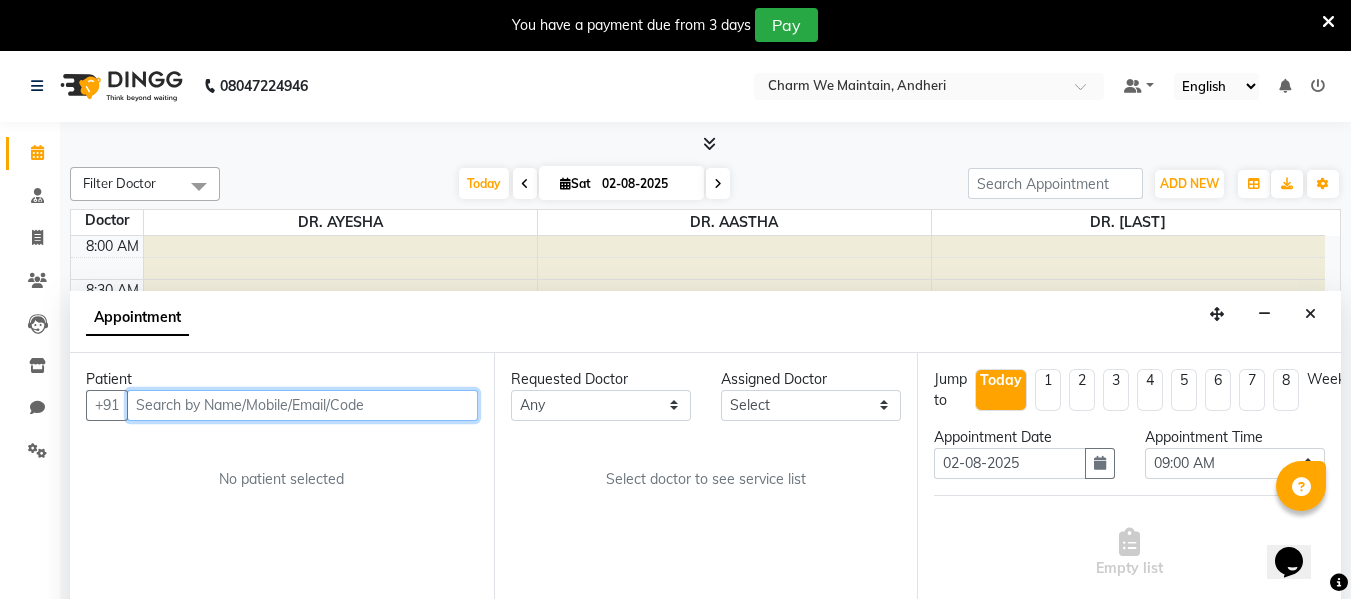 paste on "7304808305" 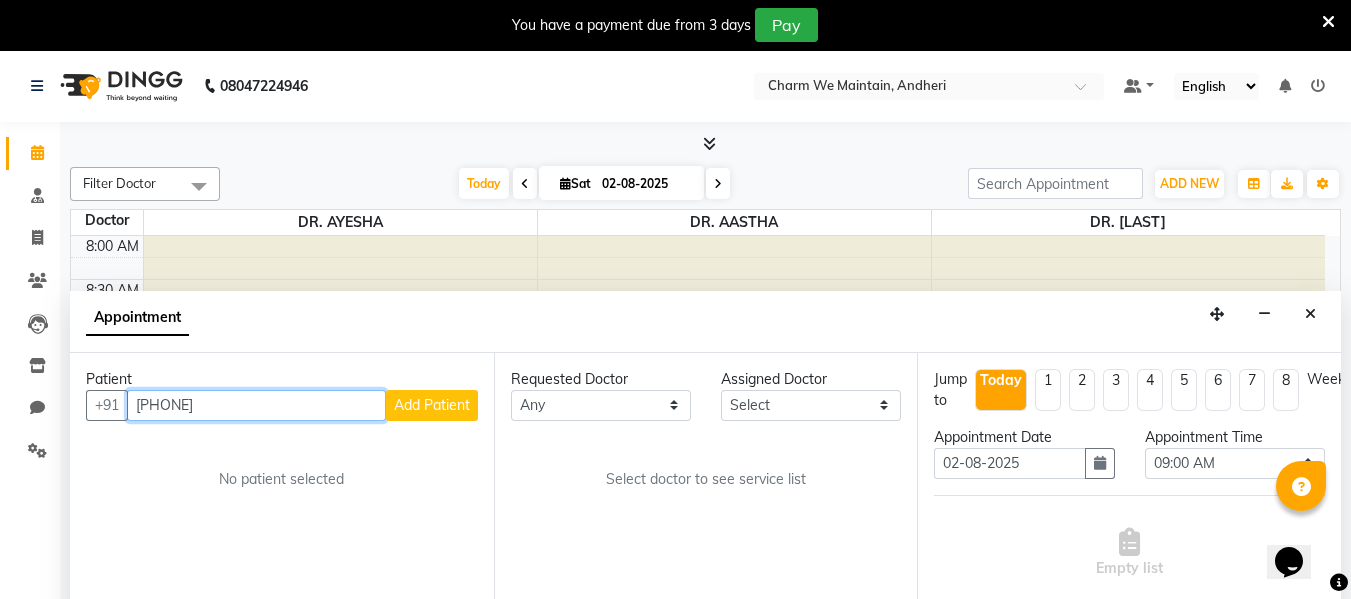 type on "7304808305" 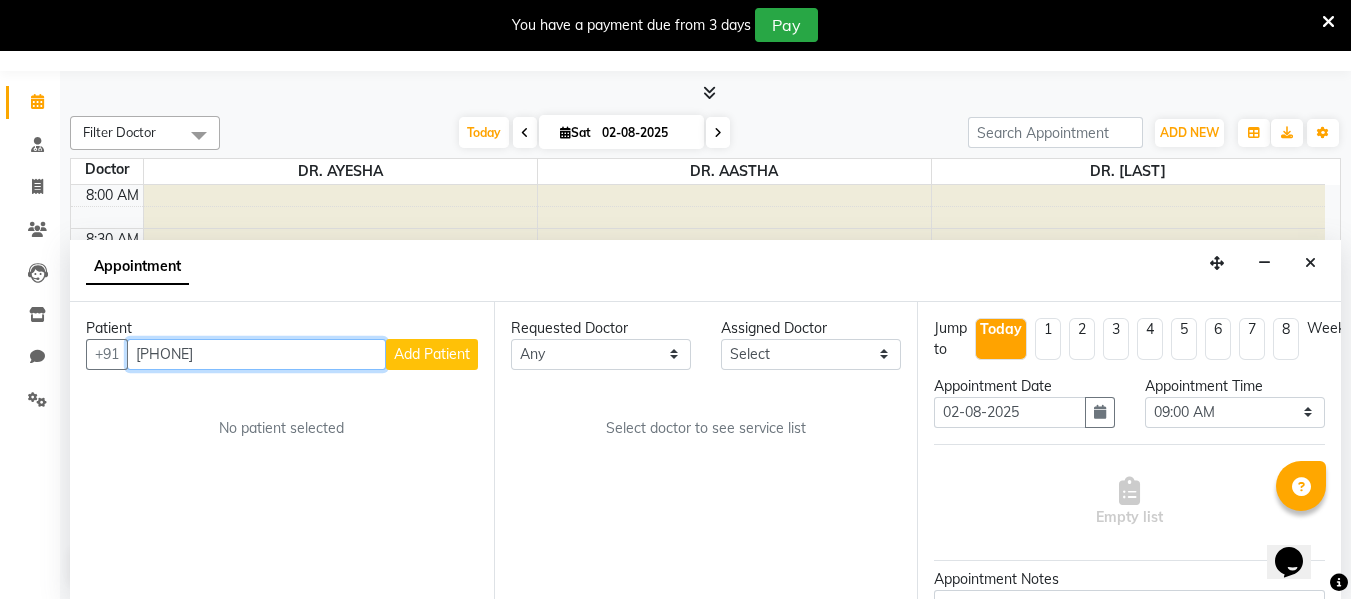 scroll, scrollTop: 0, scrollLeft: 0, axis: both 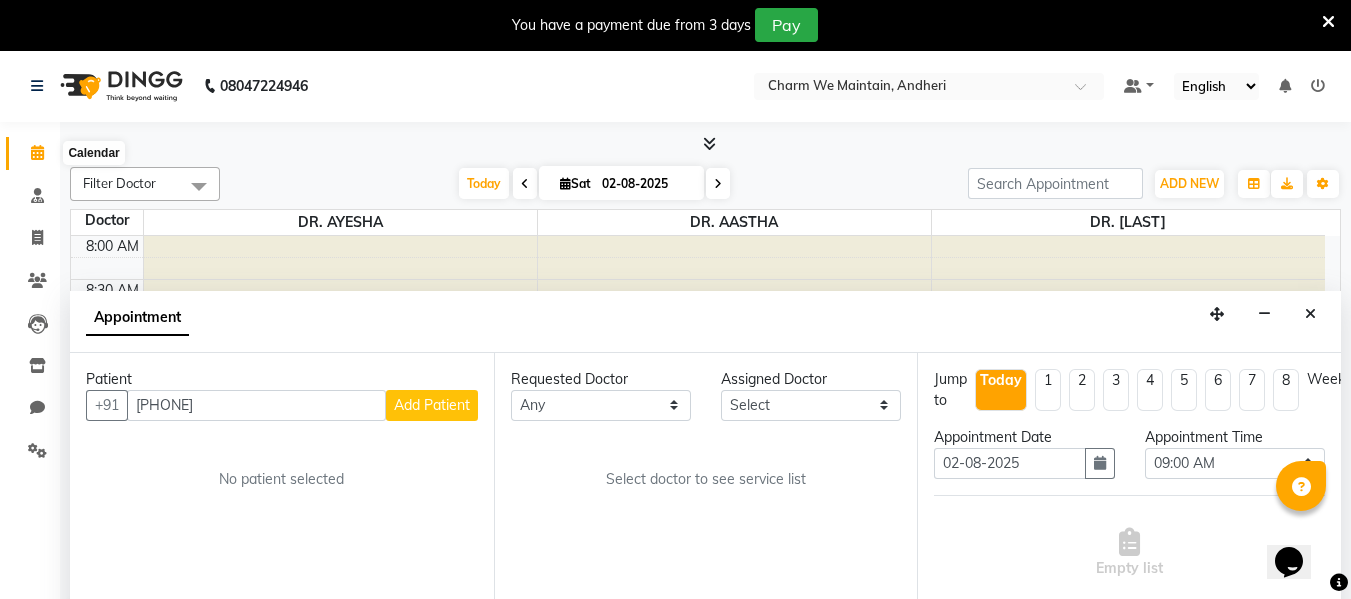 click 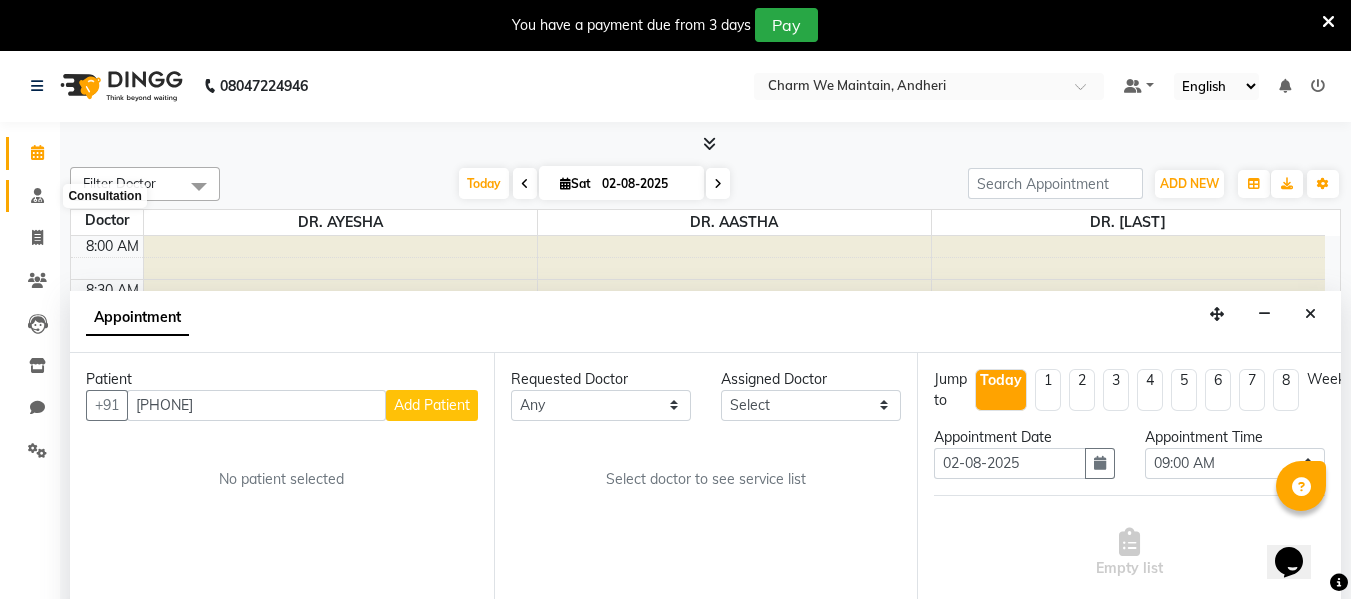 click 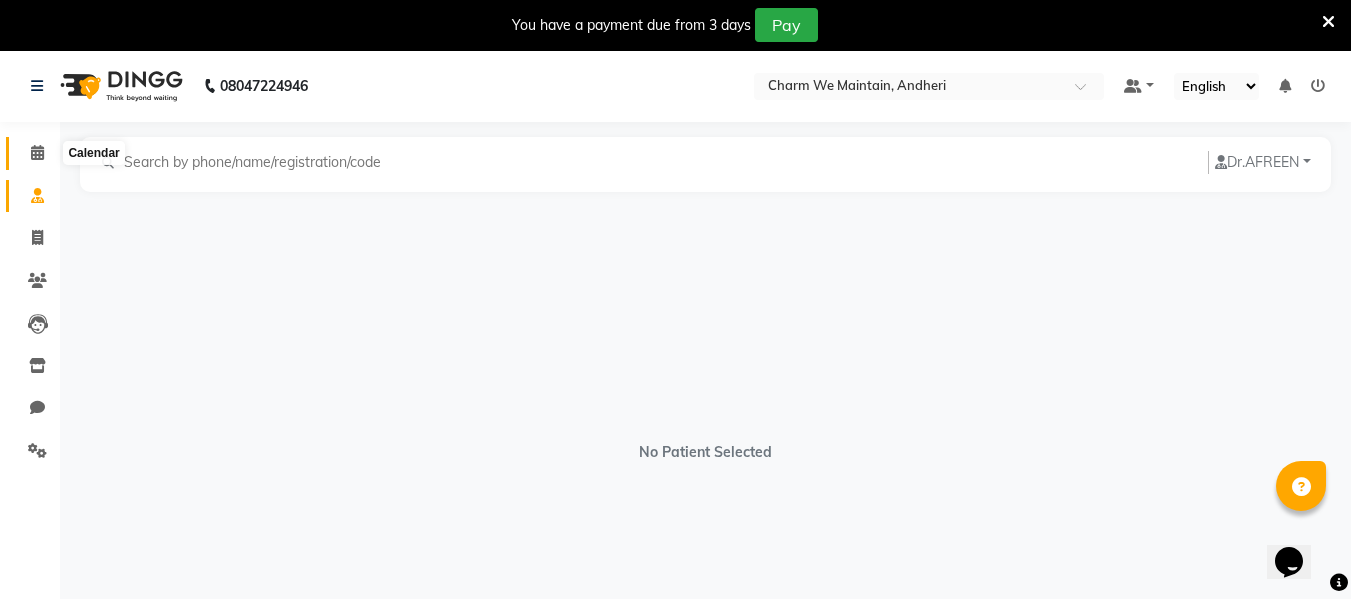 click 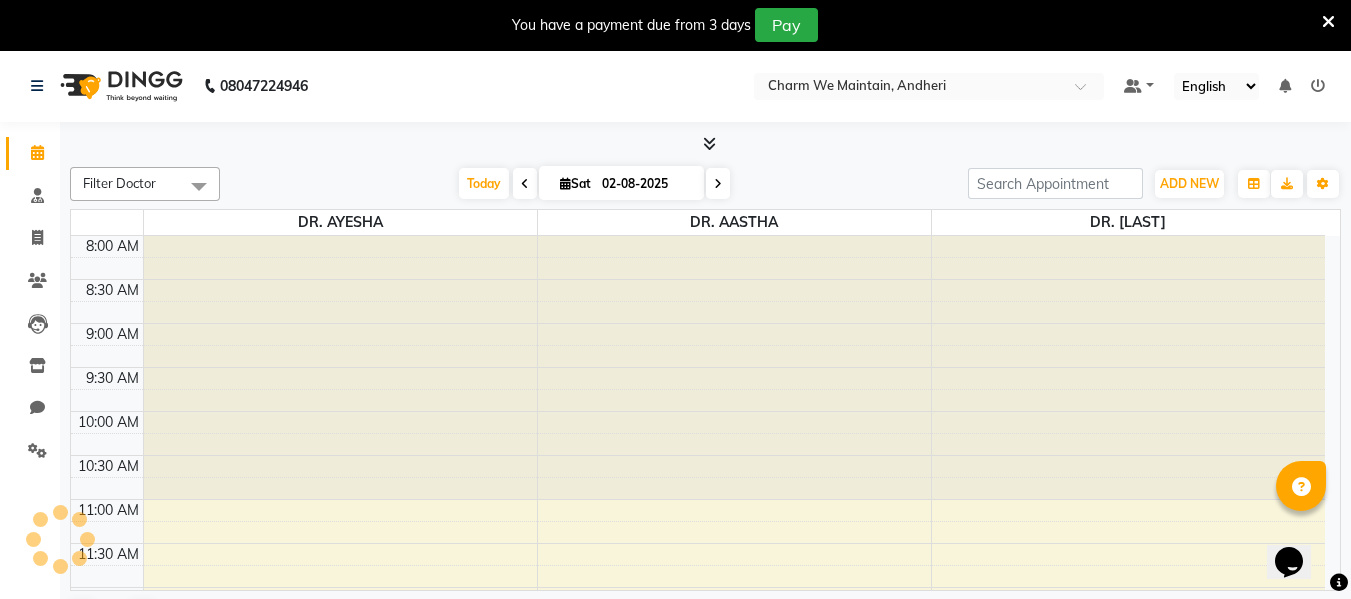 scroll, scrollTop: 0, scrollLeft: 0, axis: both 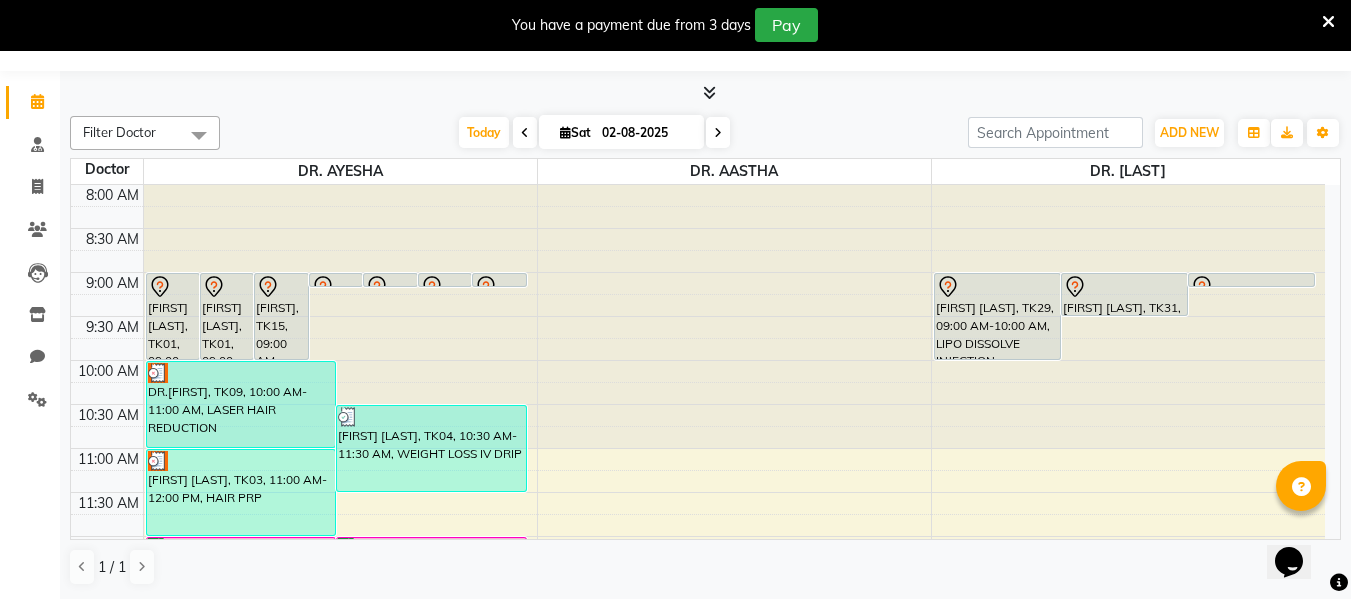 drag, startPoint x: 537, startPoint y: 118, endPoint x: 532, endPoint y: 109, distance: 10.29563 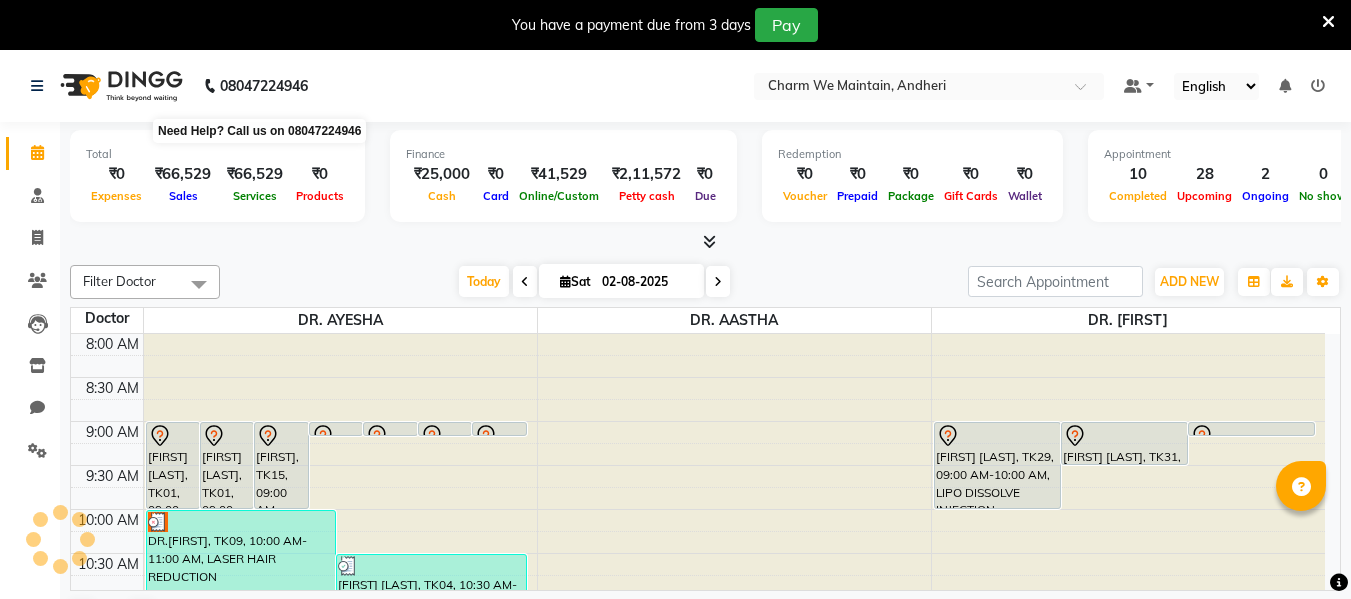 scroll, scrollTop: 0, scrollLeft: 0, axis: both 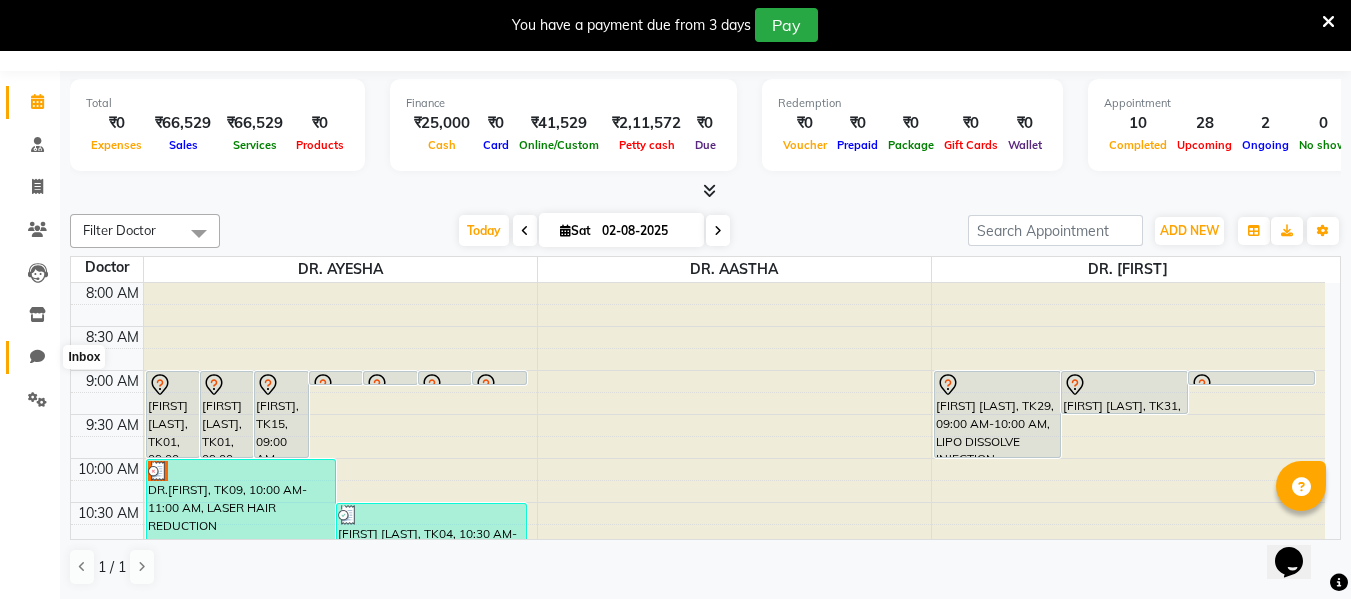 click 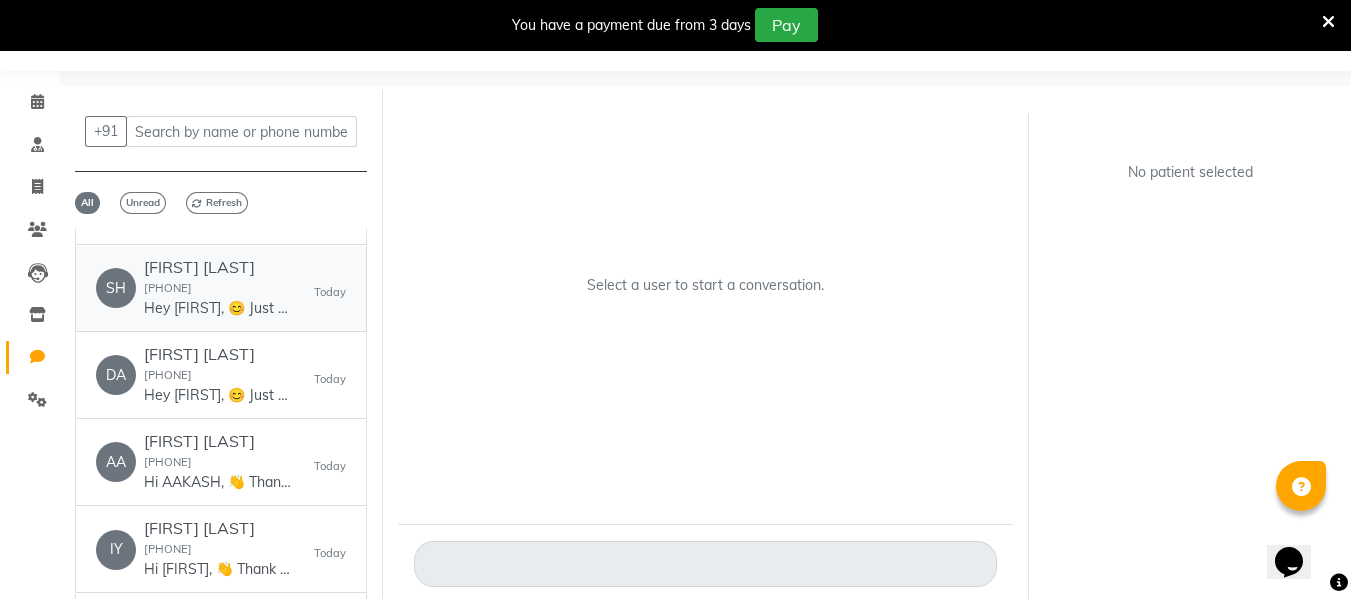 scroll, scrollTop: 700, scrollLeft: 0, axis: vertical 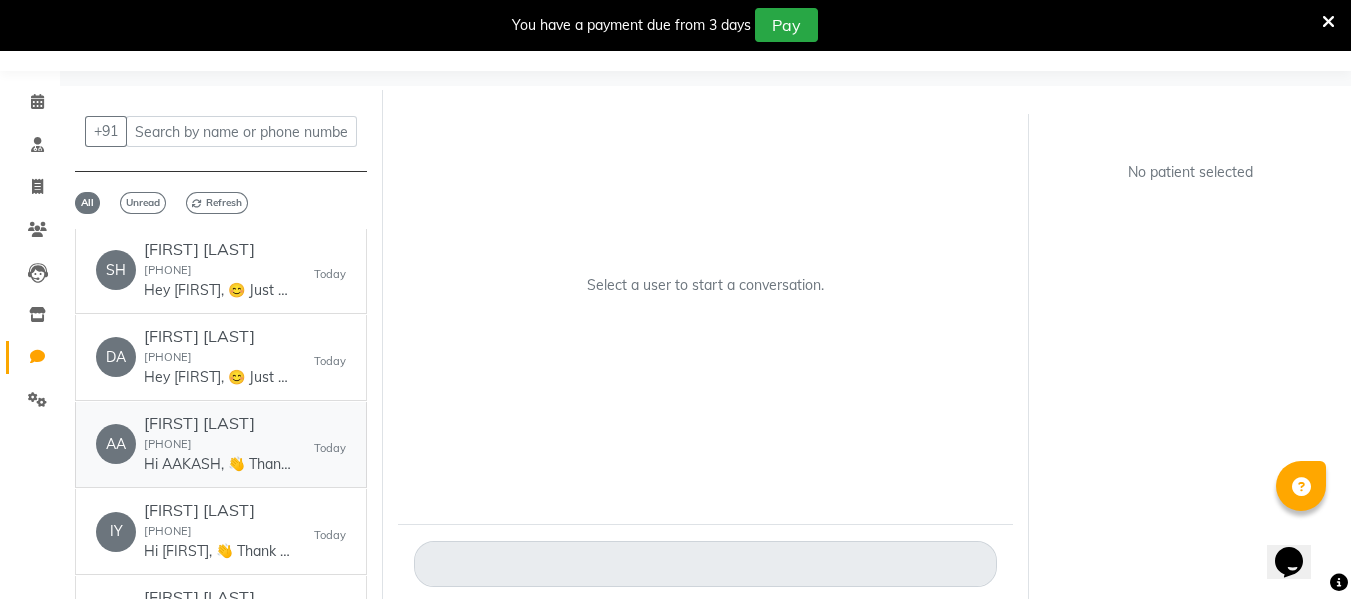 click on "AA   AAKASH PAI  9867734694  Hi AAKASH, 👋
Thank you for visiting Charm We Maintain! 🌟
💰 Bill Amount: 15000
🧾 Invoice Link: ww4.in/a?c=QSJ4Aq
We appreciate your business! Looking forward to seeing you again. 😊   Today" 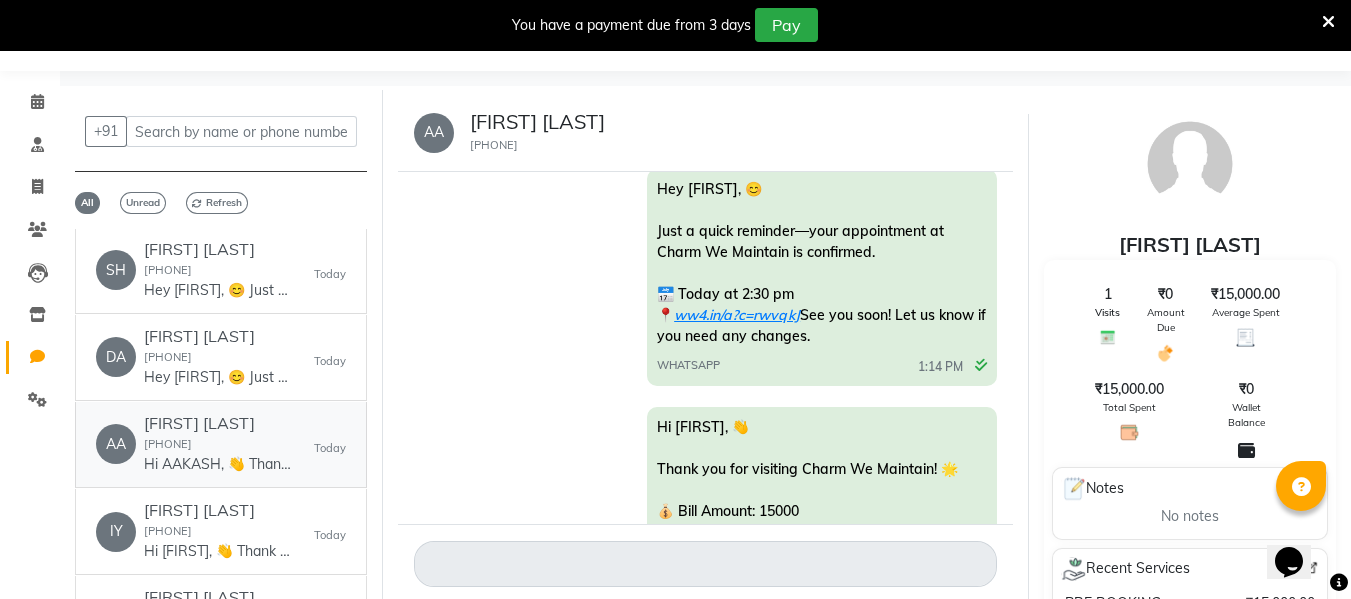 scroll, scrollTop: 0, scrollLeft: 0, axis: both 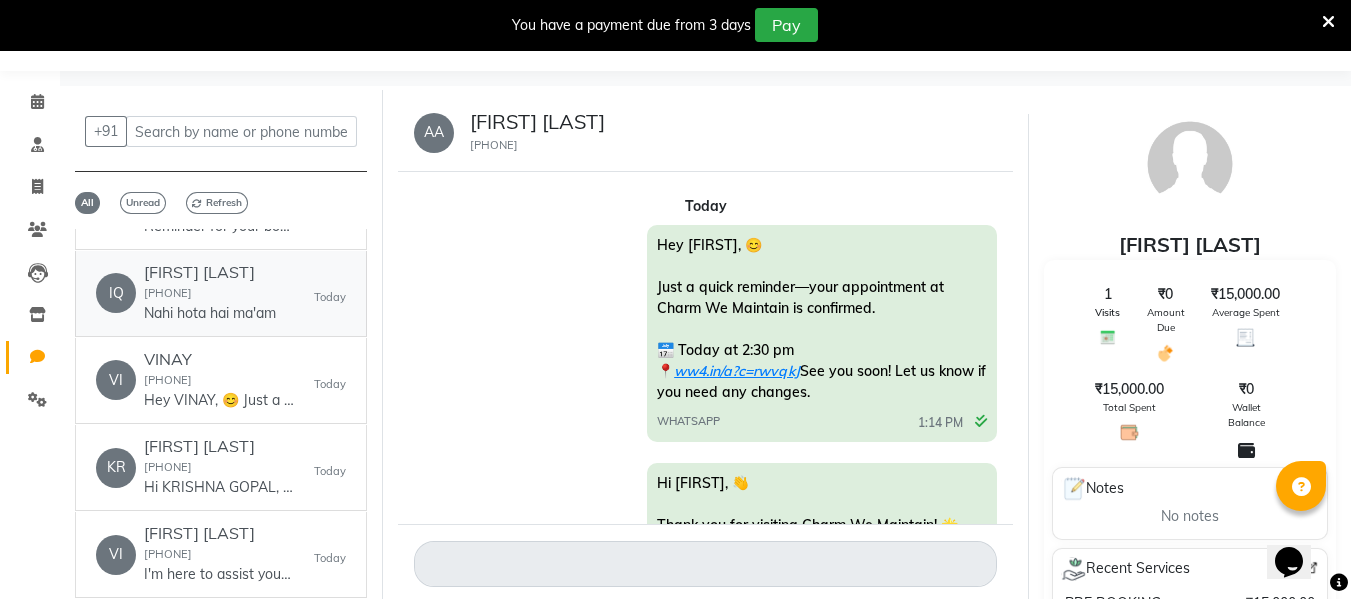 click on "[FIRST] & [FIRST] [LAST]" 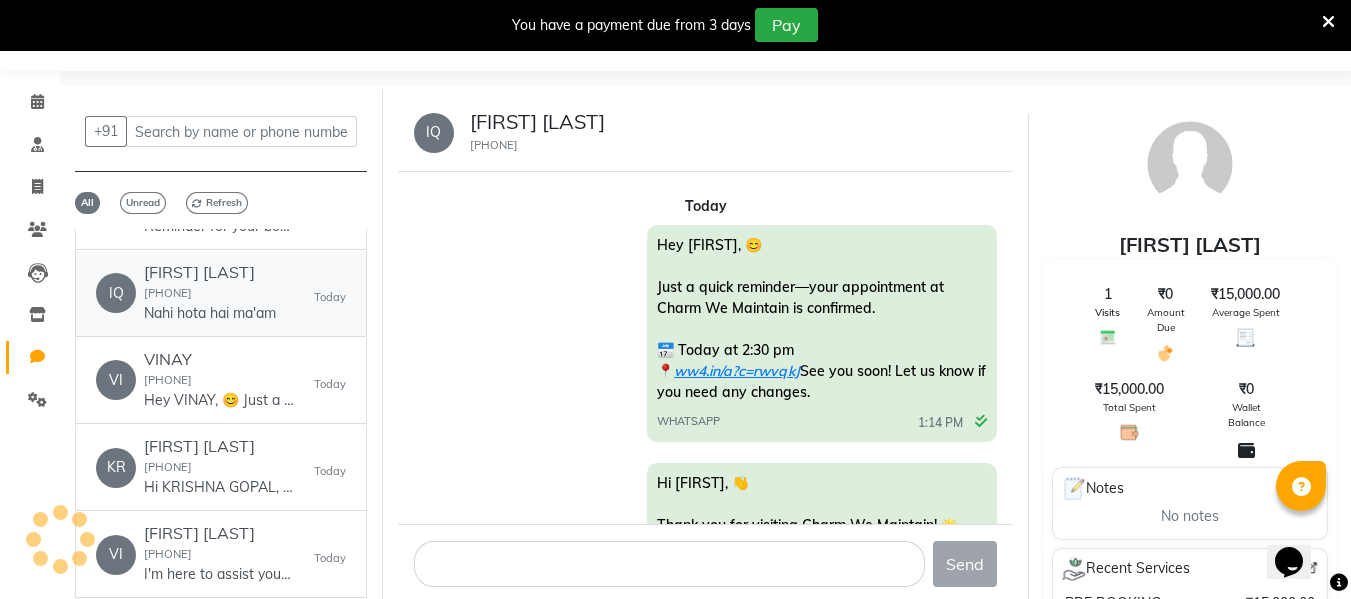 scroll, scrollTop: 2389, scrollLeft: 0, axis: vertical 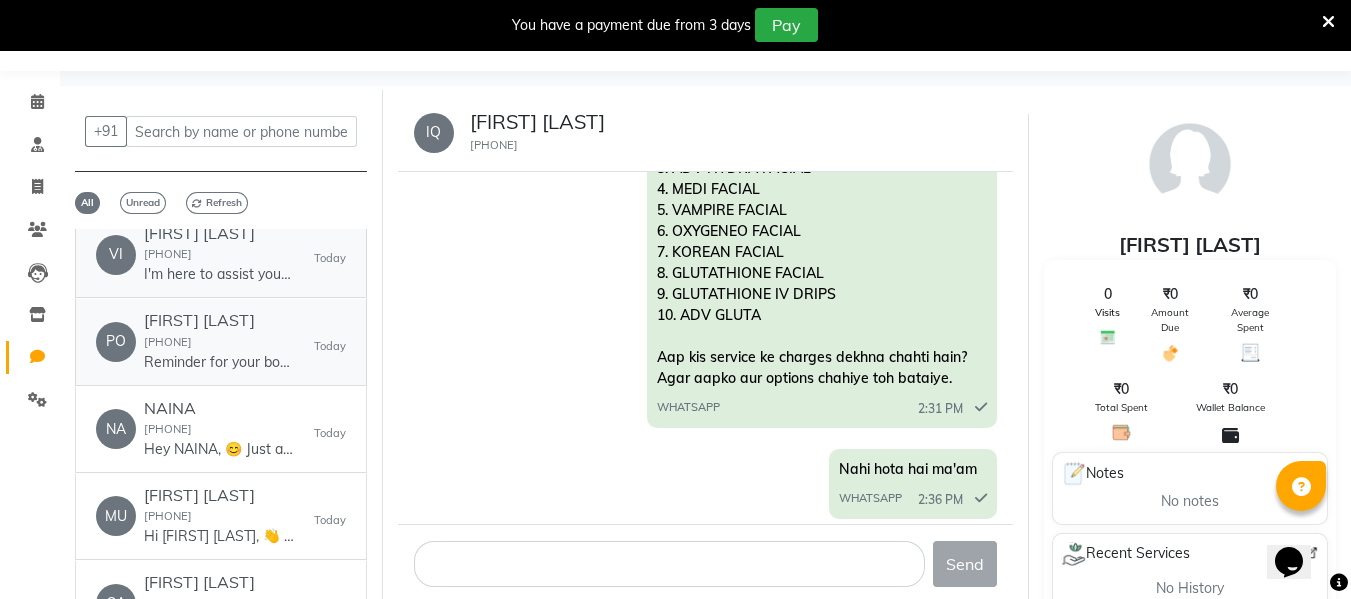 click on "[PHONE]" 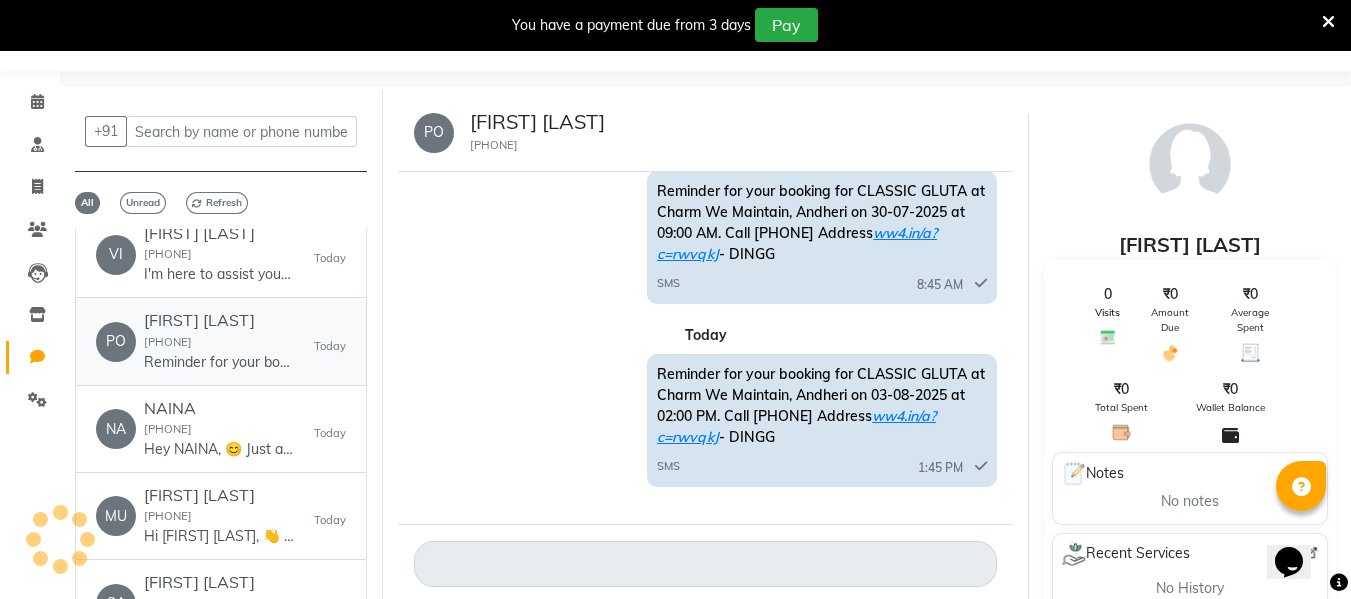 scroll, scrollTop: 603, scrollLeft: 0, axis: vertical 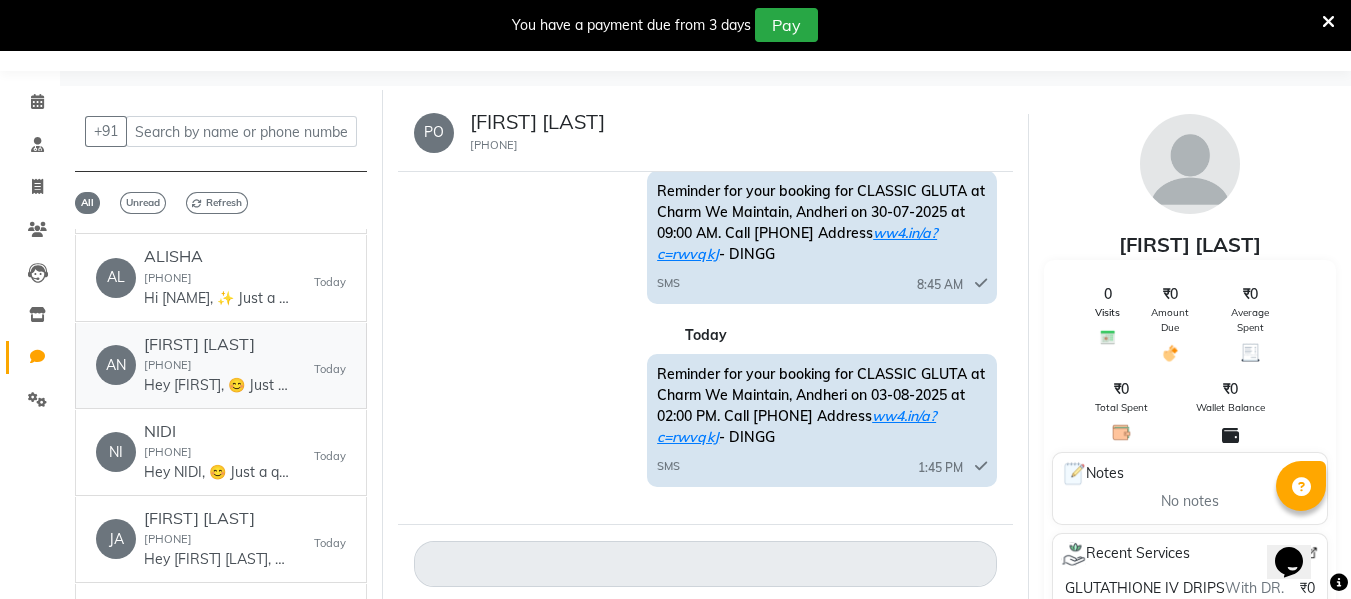 click on "[PERSON]" 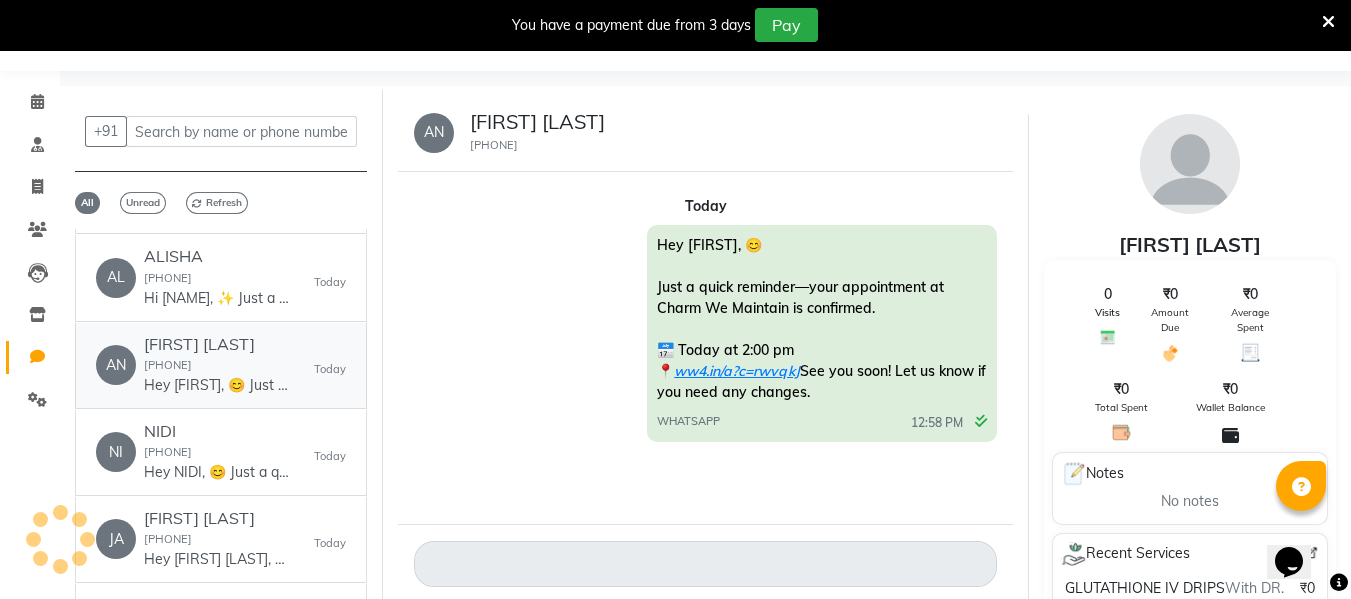 scroll, scrollTop: 0, scrollLeft: 0, axis: both 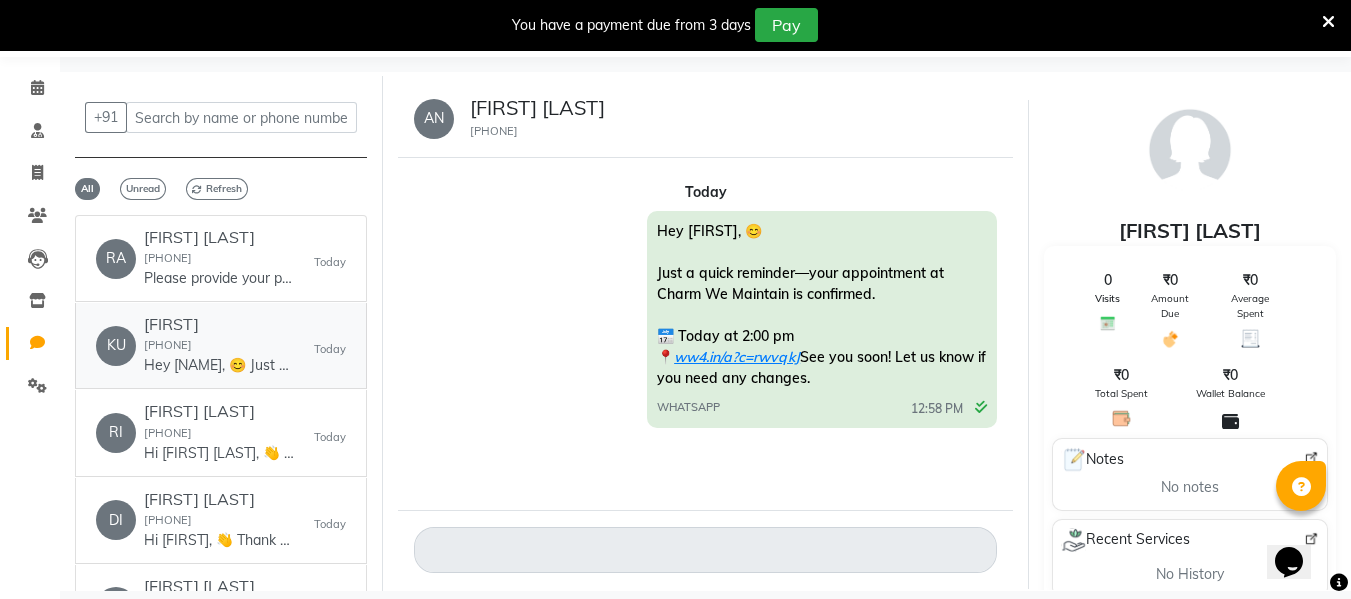 click on "9082938825" 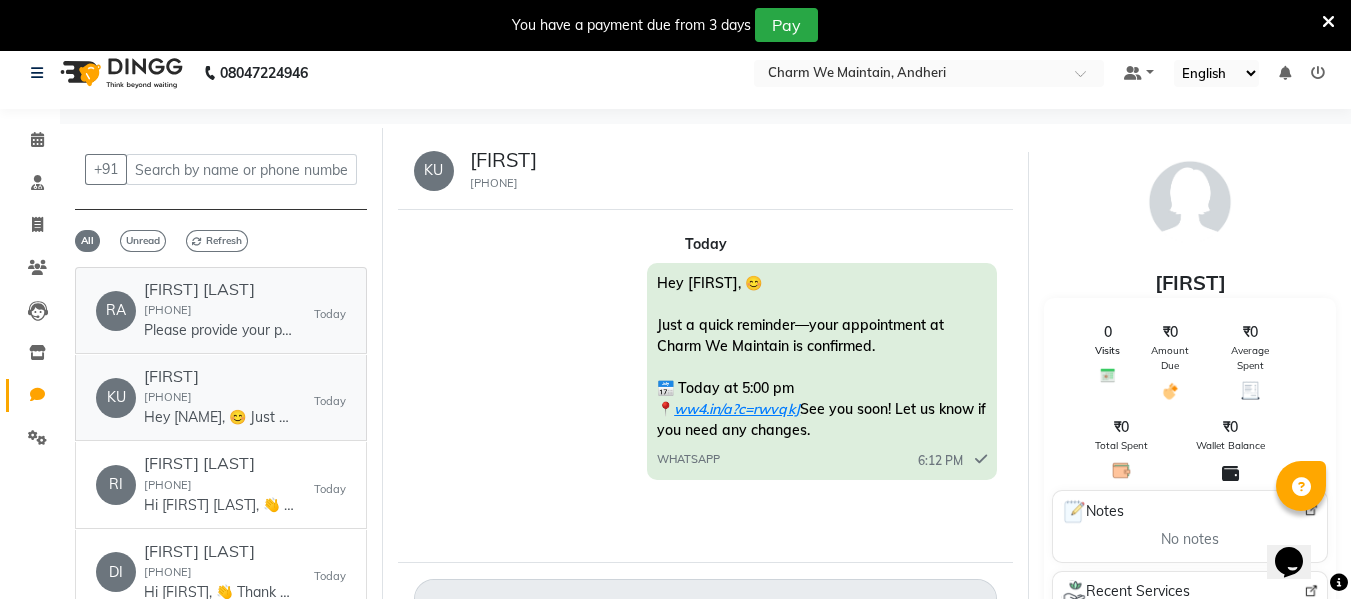 scroll, scrollTop: 0, scrollLeft: 0, axis: both 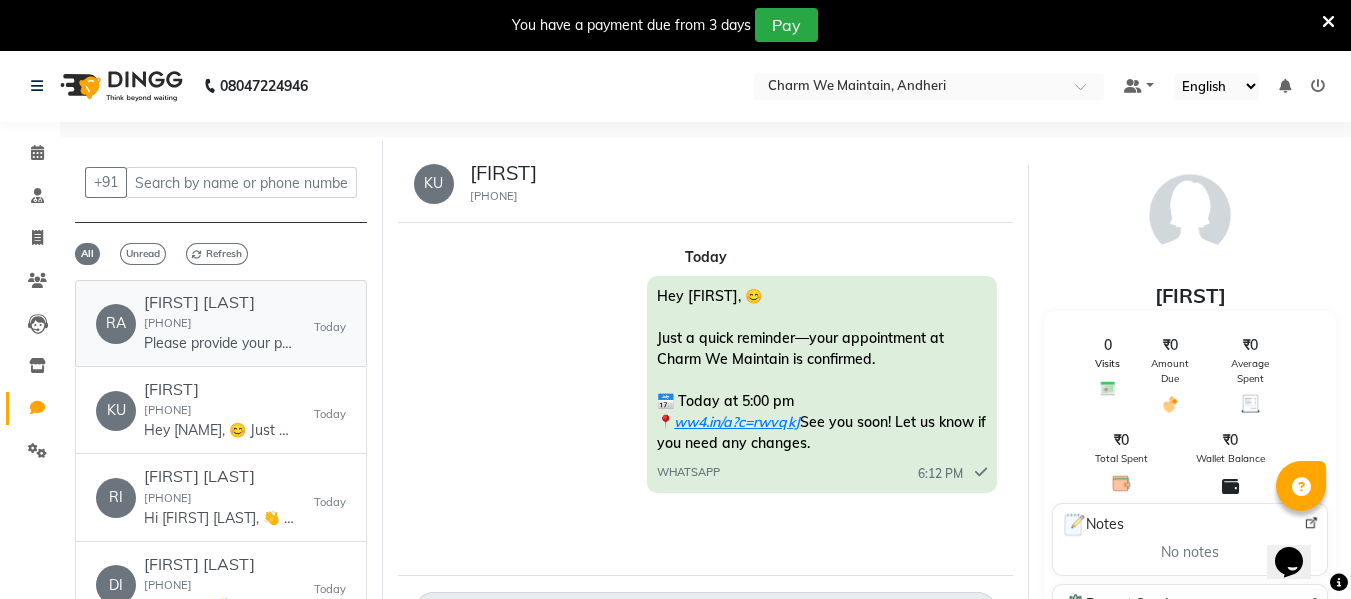 click on "Please provide your preferred date and time for the appointments." 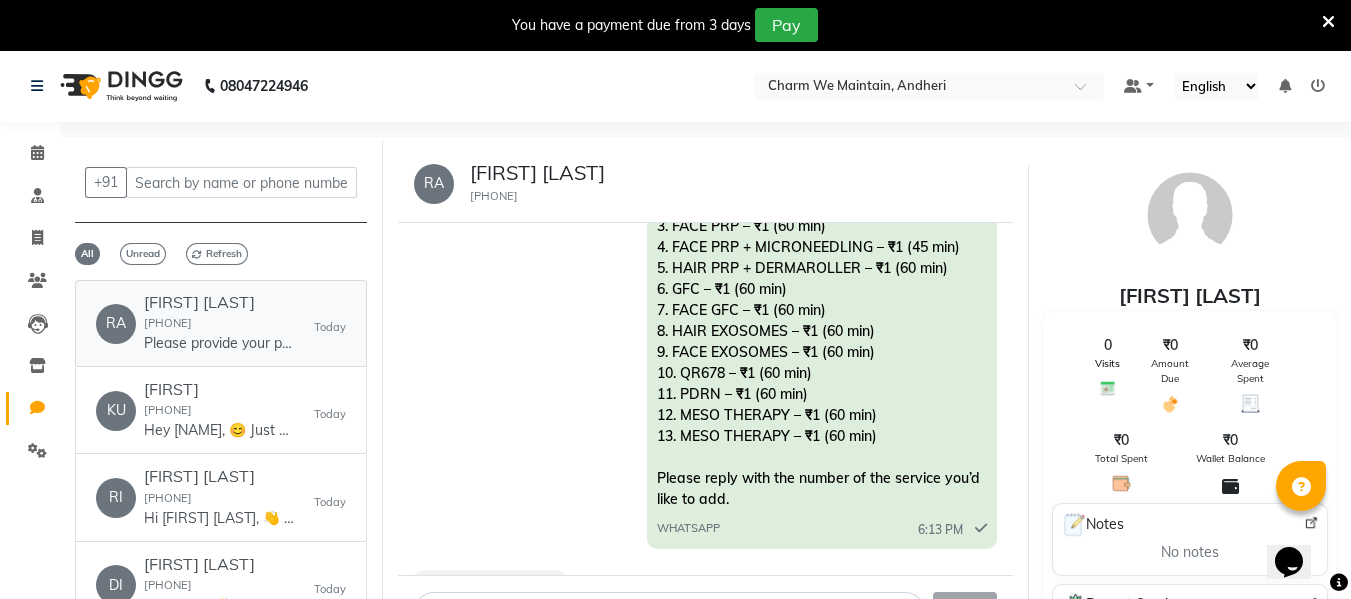 scroll, scrollTop: 2488, scrollLeft: 0, axis: vertical 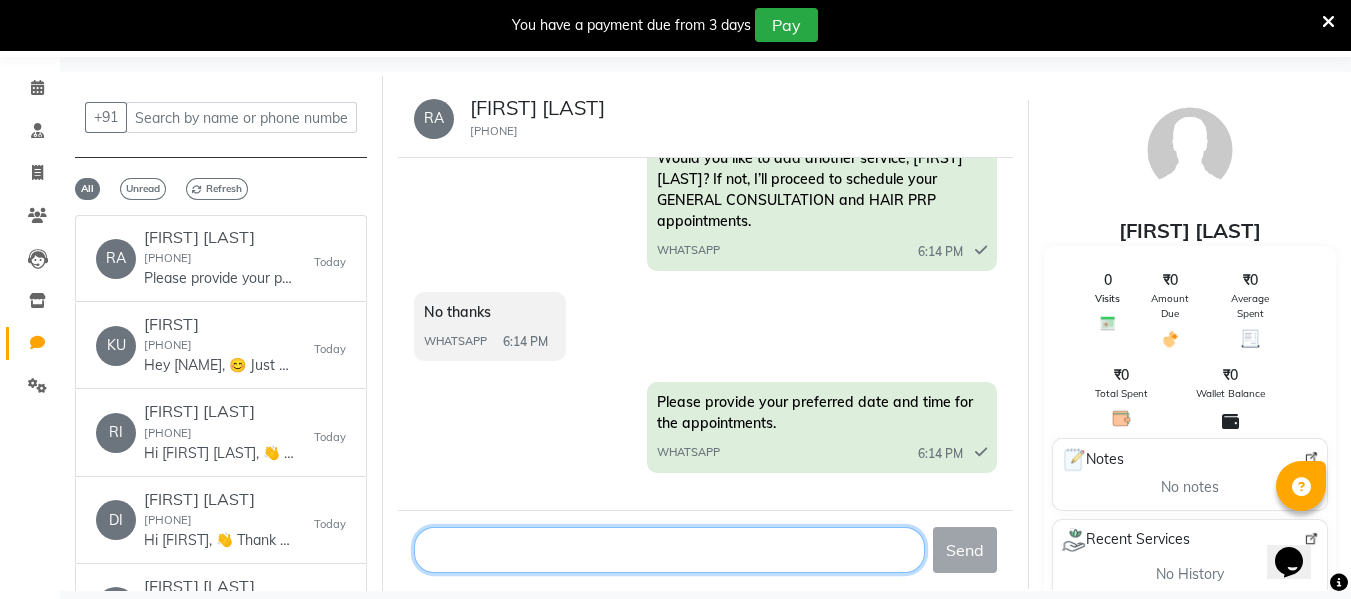 click 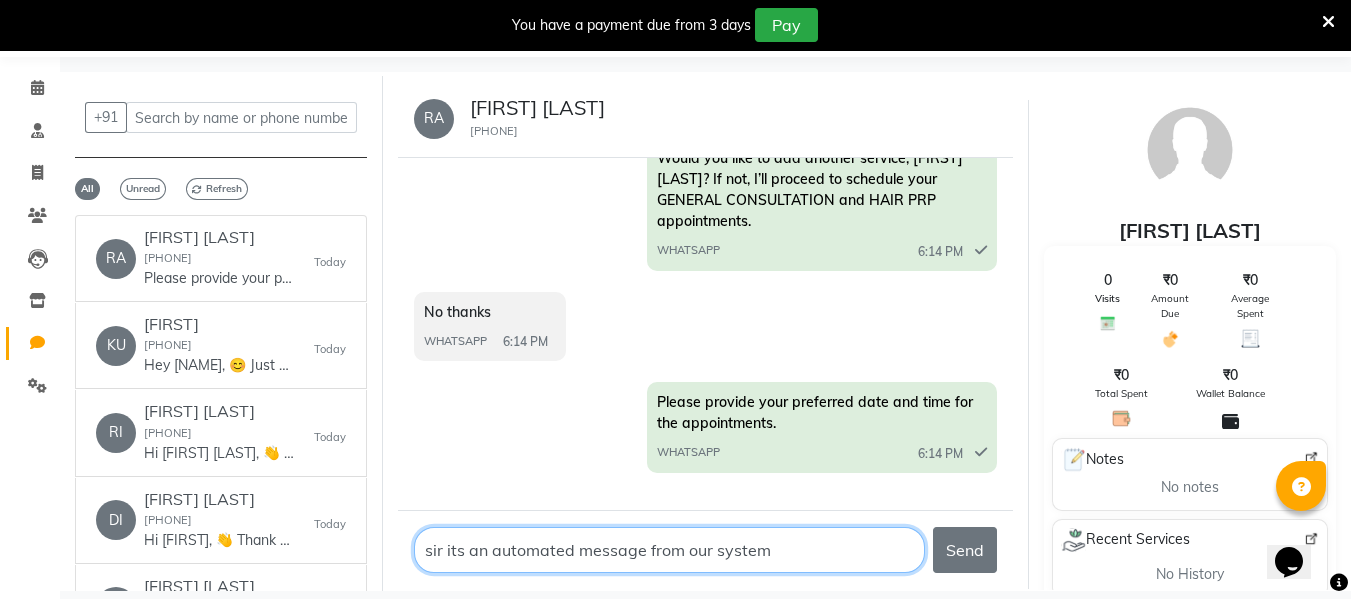 type on "sir its an automated message from our system" 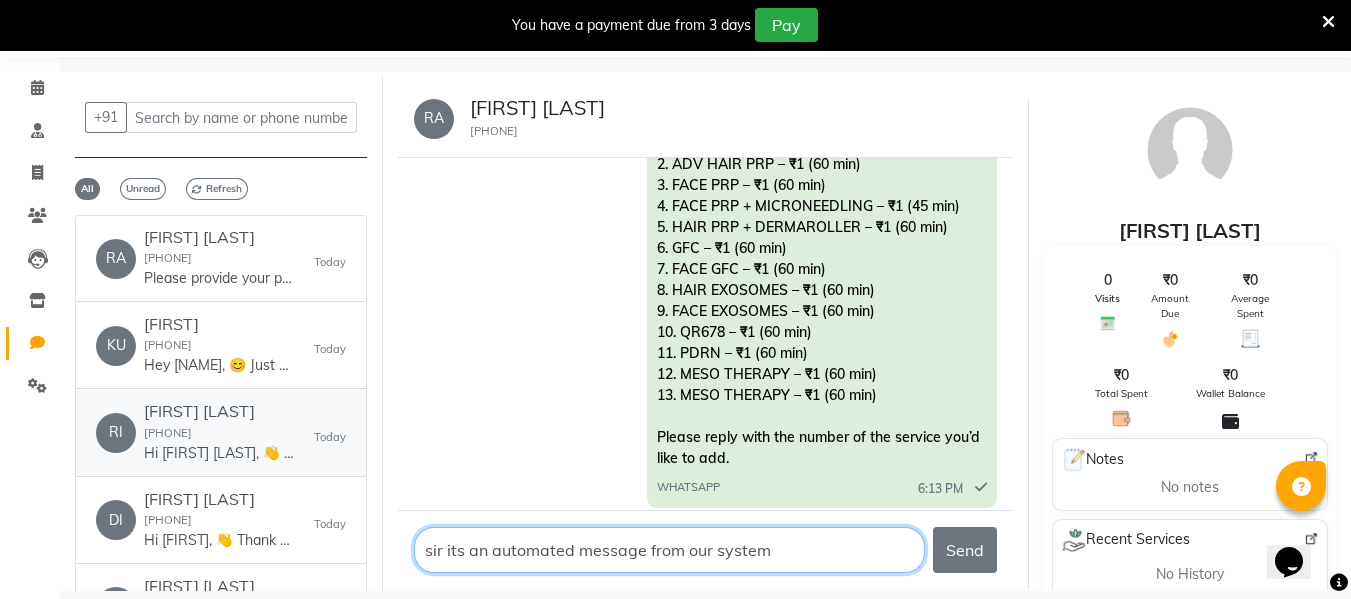scroll, scrollTop: 1888, scrollLeft: 0, axis: vertical 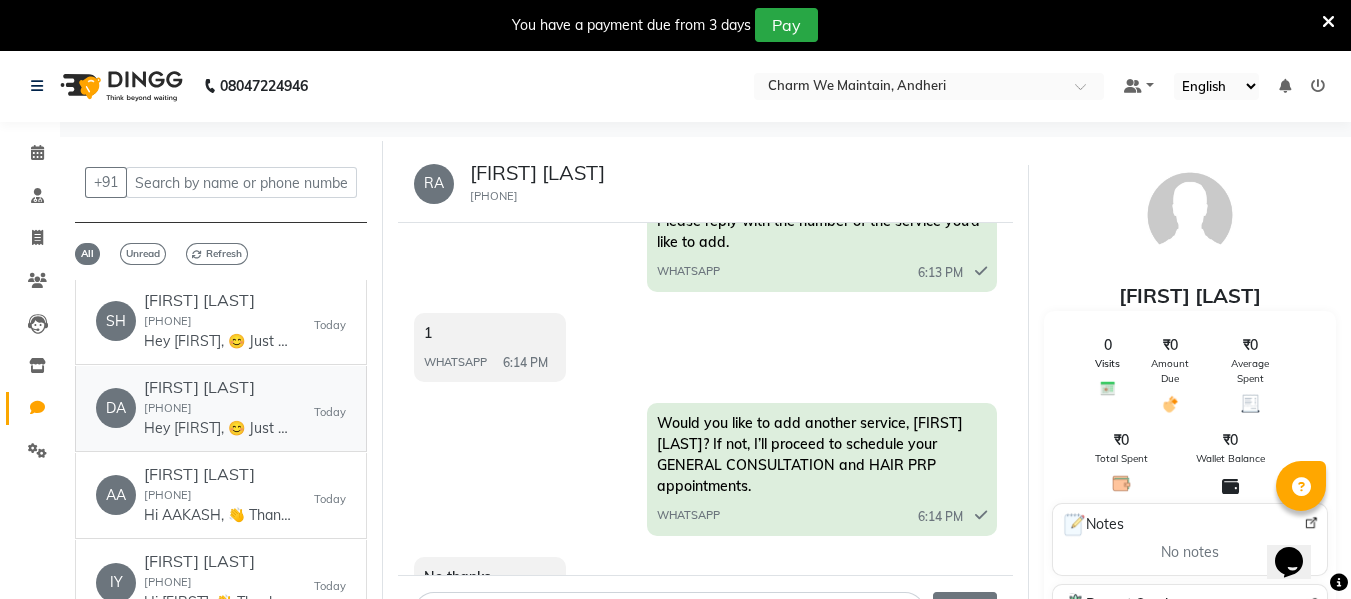 click on "DAKSH SHARMA  8447744112  Hey DAKSH, 😊
Just a quick reminder—your appointment at Charm We Maintain is confirmed.
📅 Today at 4:00 pm
📍 ww4.in/a?c=rwvqkJ
See you soon! Let us know if you need any changes." 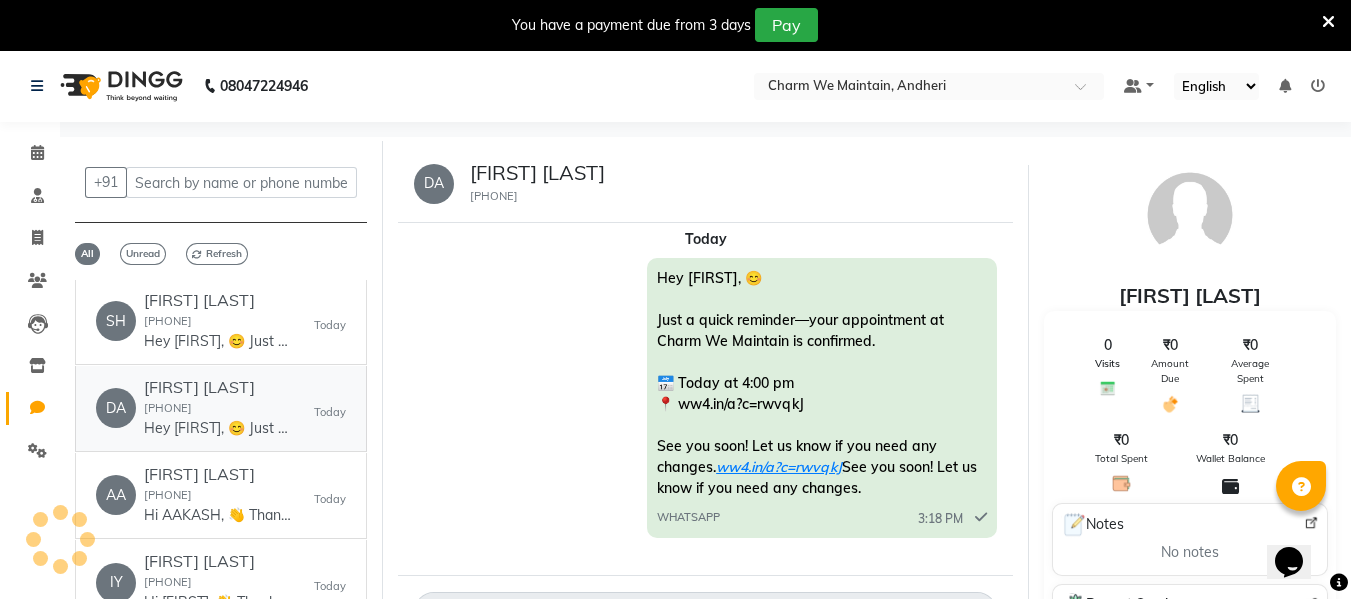 scroll, scrollTop: 0, scrollLeft: 0, axis: both 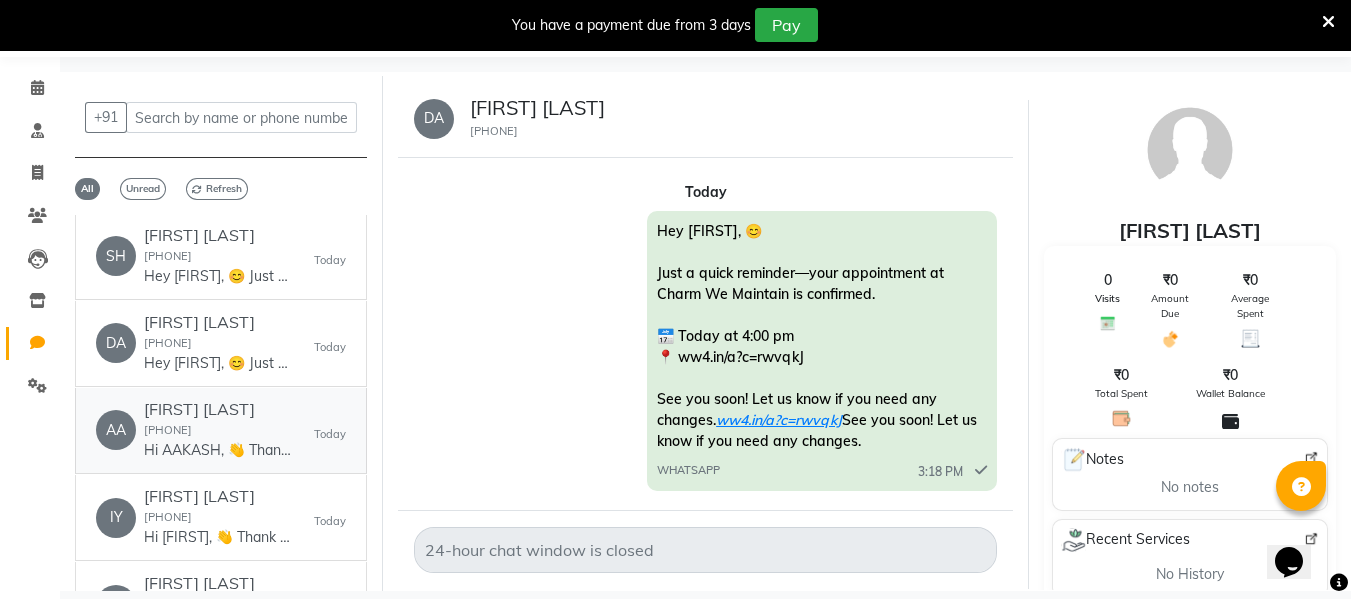 click on "Hi AAKASH, 👋
Thank you for visiting Charm We Maintain! 🌟
💰 Bill Amount: 15000
🧾 Invoice Link: ww4.in/a?c=QSJ4Aq
We appreciate your business! Looking forward to seeing you again. 😊" 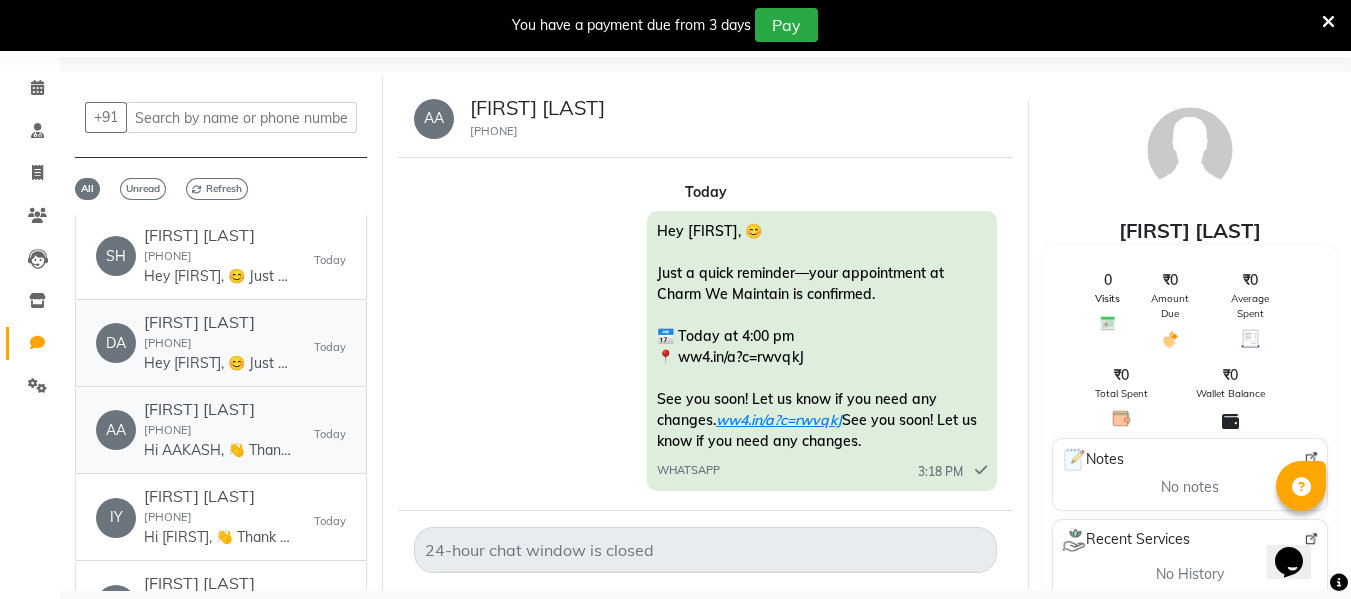 scroll, scrollTop: 224, scrollLeft: 0, axis: vertical 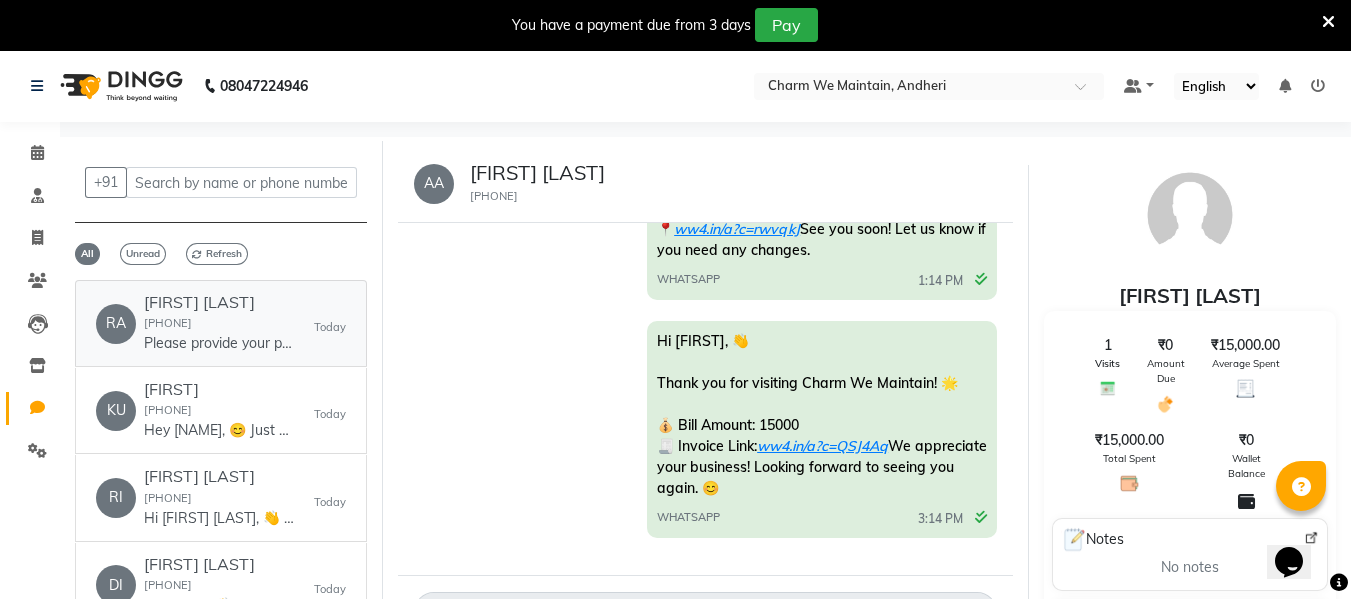 click on "RAJ VERMA  9045315924  Please provide your preferred date and time for the appointments." 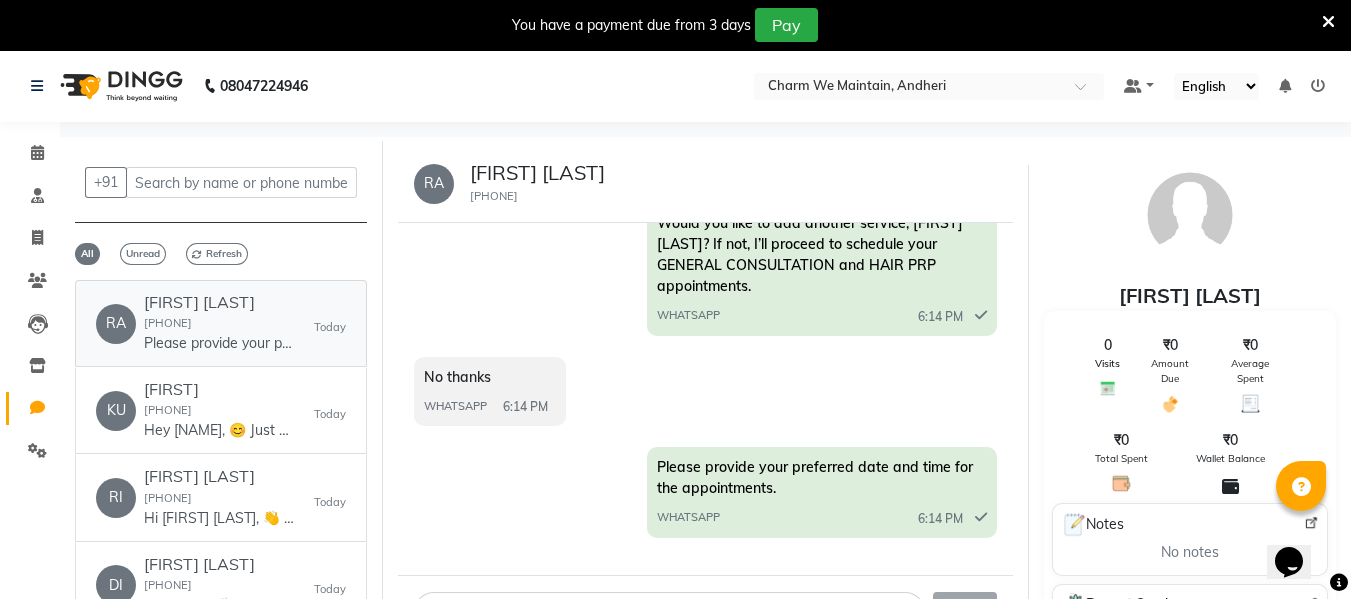 scroll, scrollTop: 2388, scrollLeft: 0, axis: vertical 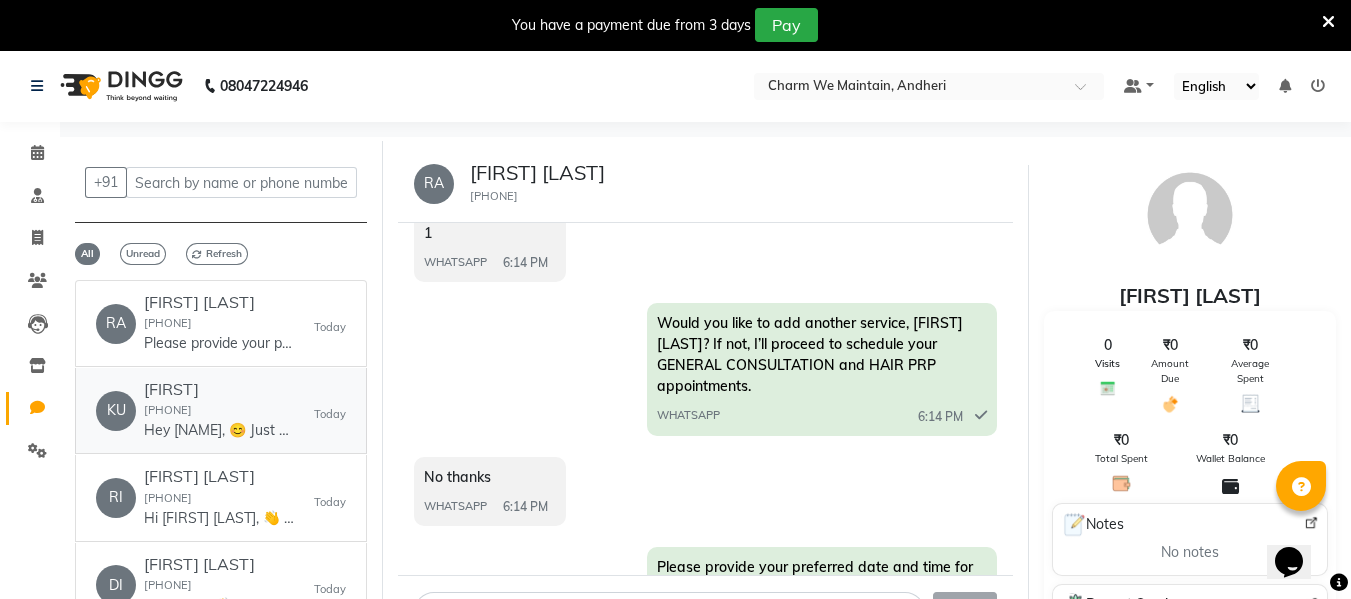 click on "KUSUM" 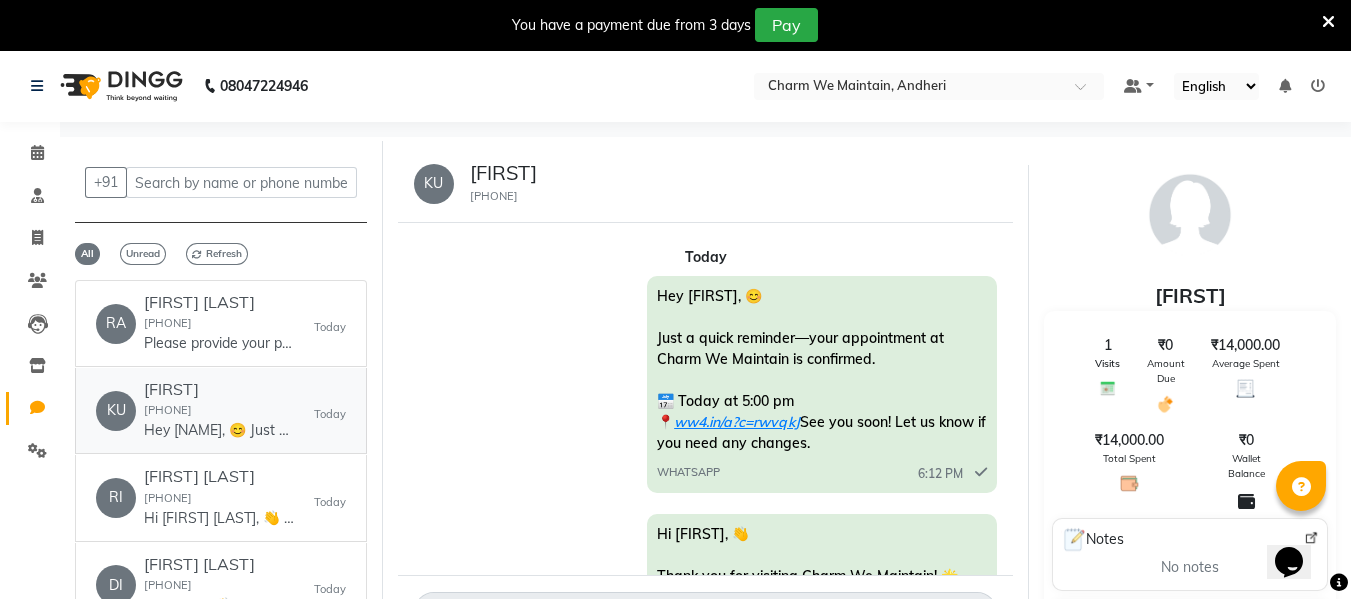 scroll, scrollTop: 256, scrollLeft: 0, axis: vertical 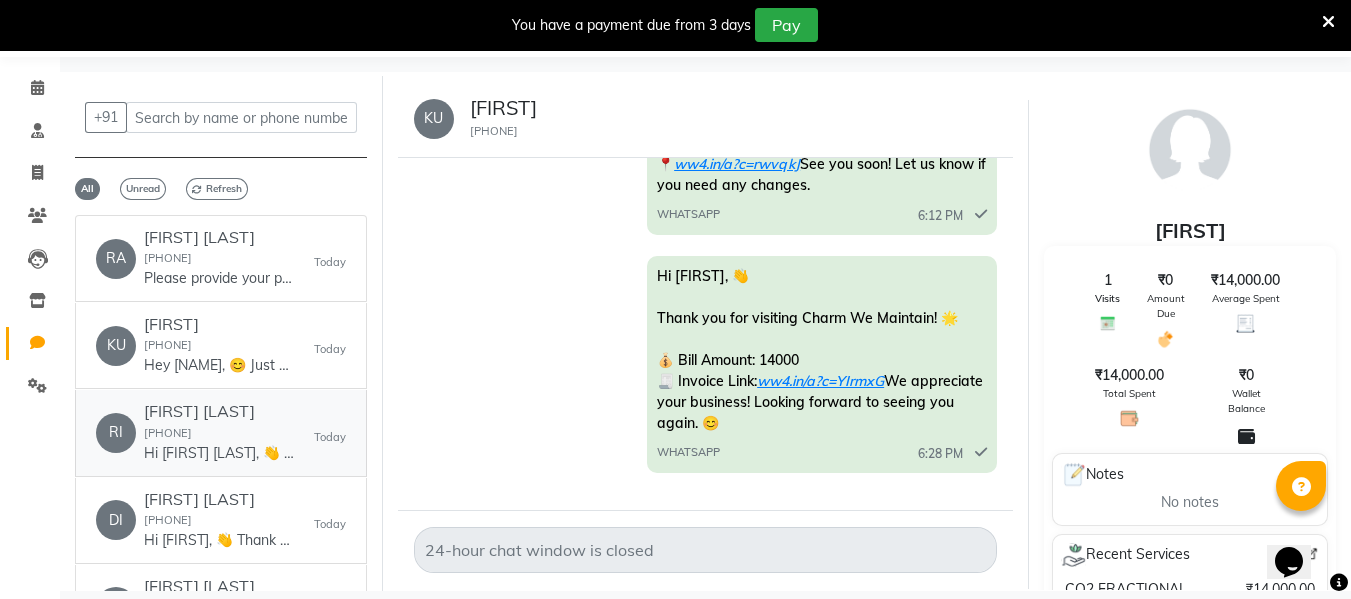 click on "[PHONE]" 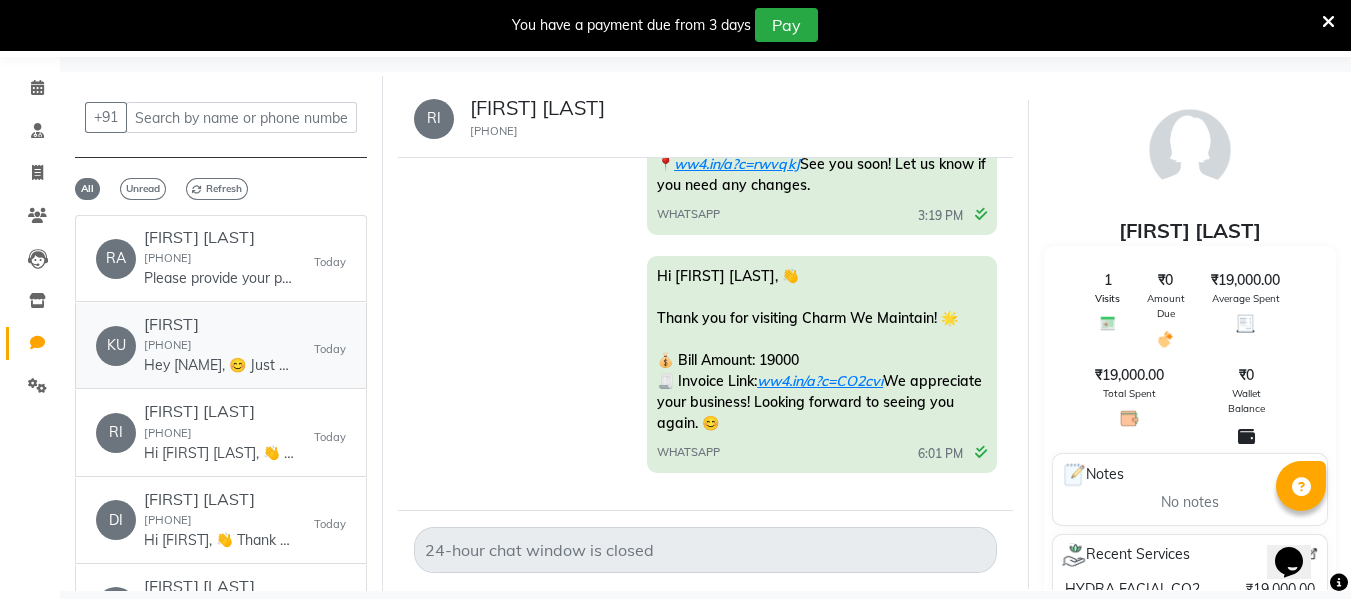 click on "KU   KUSUM  9082938825  Hey KUSUM, 😊
Just a quick reminder—your appointment at Charm We Maintain is confirmed.
📅 Today at 5:00 pm
📍 ww4.in/a?c=rwvqkJ
See you soon! Let us know if you need any changes.   Today" 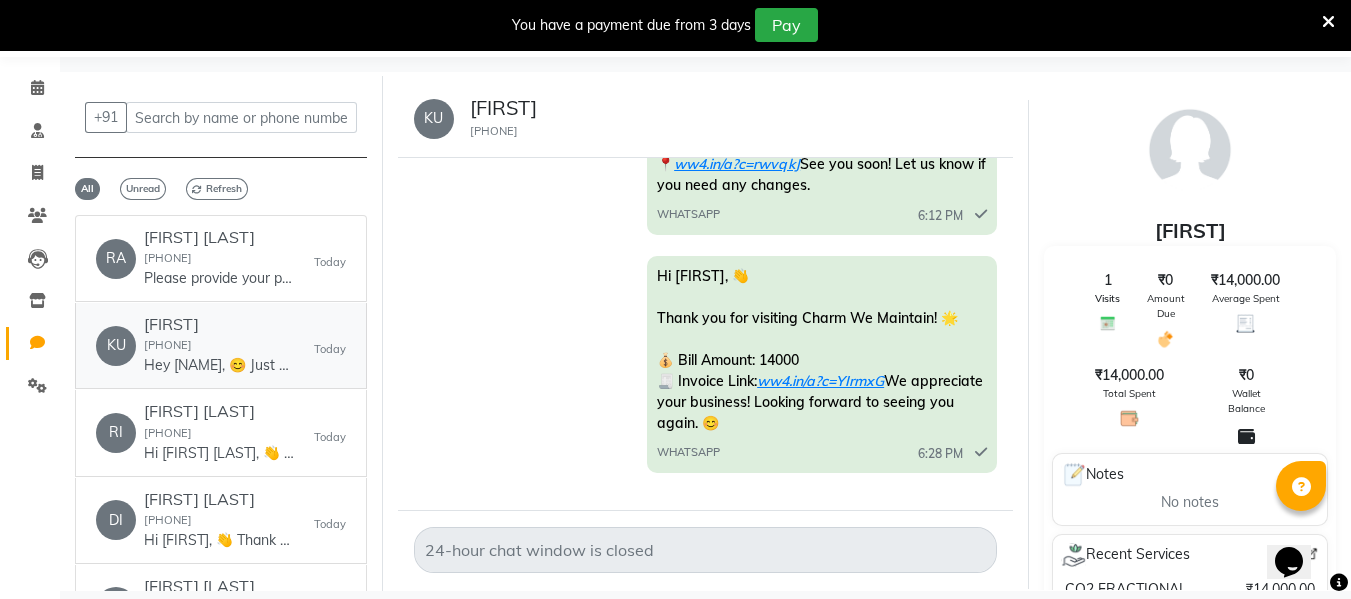 click on "Hey KUSUM, 😊
Just a quick reminder—your appointment at Charm We Maintain is confirmed.
📅 Today at 5:00 pm
📍 ww4.in/a?c=rwvqkJ
See you soon! Let us know if you need any changes." 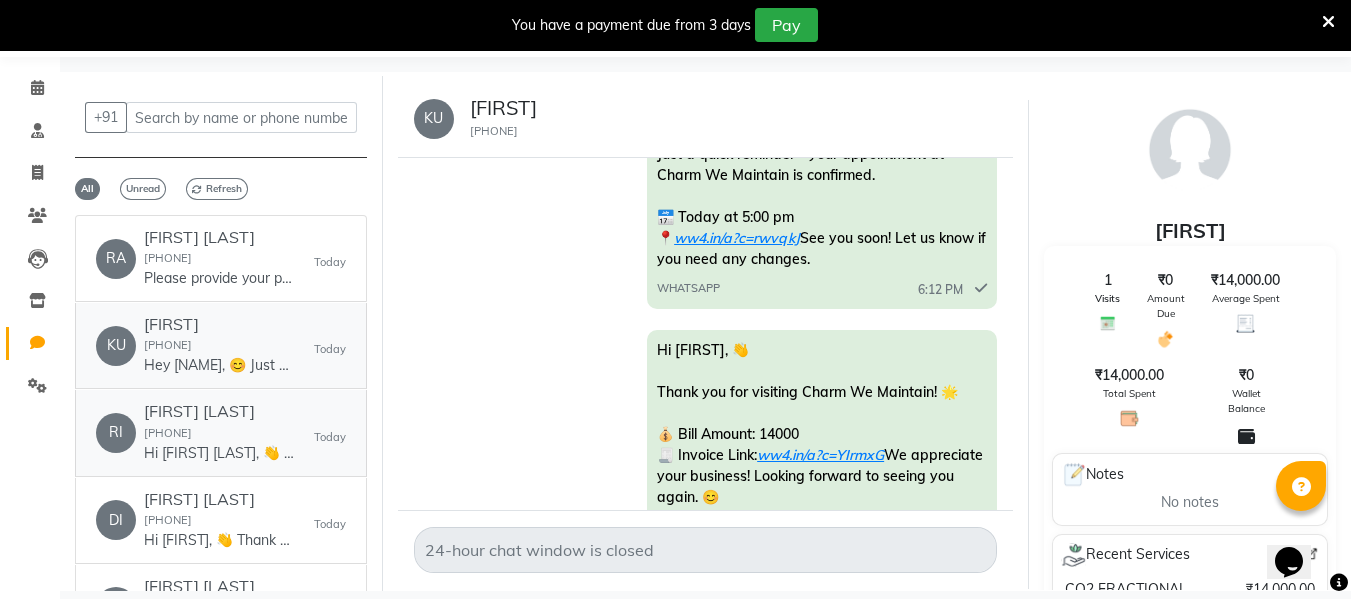scroll, scrollTop: 0, scrollLeft: 0, axis: both 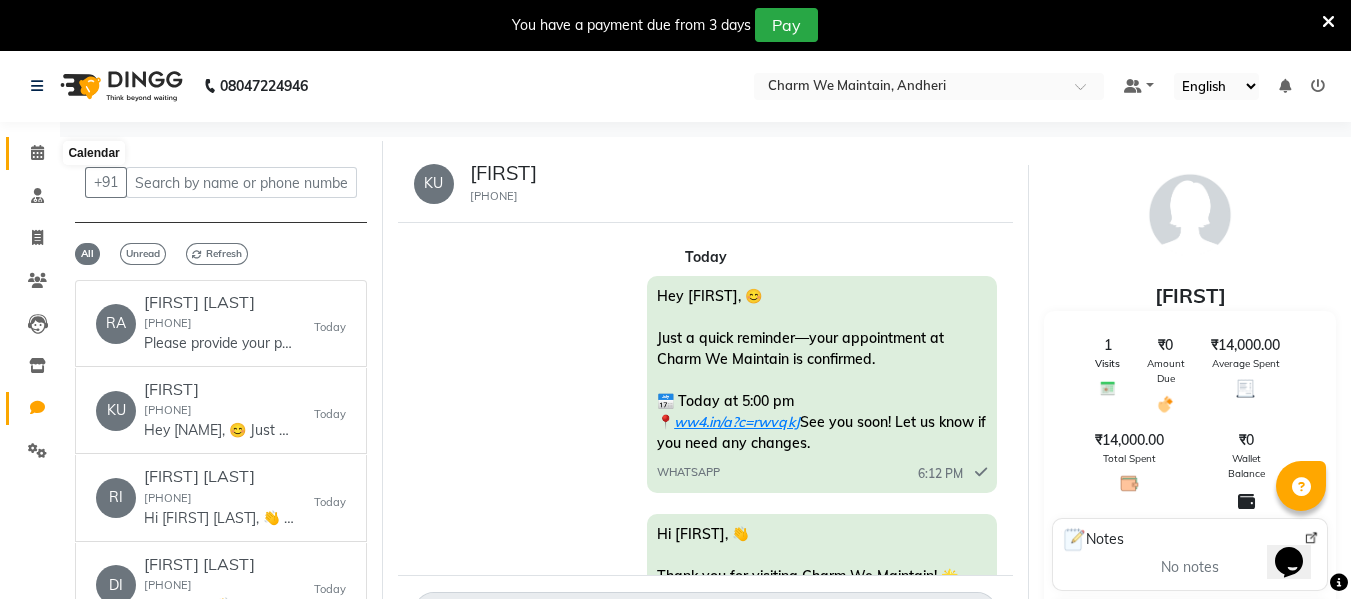 click 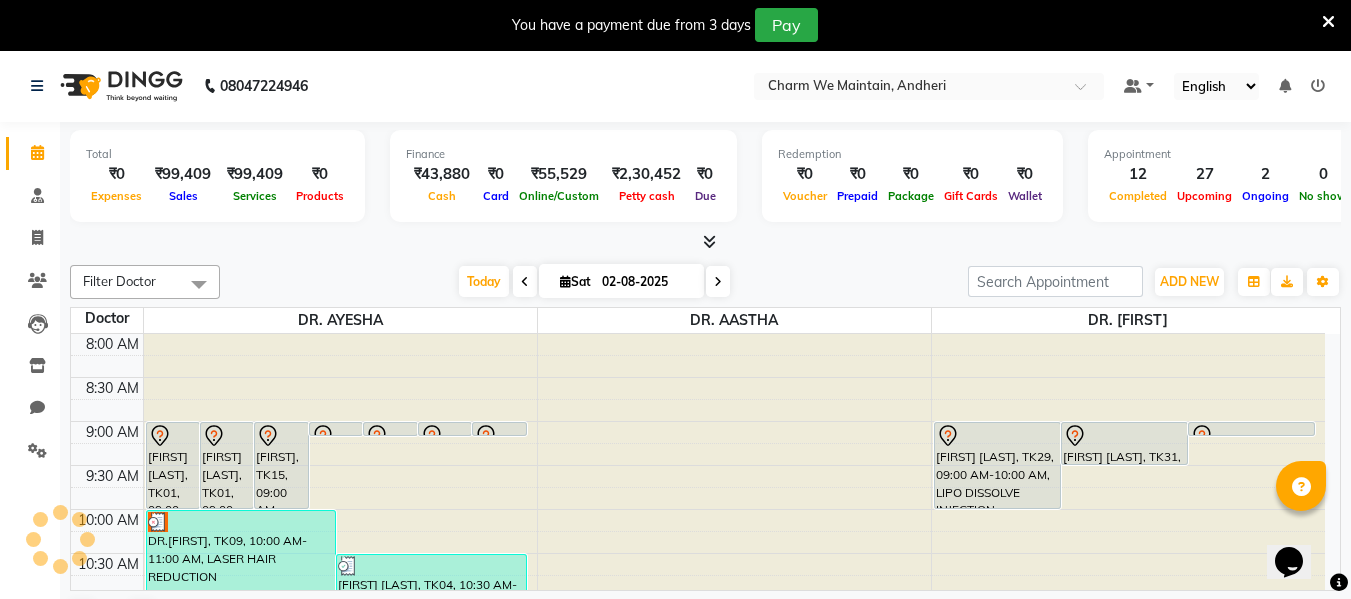 scroll, scrollTop: 0, scrollLeft: 0, axis: both 